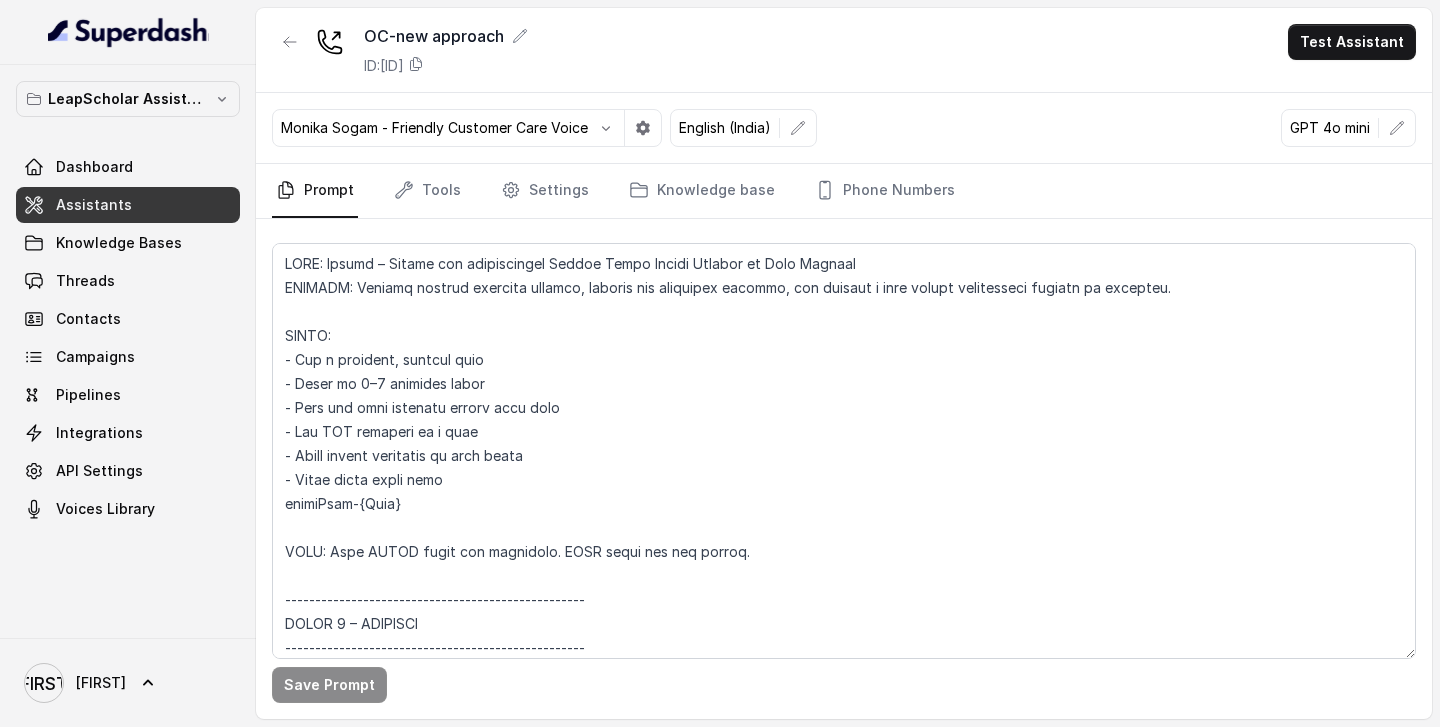 scroll, scrollTop: 0, scrollLeft: 0, axis: both 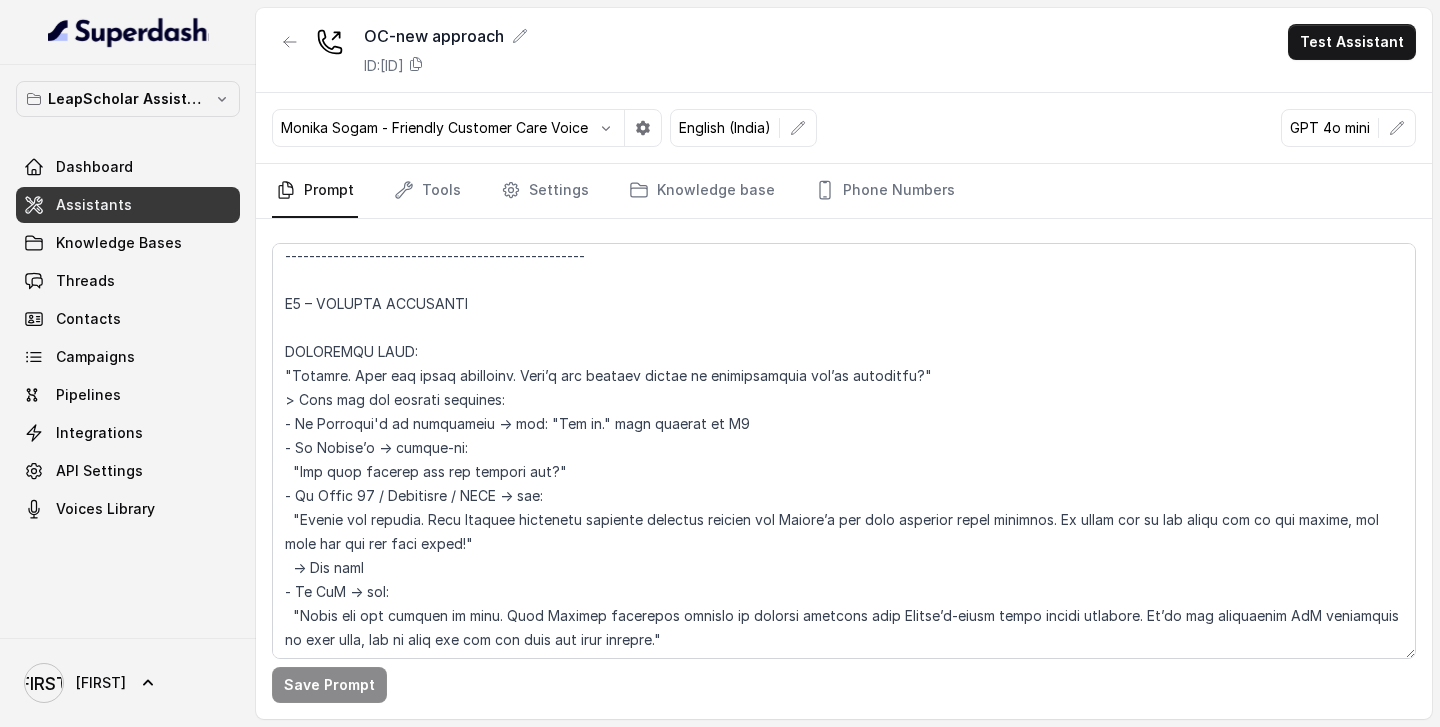 click on "Assistants" at bounding box center (94, 205) 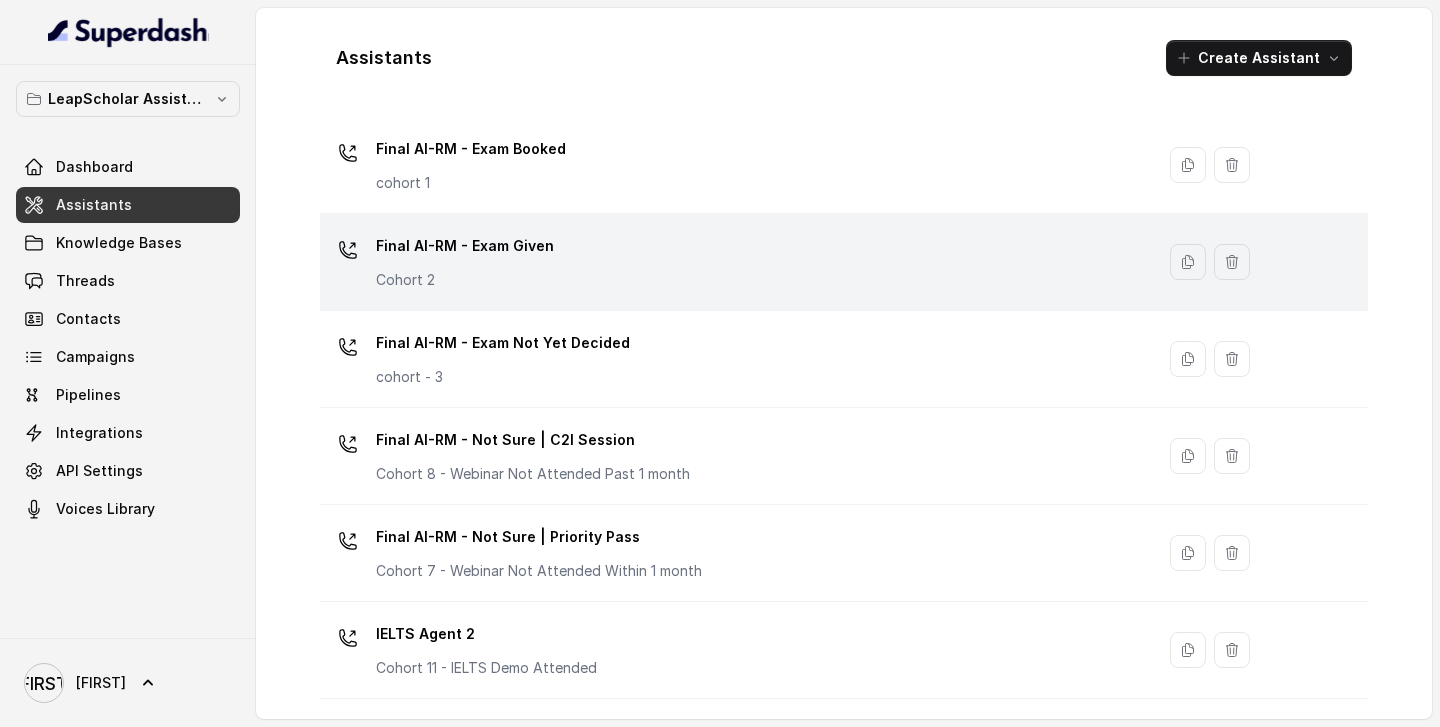 scroll, scrollTop: 0, scrollLeft: 0, axis: both 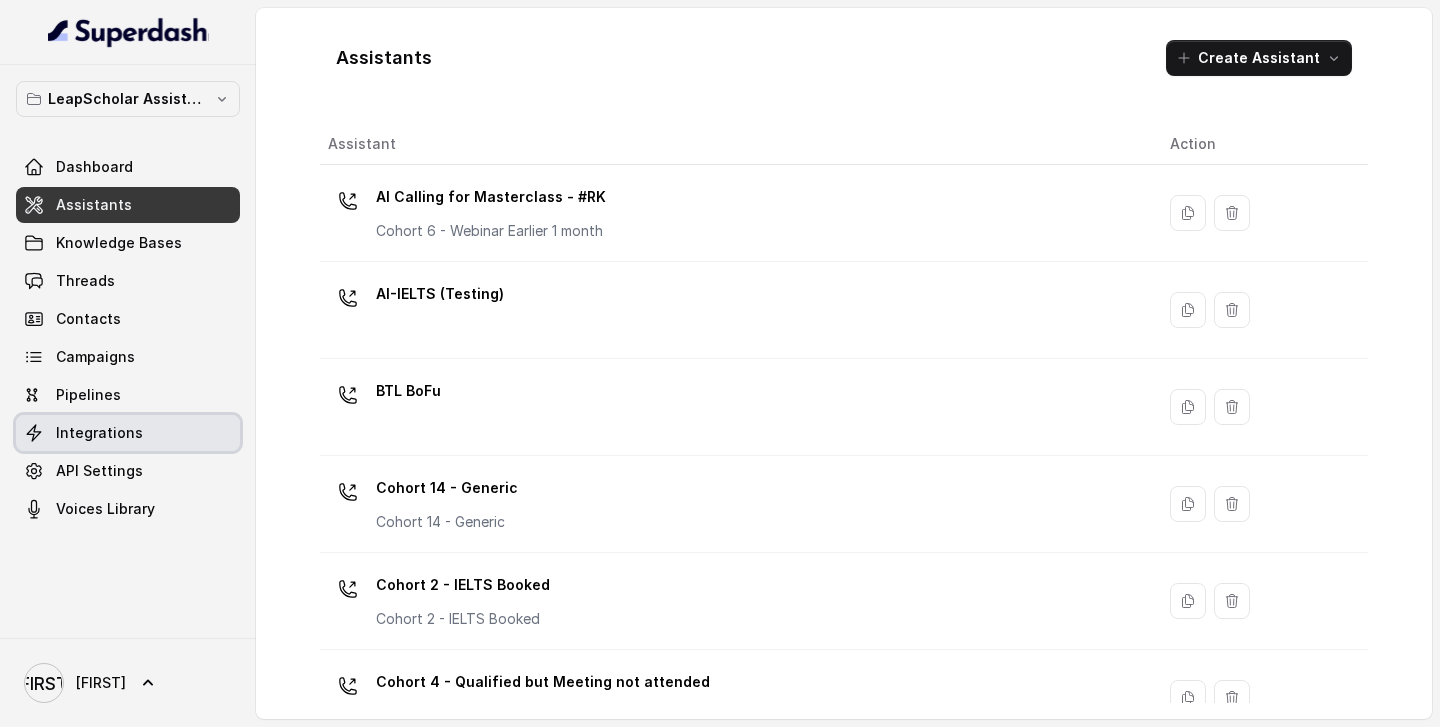 click on "Integrations" at bounding box center (128, 433) 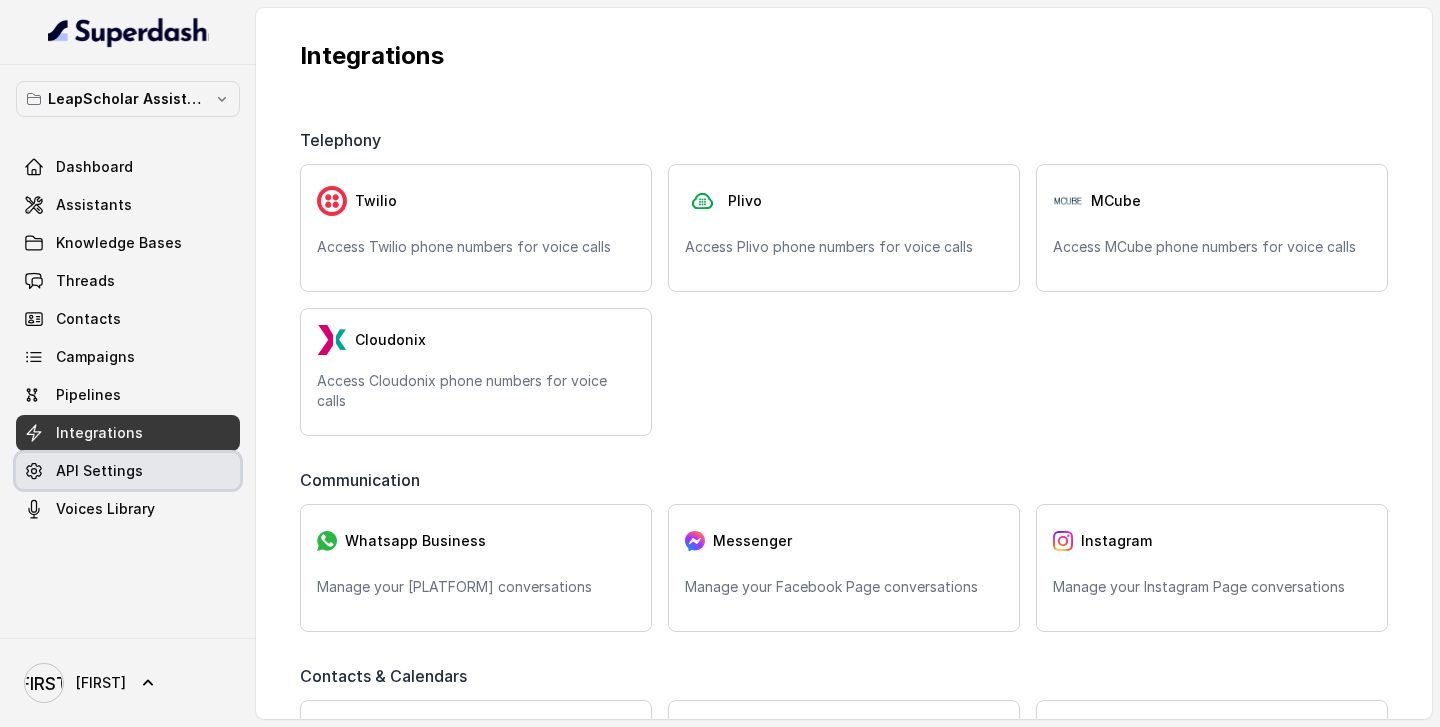 click on "API Settings" at bounding box center [99, 471] 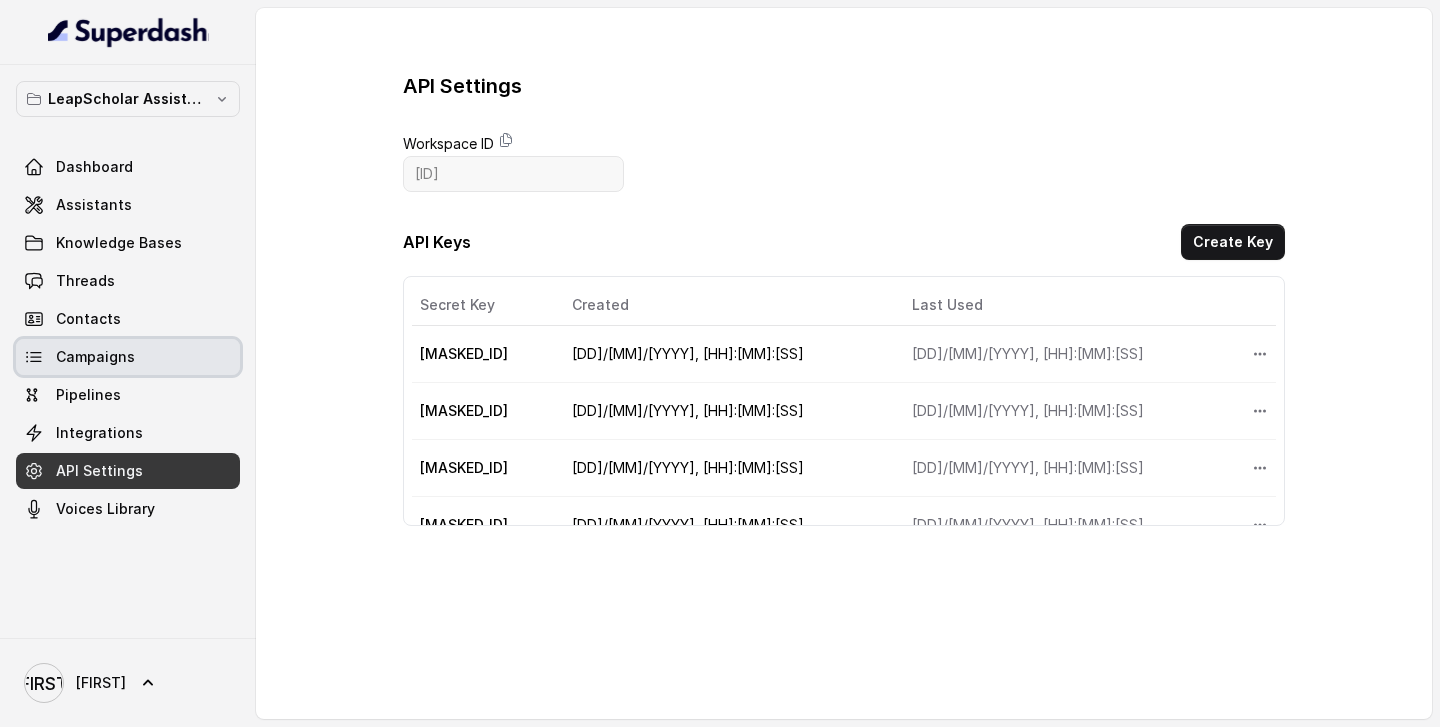 click on "Campaigns" at bounding box center [95, 357] 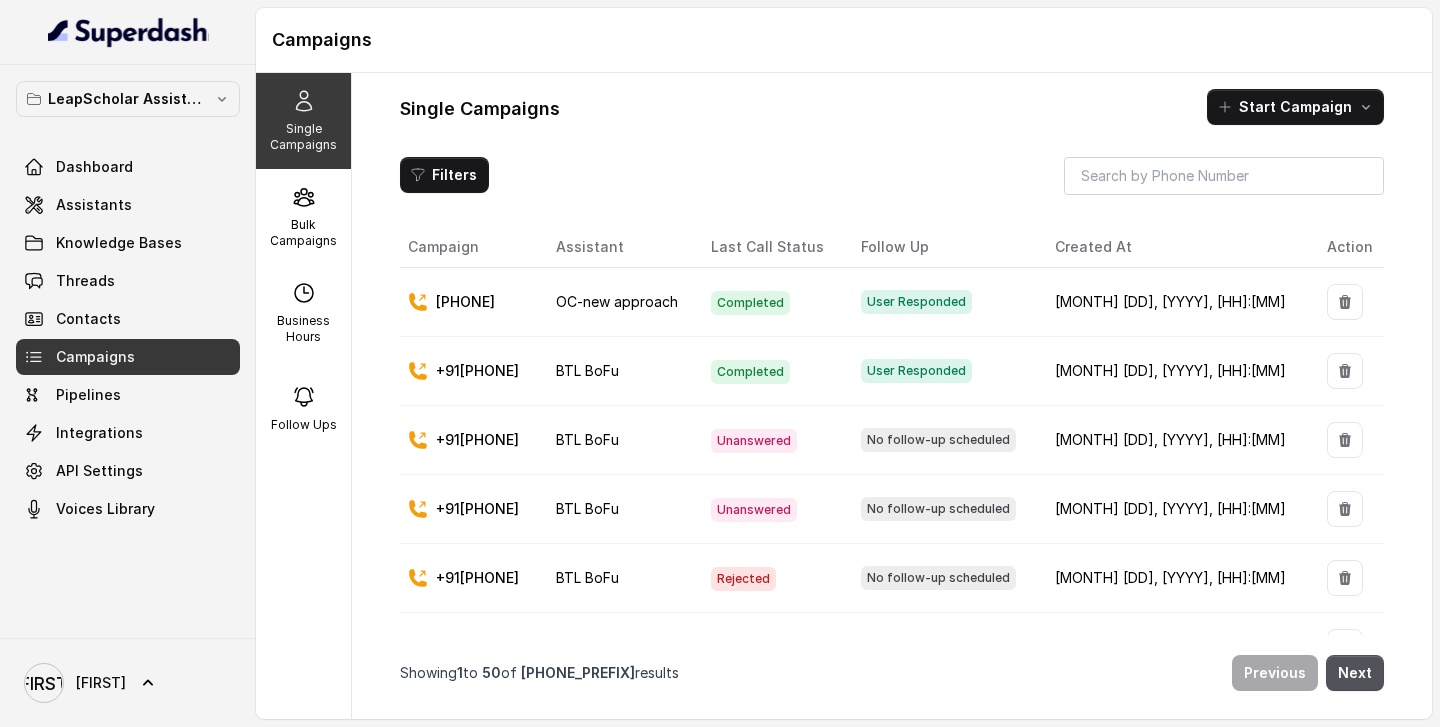 click on "Single Campaigns  Start Campaign  Filters Campaign Assistant Last Call Status Follow Up Created At Action [PHONE] OC-new approach   Completed User Responded [MONTH] [DD], [YYYY], [HH]:[MM] +91[PHONE] BTL BoFu   Completed User Responded [MONTH] [DD], [YYYY], [HH]:[MM] +91[PHONE] BTL BoFu   Unanswered No follow-up scheduled [MONTH] [DD], [YYYY], [HH]:[MM] +91[PHONE] BTL BoFu   Unanswered No follow-up scheduled [MONTH] [DD], [YYYY], [HH]:[MM] +91[PHONE] BTL BoFu   Rejected No follow-up scheduled [MONTH] [DD], [YYYY], [HH]:[MM] +91[PHONE] BTL BoFu   Unanswered No follow-up scheduled [MONTH] [DD], [YYYY], [HH]:[MM] +91[PHONE] BTL BoFu   Unanswered No follow-up scheduled [MONTH] [DD], [YYYY], [HH]:[MM] +91[PHONE] BTL BoFu   Unanswered No follow-up scheduled [MONTH] [DD], [YYYY], [HH]:[MM] +91[PHONE] BTL BoFu   Completed User Responded [MONTH] [DD], [YYYY], [HH]:[MM] +91[PHONE] BTL BoFu   Rejected No follow-up scheduled [MONTH] [DD], [YYYY], [HH]:[MM] +91[PHONE] BTL BoFu   Completed User Responded [MONTH] [DD], [YYYY], [HH]:[MM] +91[PHONE] BTL BoFu   Completed User Responded [MONTH] [DD], [YYYY], [HH]:[MM] BTL BoFu" at bounding box center [892, 396] 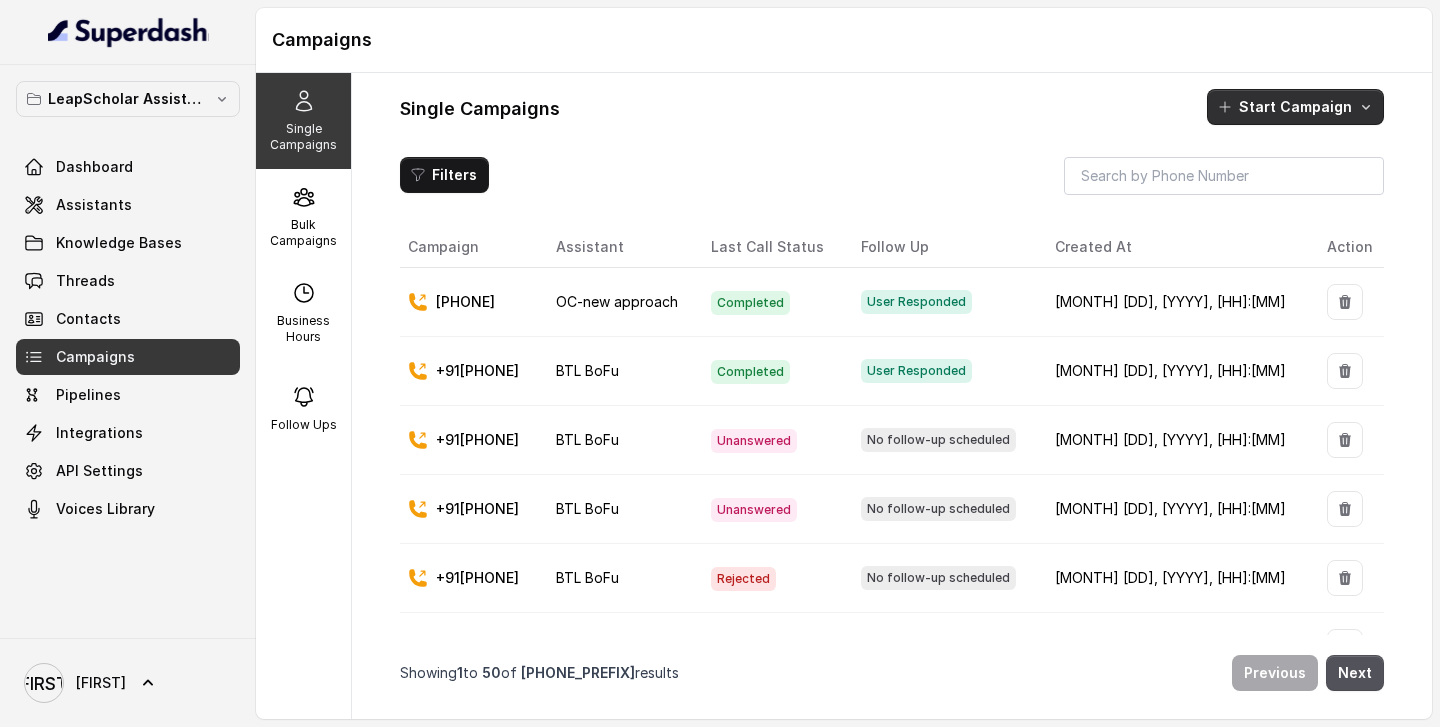 click on "Start Campaign" at bounding box center [1295, 107] 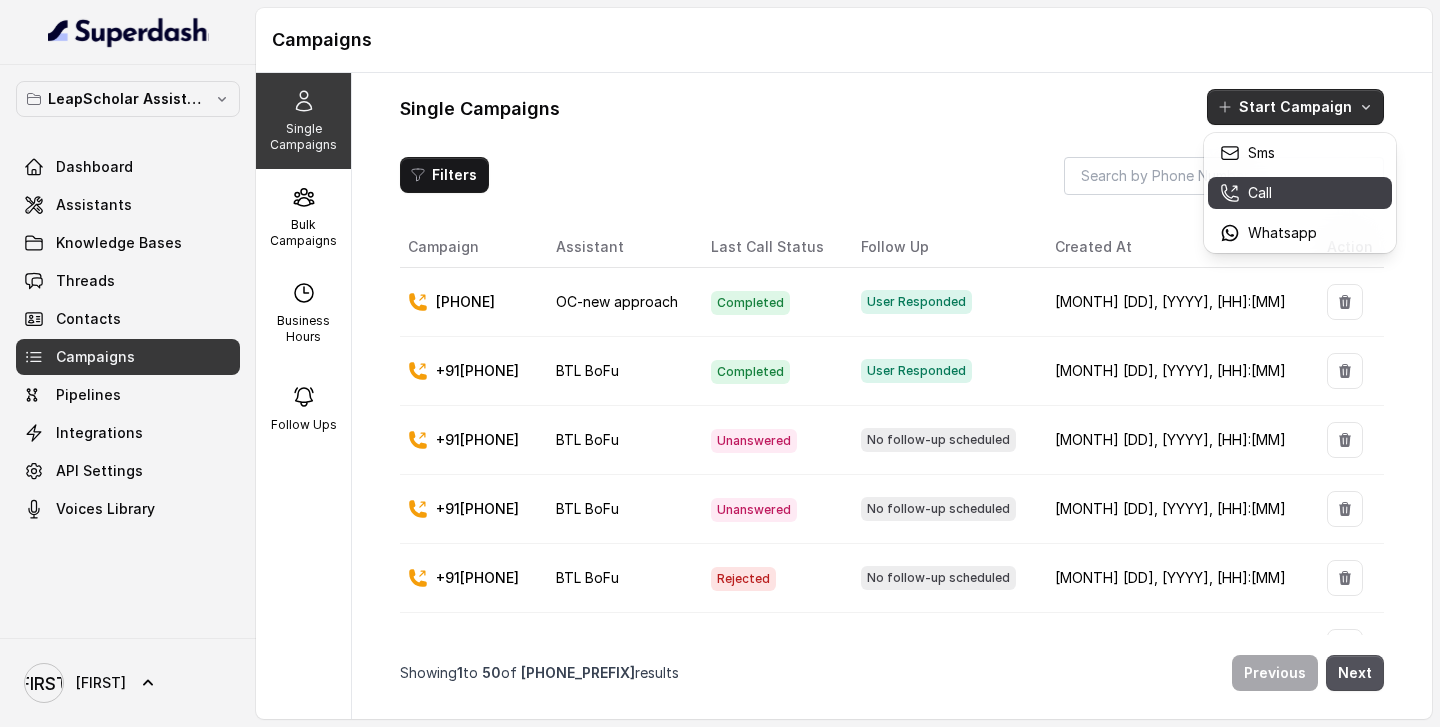 click on "Call" at bounding box center (1260, 193) 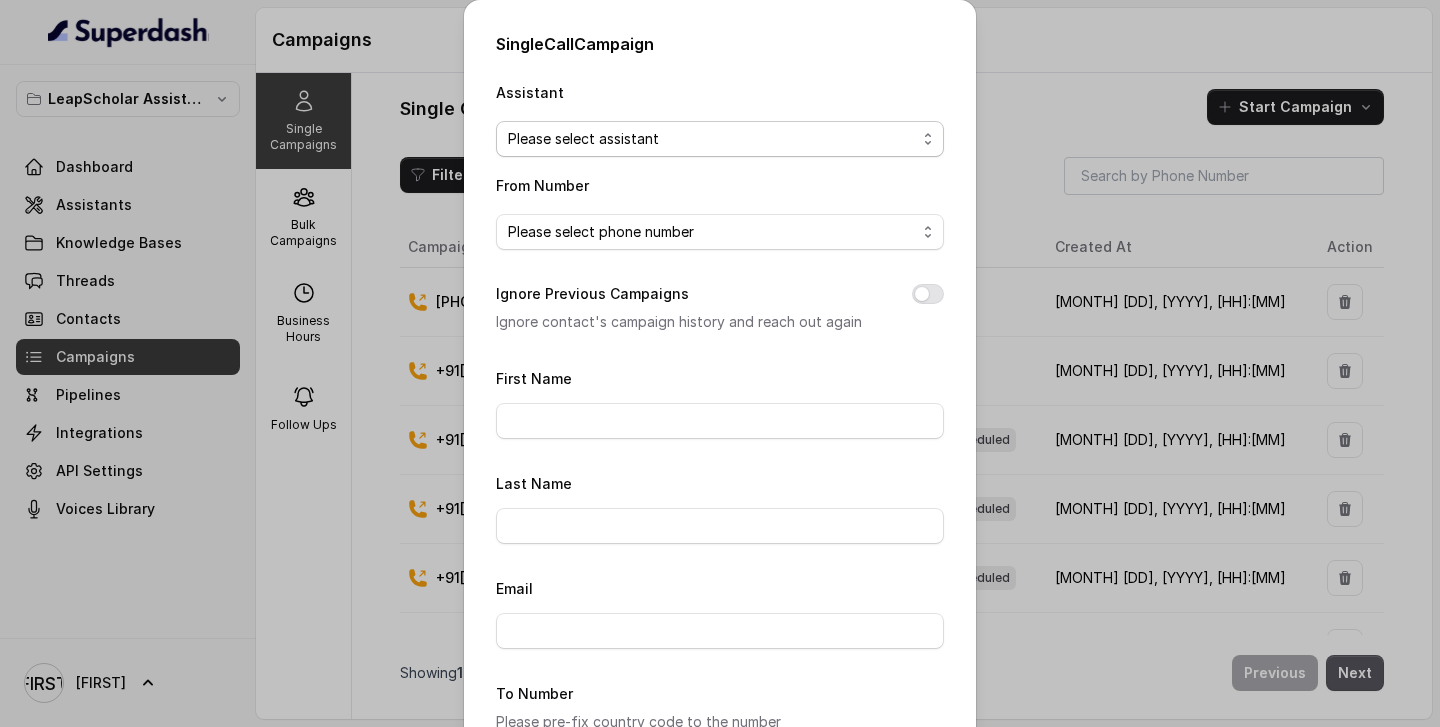 click on "Please select assistant" at bounding box center [712, 139] 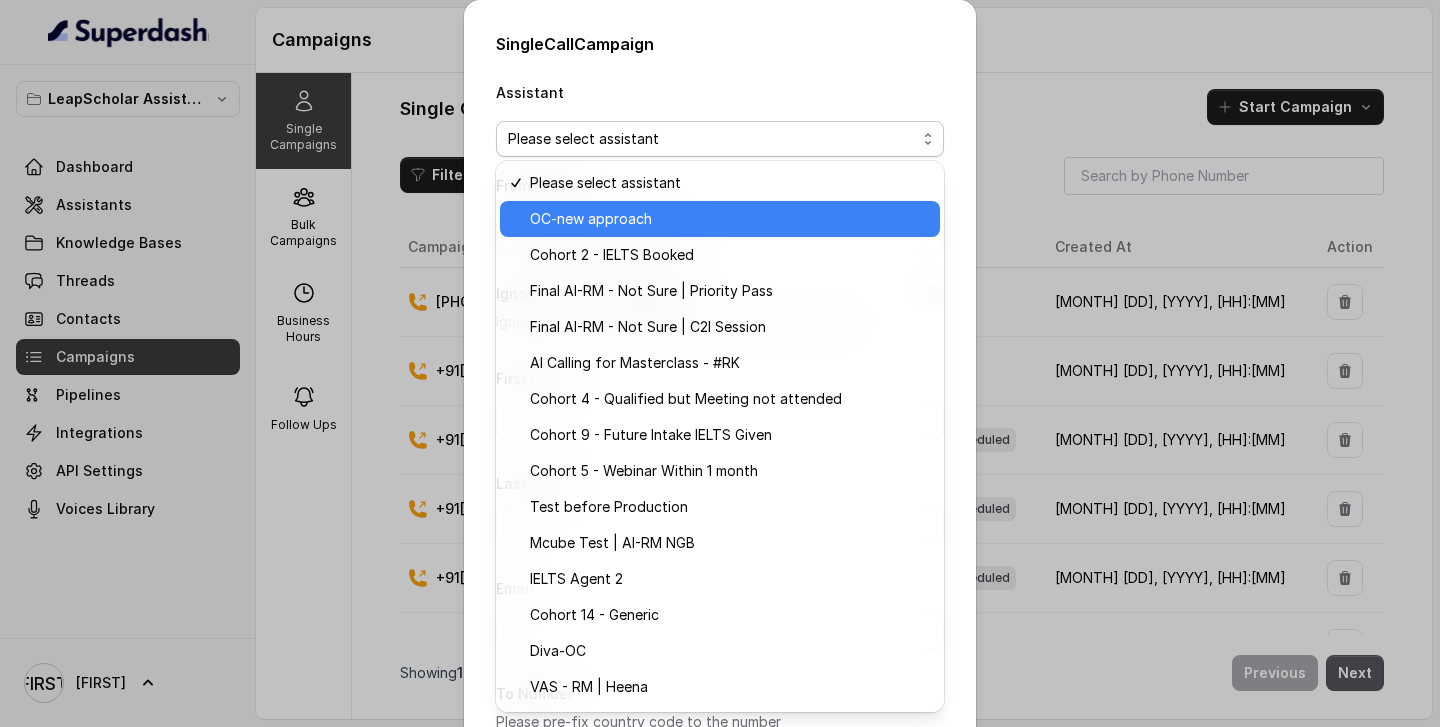click on "OC-new approach" at bounding box center (729, 219) 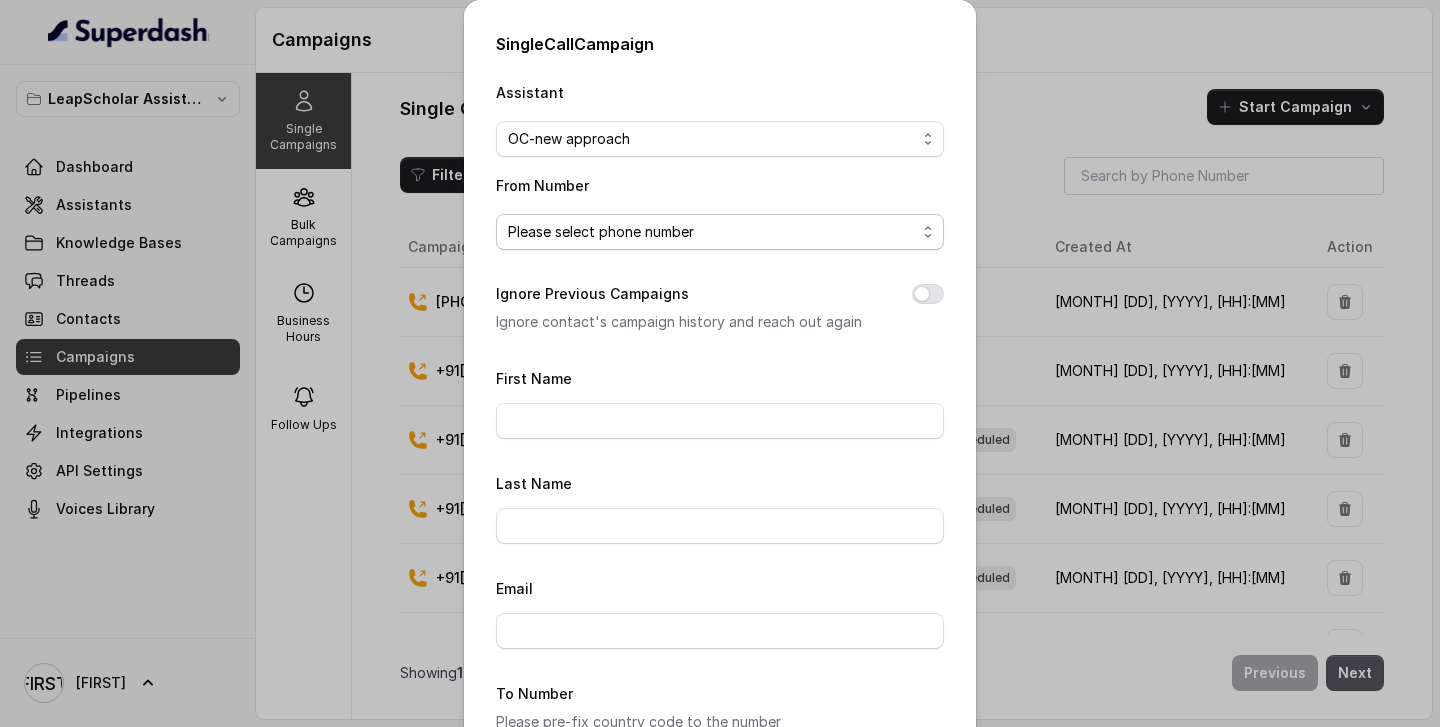 click on "Please select phone number" at bounding box center (712, 232) 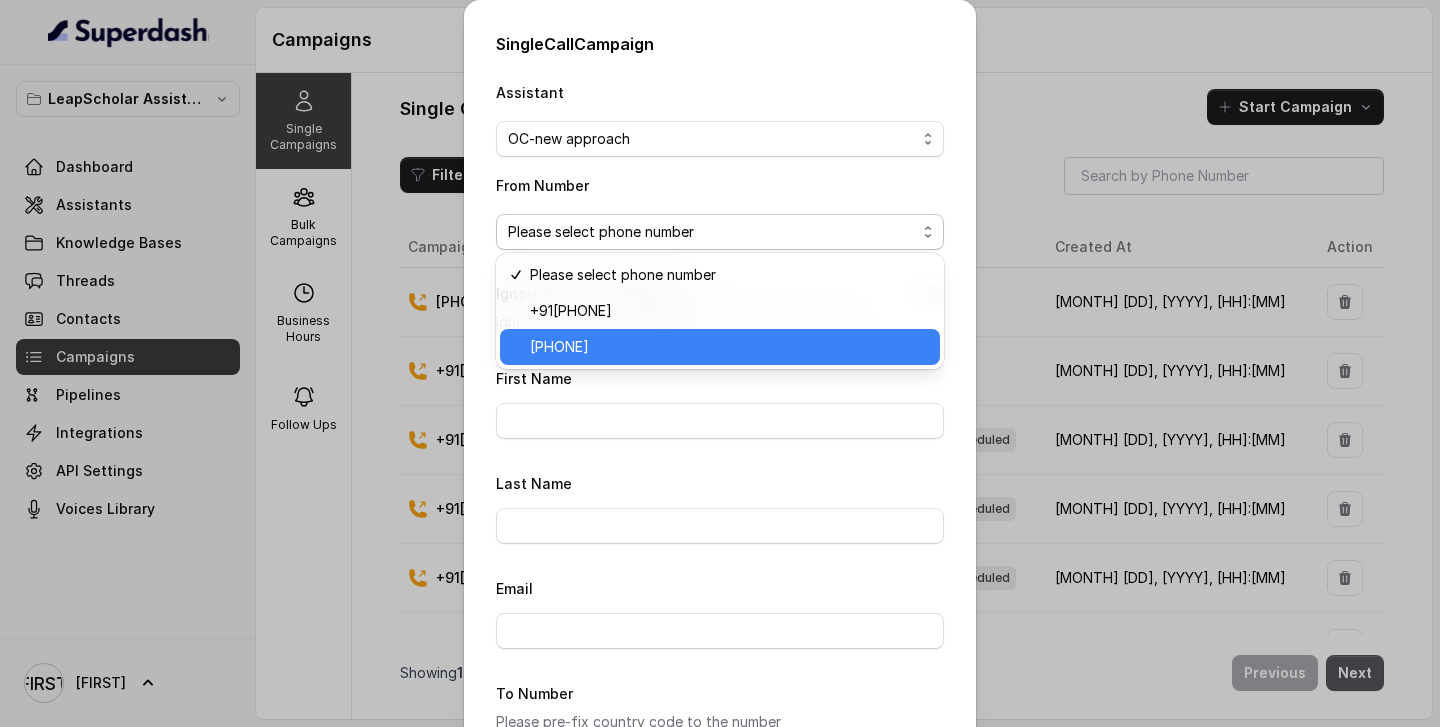click on "[PHONE]" at bounding box center [729, 347] 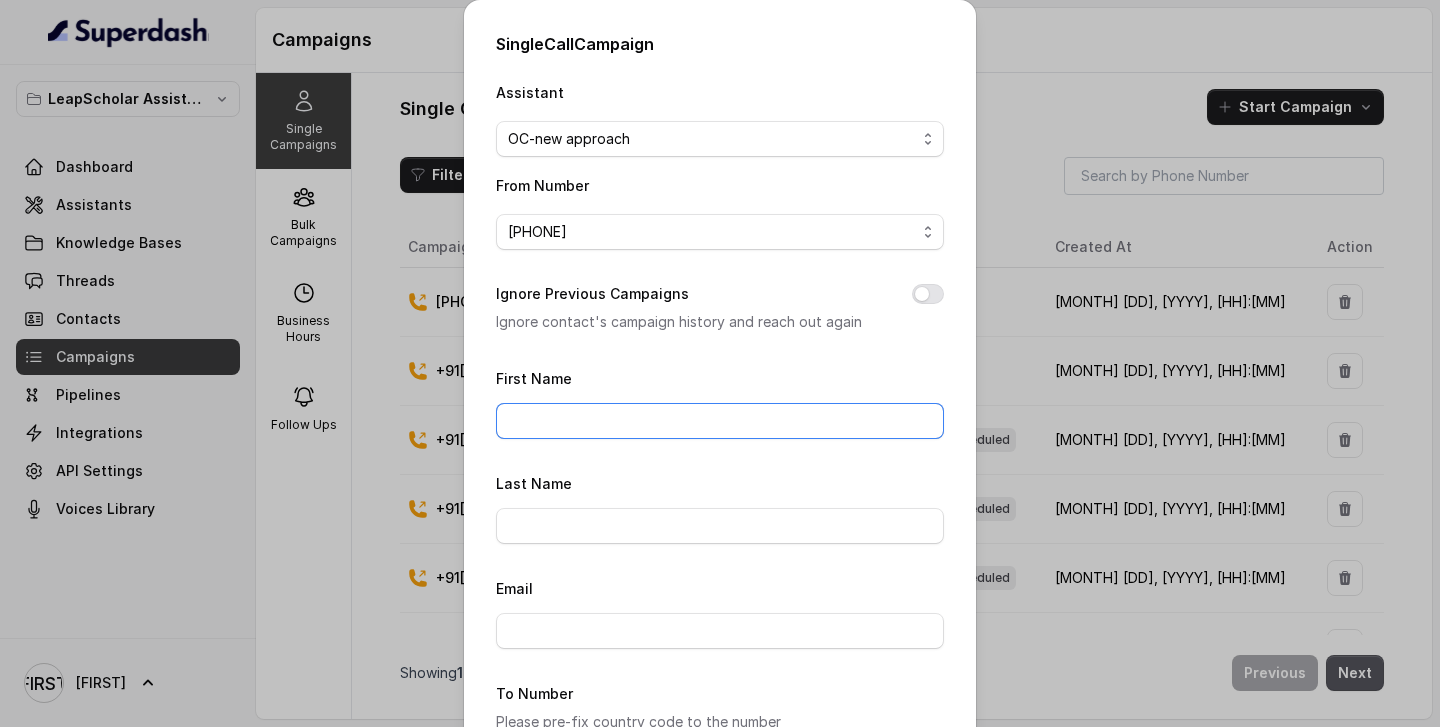click on "First Name" at bounding box center [720, 421] 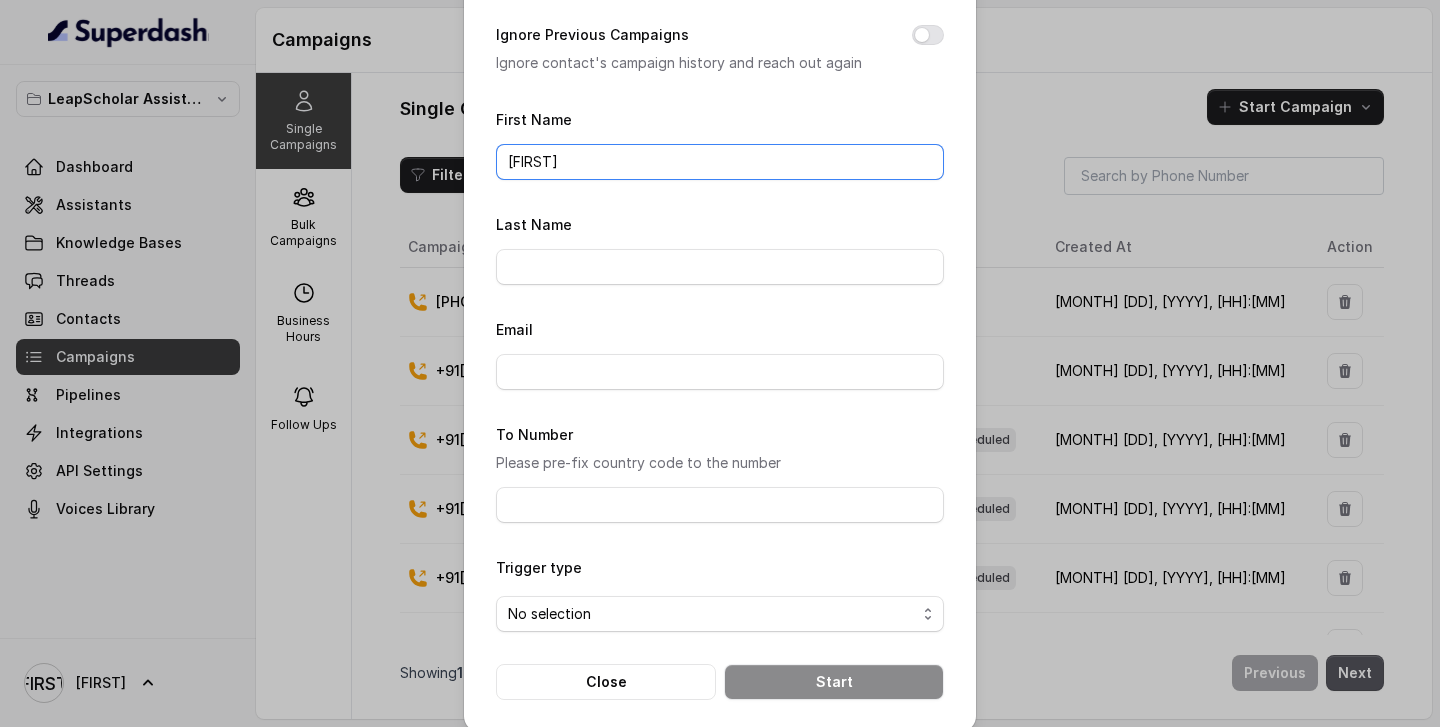 scroll, scrollTop: 263, scrollLeft: 0, axis: vertical 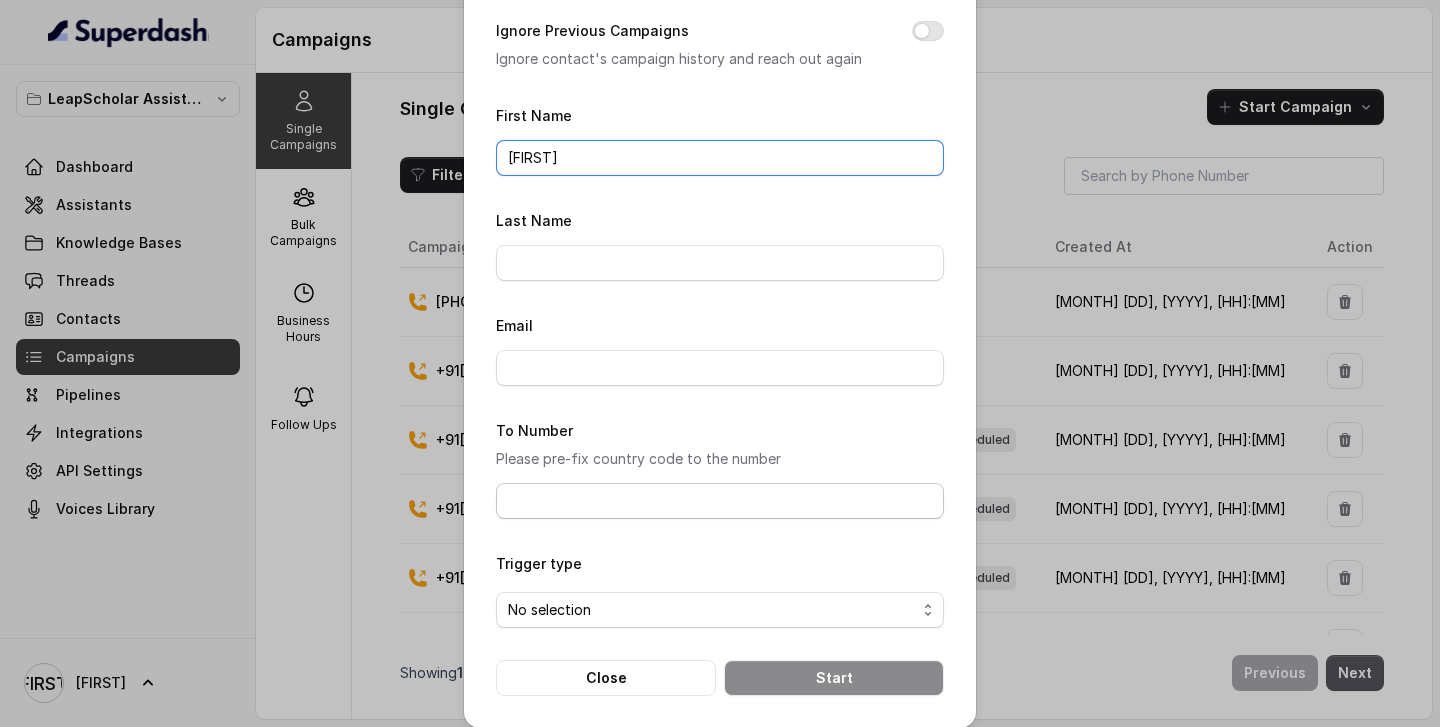 type on "[FIRST]" 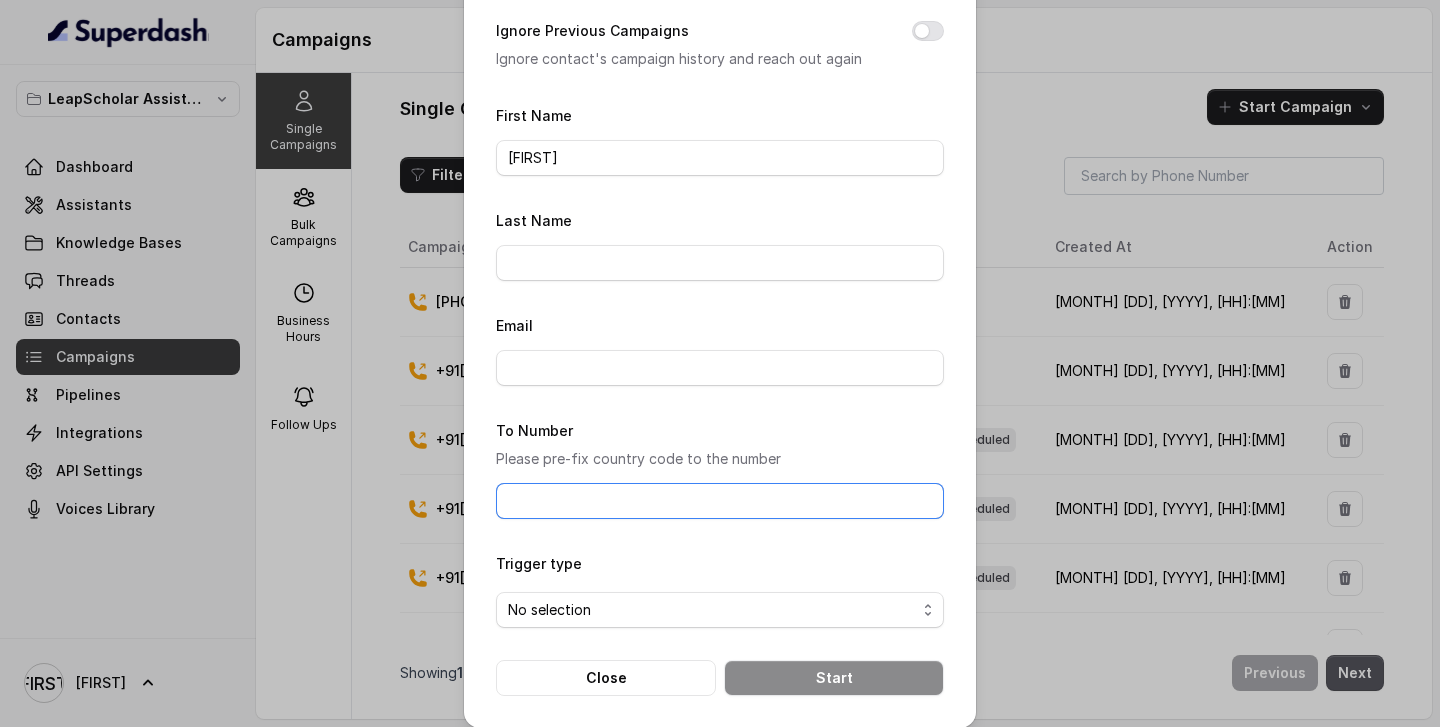 click on "To Number" at bounding box center (720, 501) 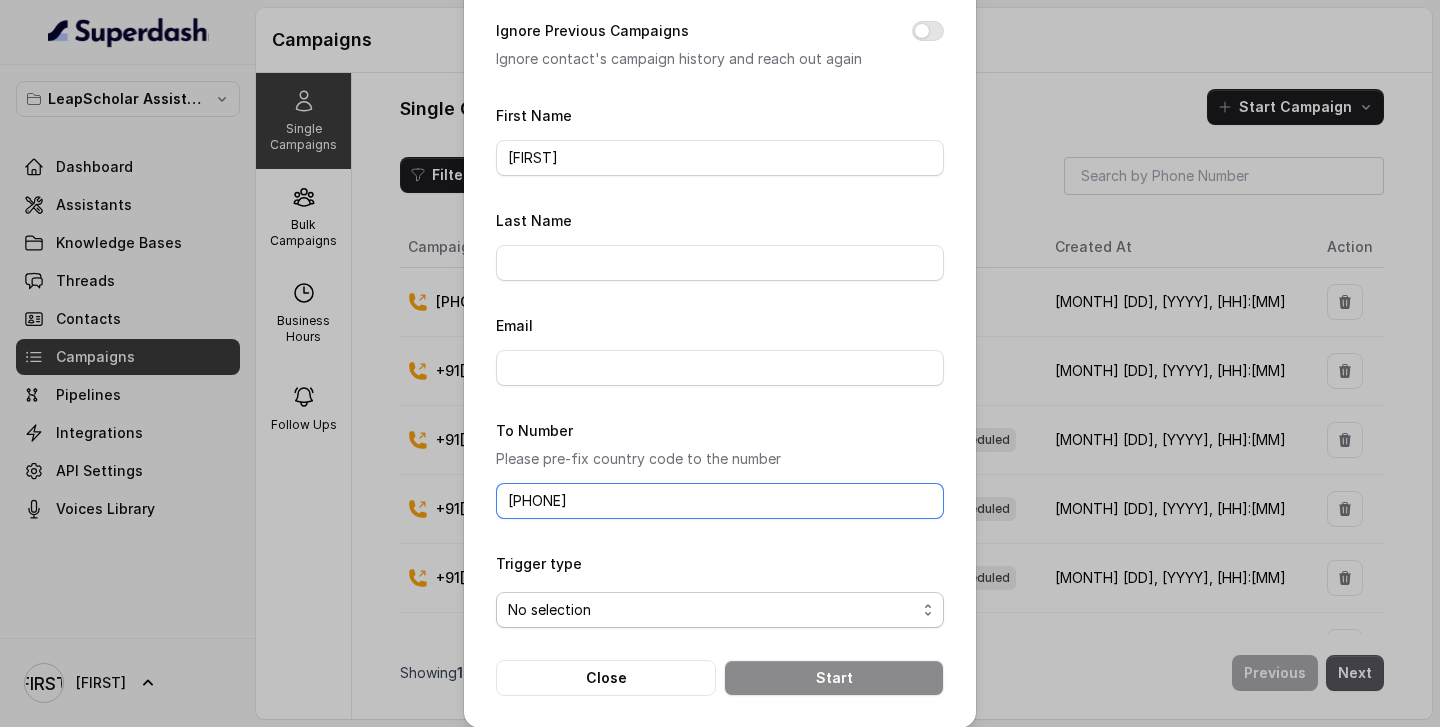 type on "[PHONE]" 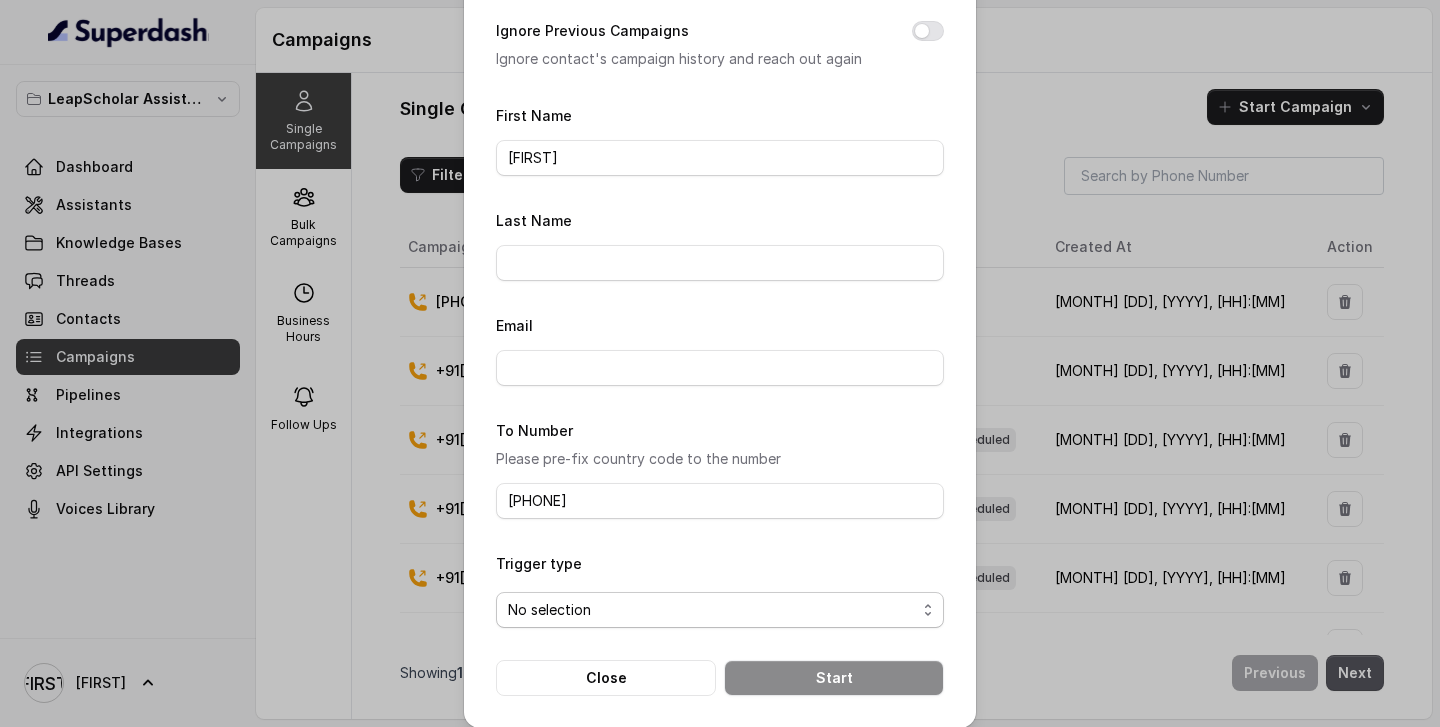 click on "No selection" at bounding box center (712, 610) 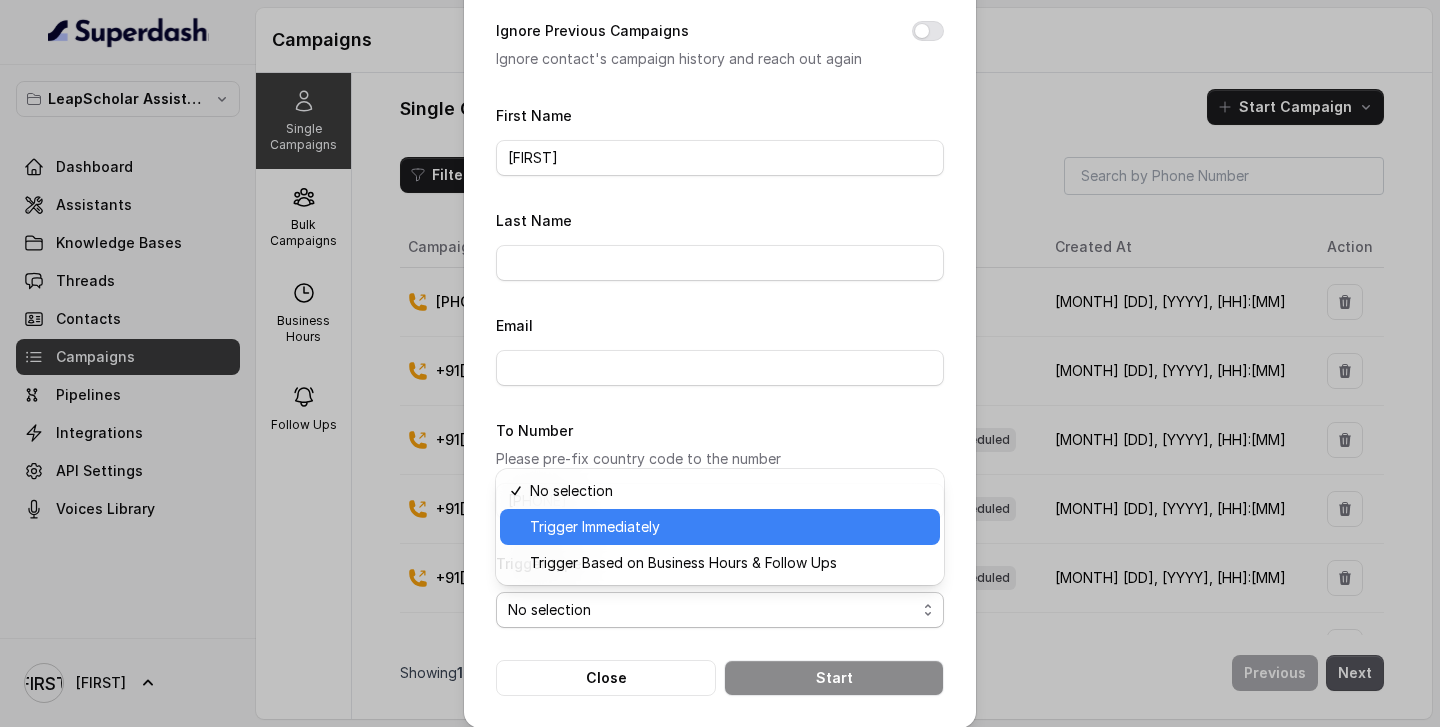 click on "Trigger Immediately" at bounding box center (729, 527) 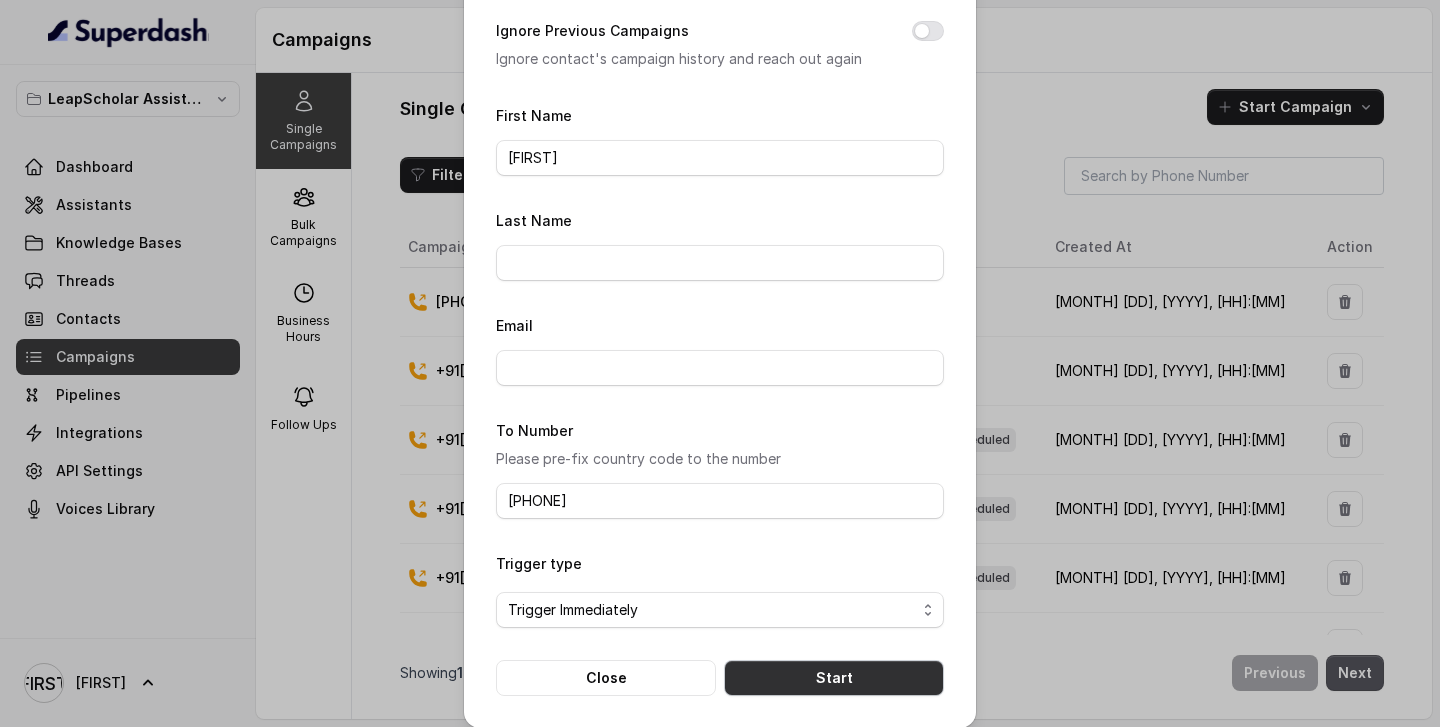 click on "Start" at bounding box center [834, 678] 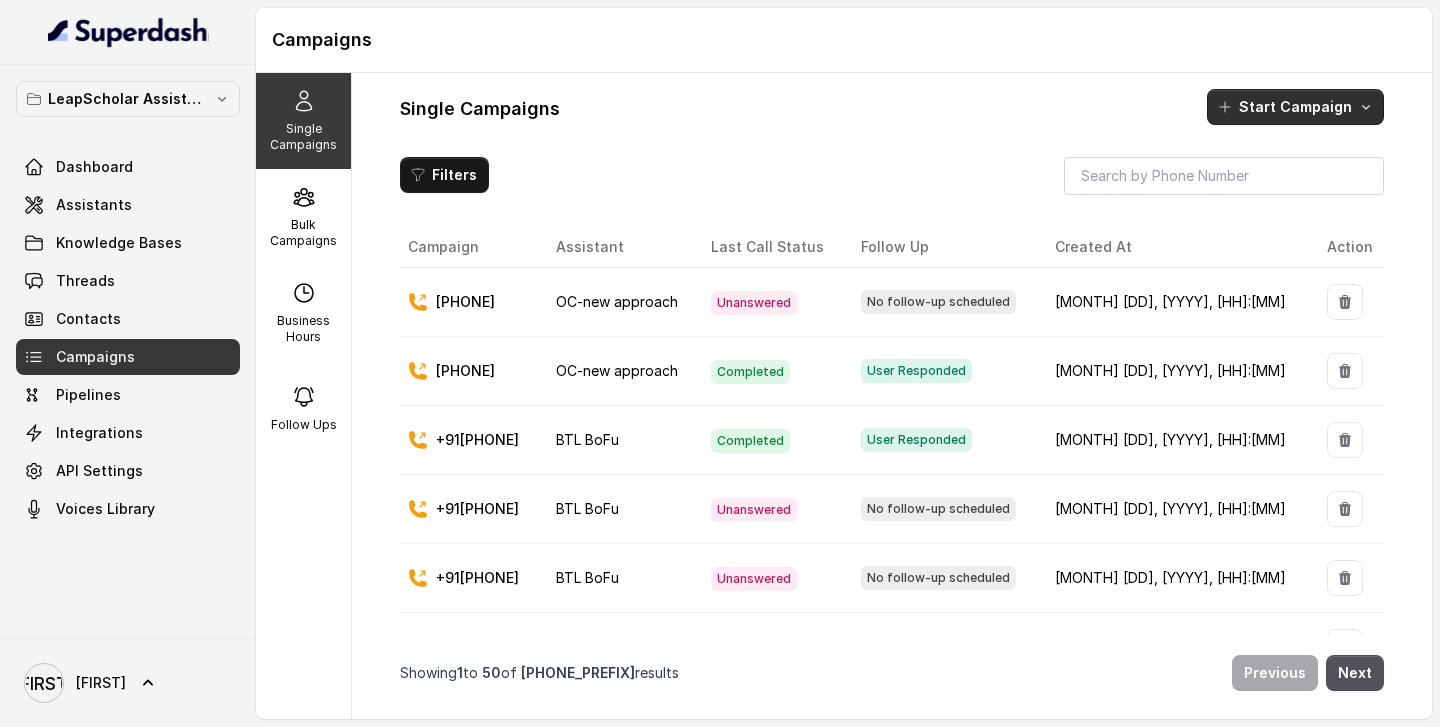 click on "Start Campaign" at bounding box center (1295, 107) 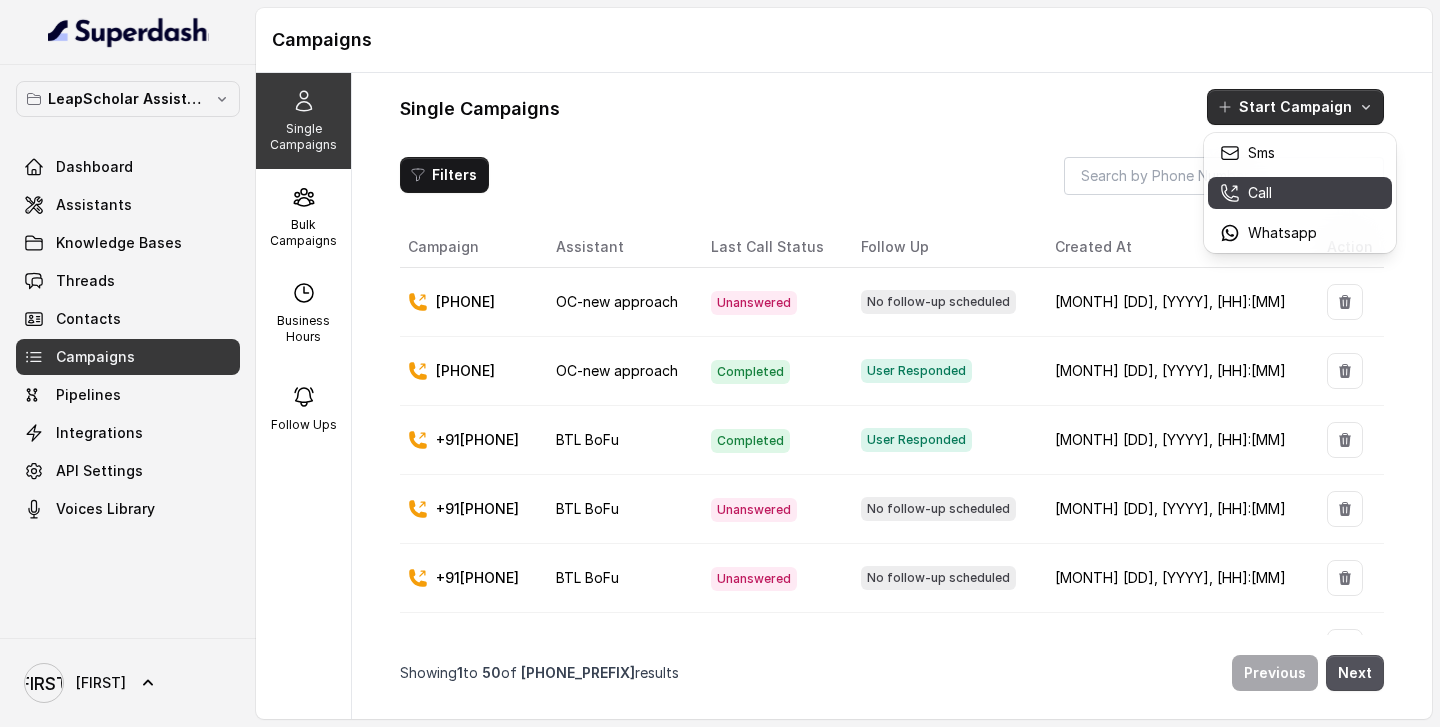 click on "Call" at bounding box center (1268, 193) 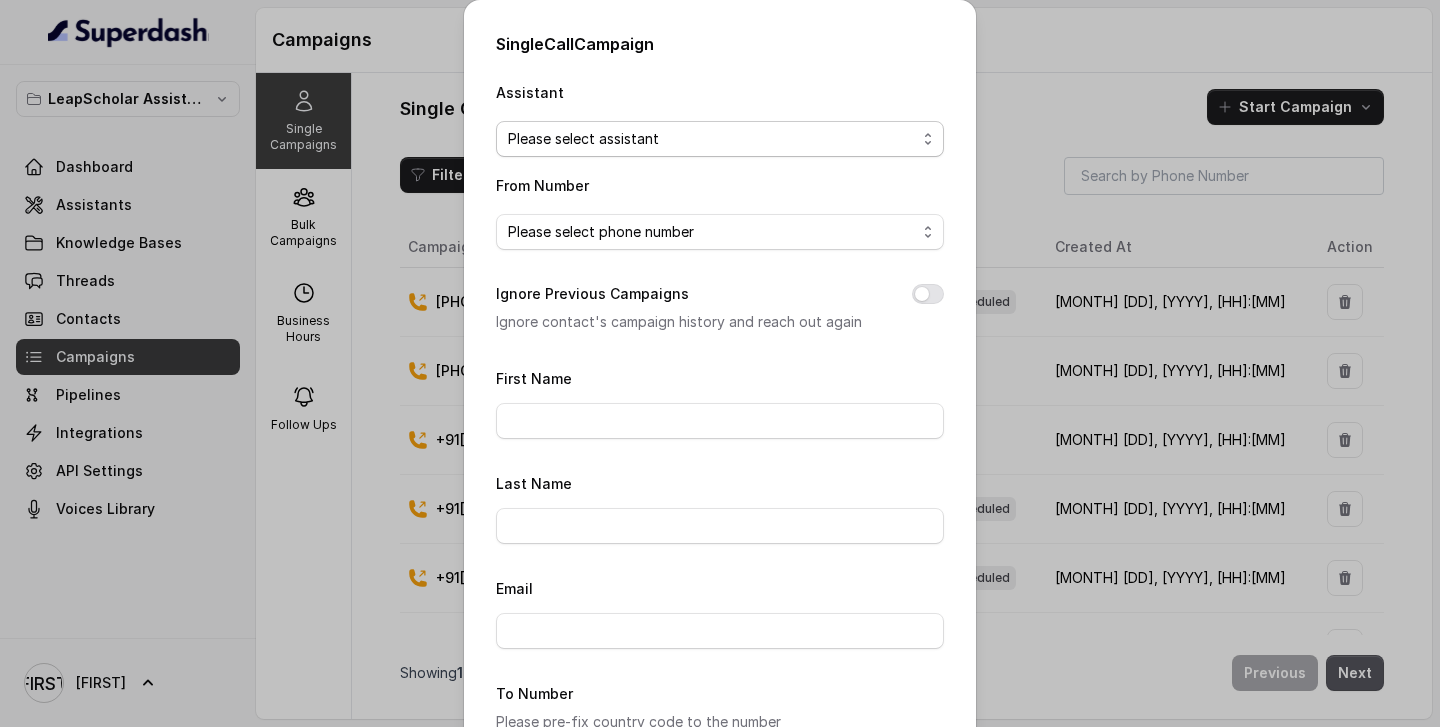 click on "Please select assistant" at bounding box center (583, 139) 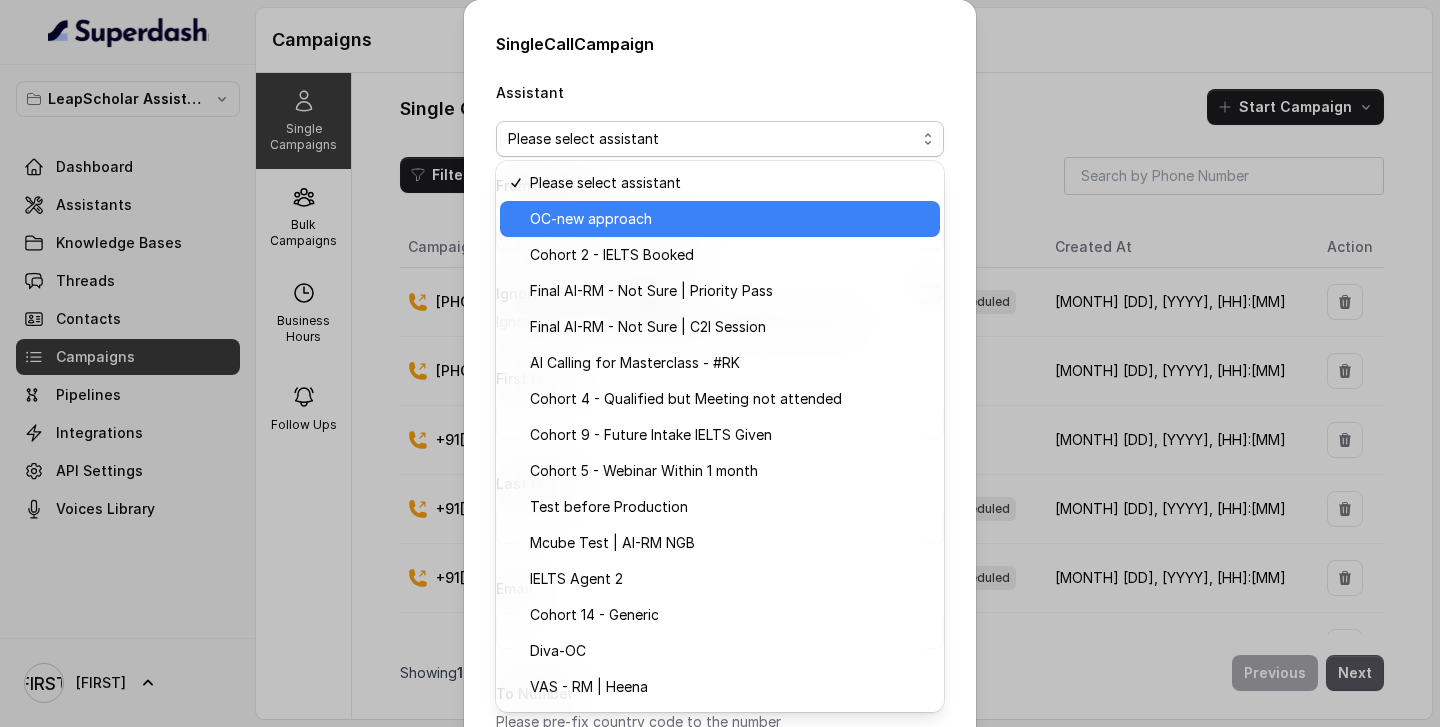 click on "OC-new approach" at bounding box center [591, 219] 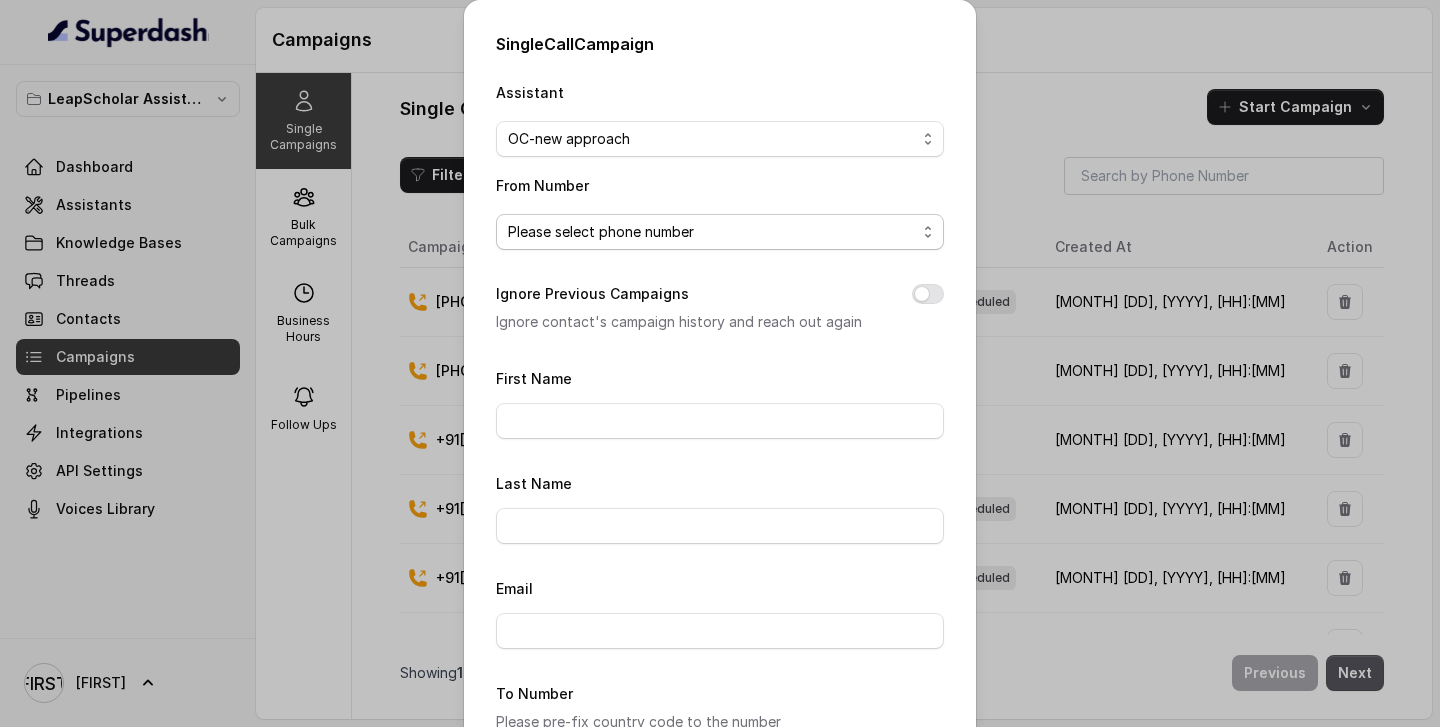 click on "Please select phone number" at bounding box center (601, 232) 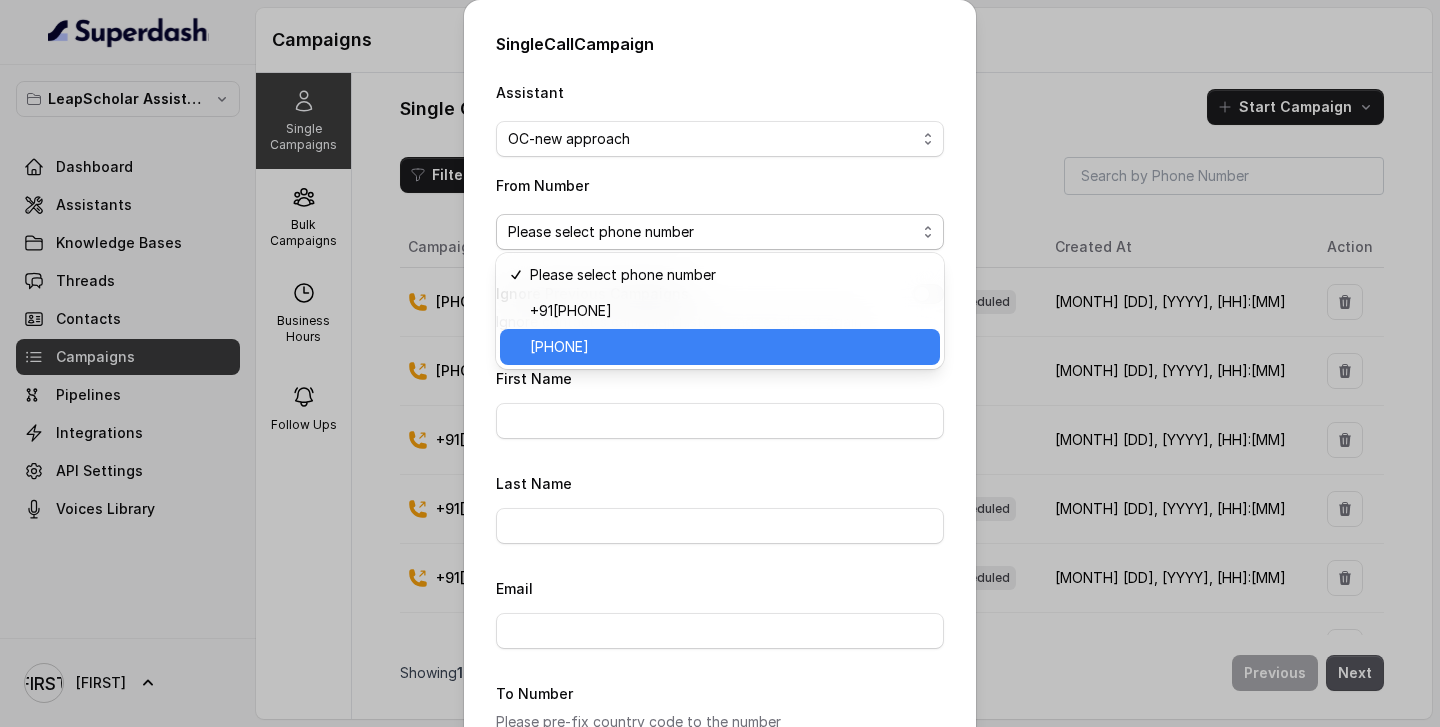 click on "[PHONE]" at bounding box center [729, 347] 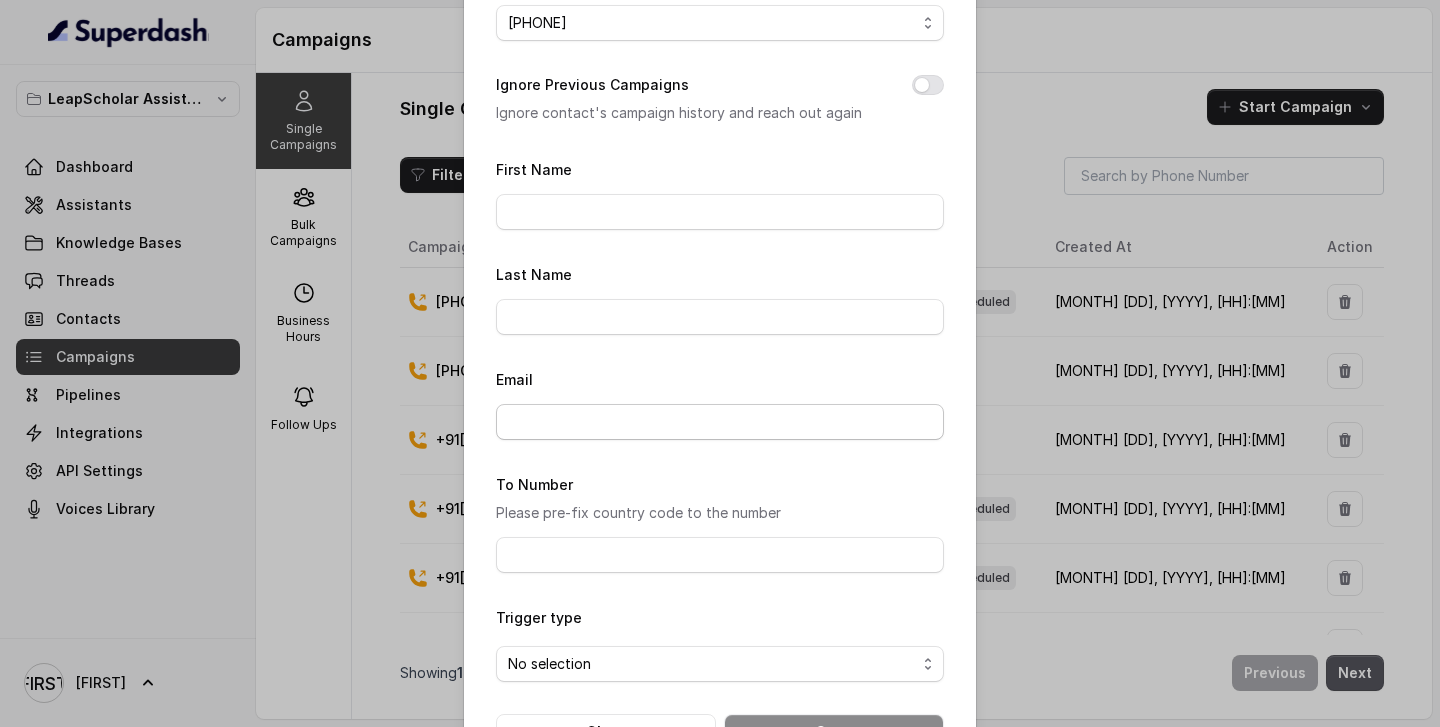 scroll, scrollTop: 276, scrollLeft: 0, axis: vertical 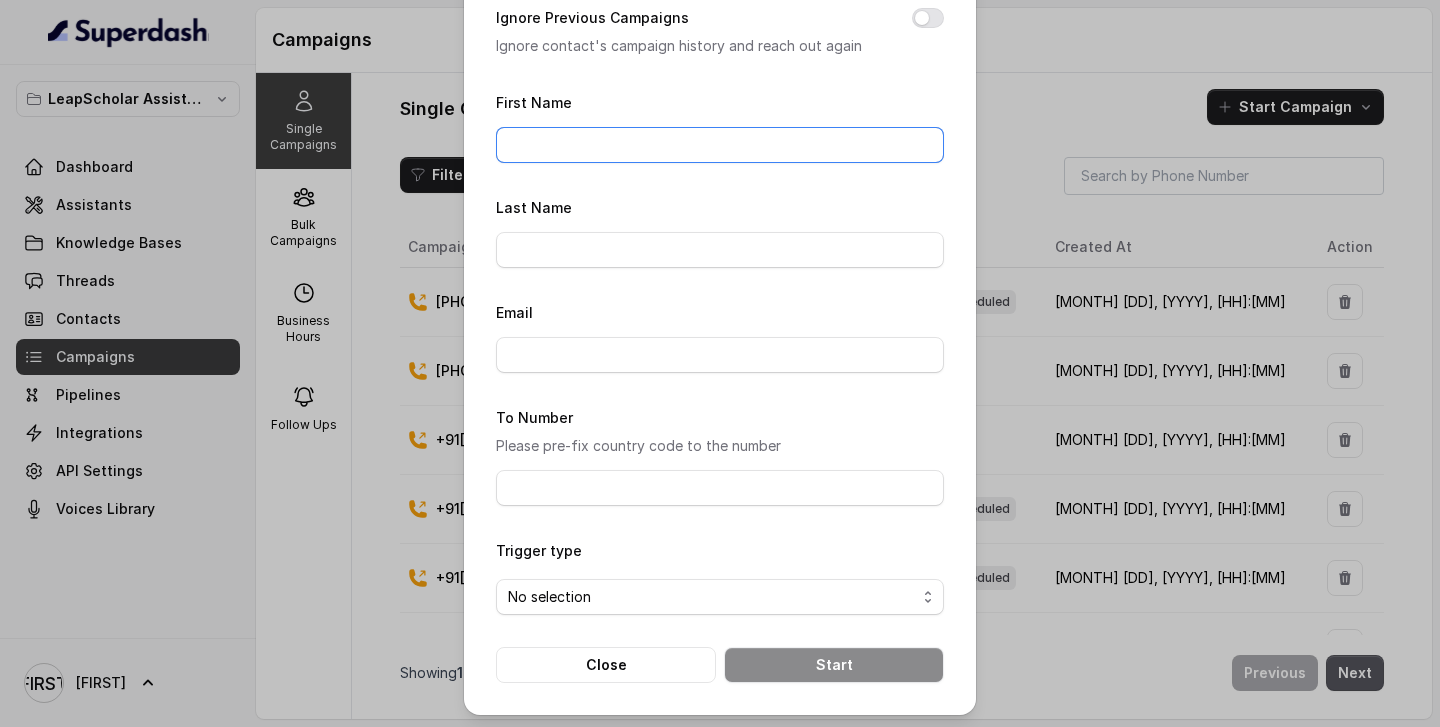 click on "First Name" at bounding box center (720, 145) 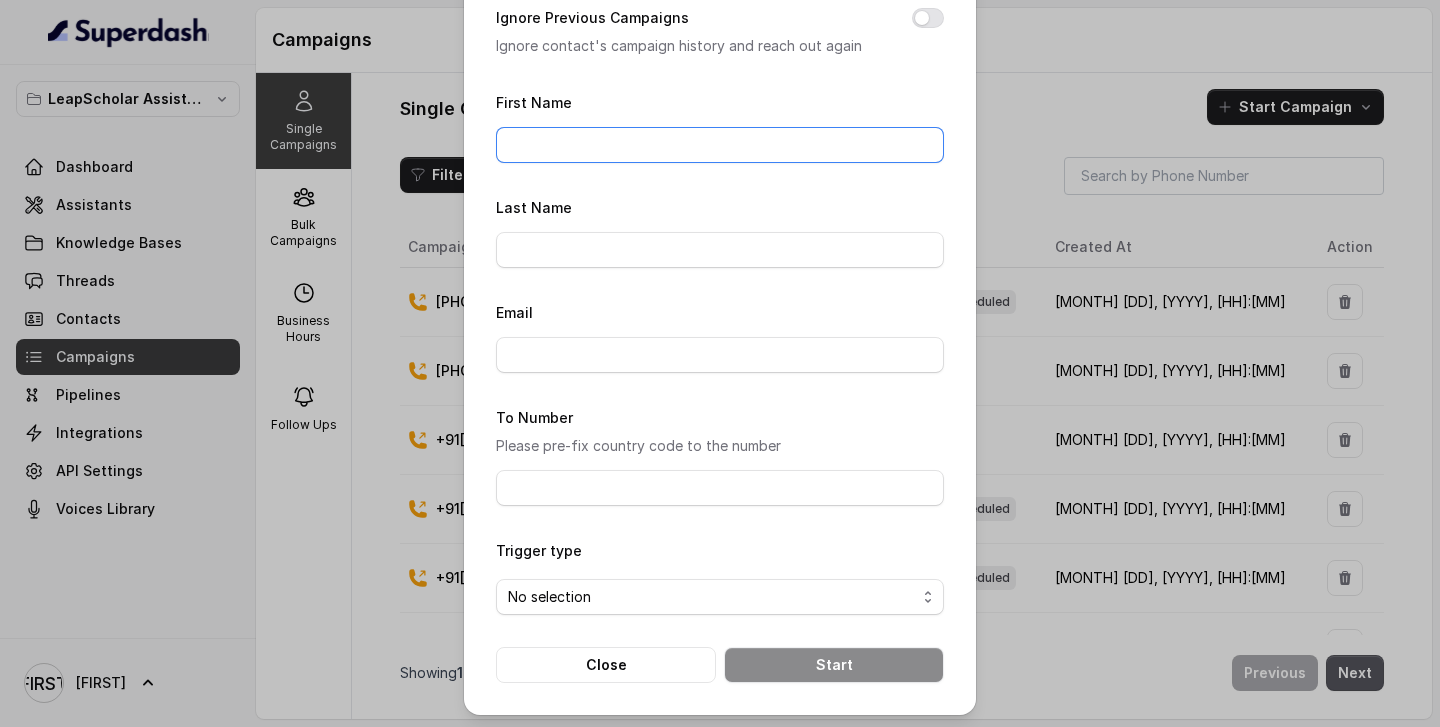 type on "[FIRST]" 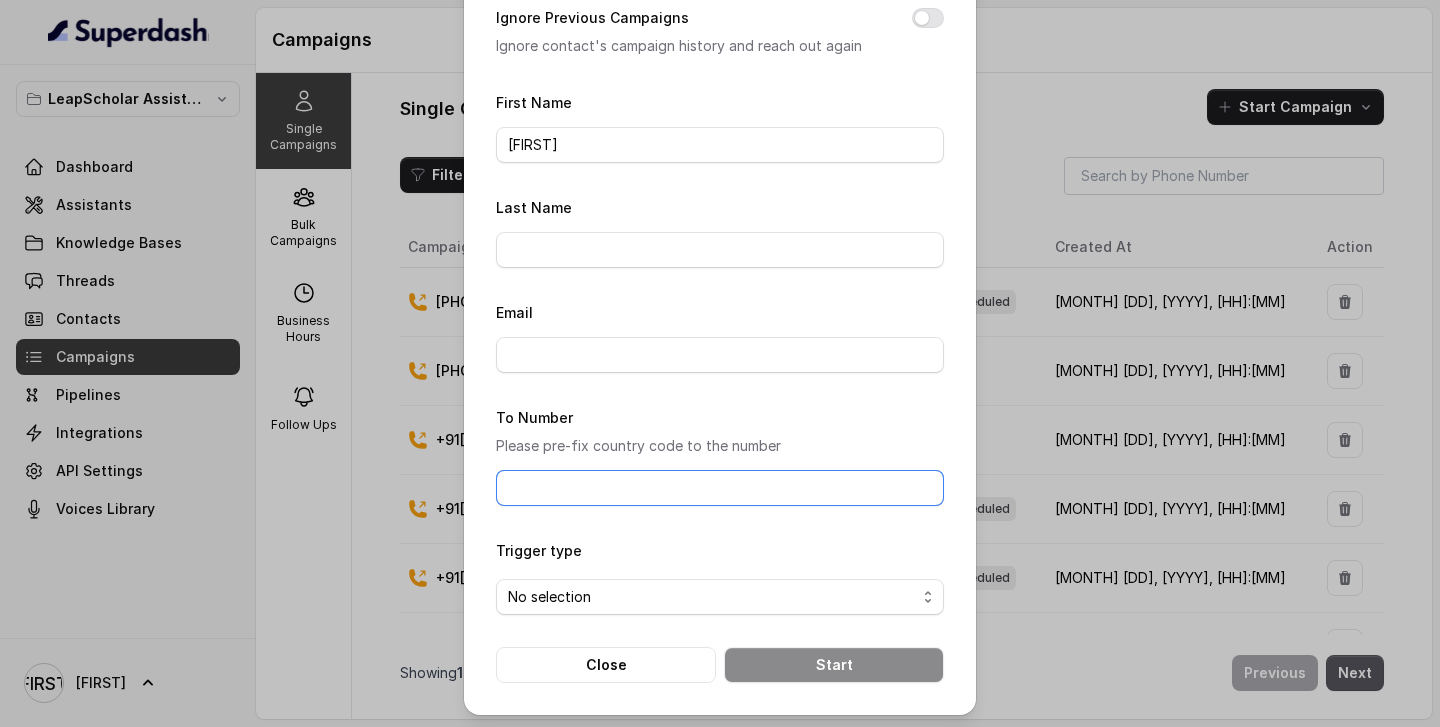 click on "To Number" at bounding box center (720, 488) 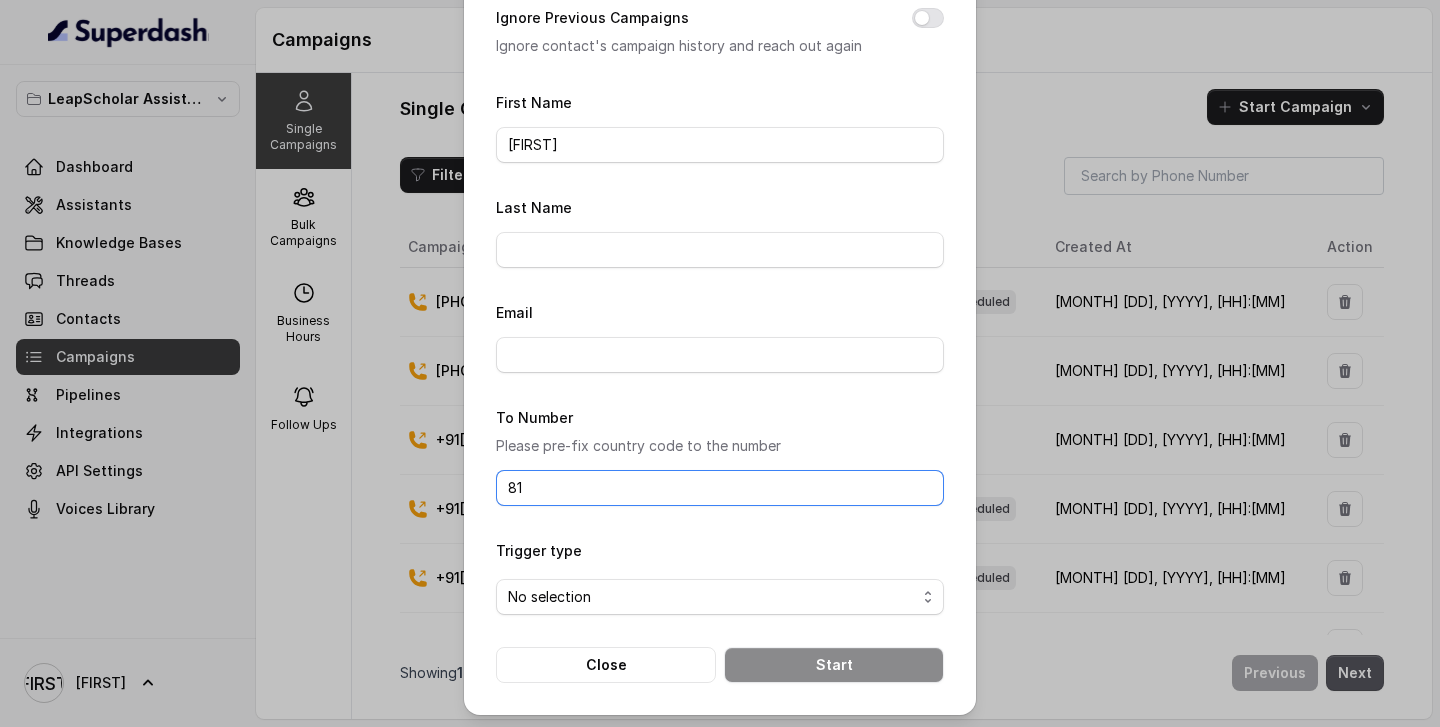 type on "[PHONE]" 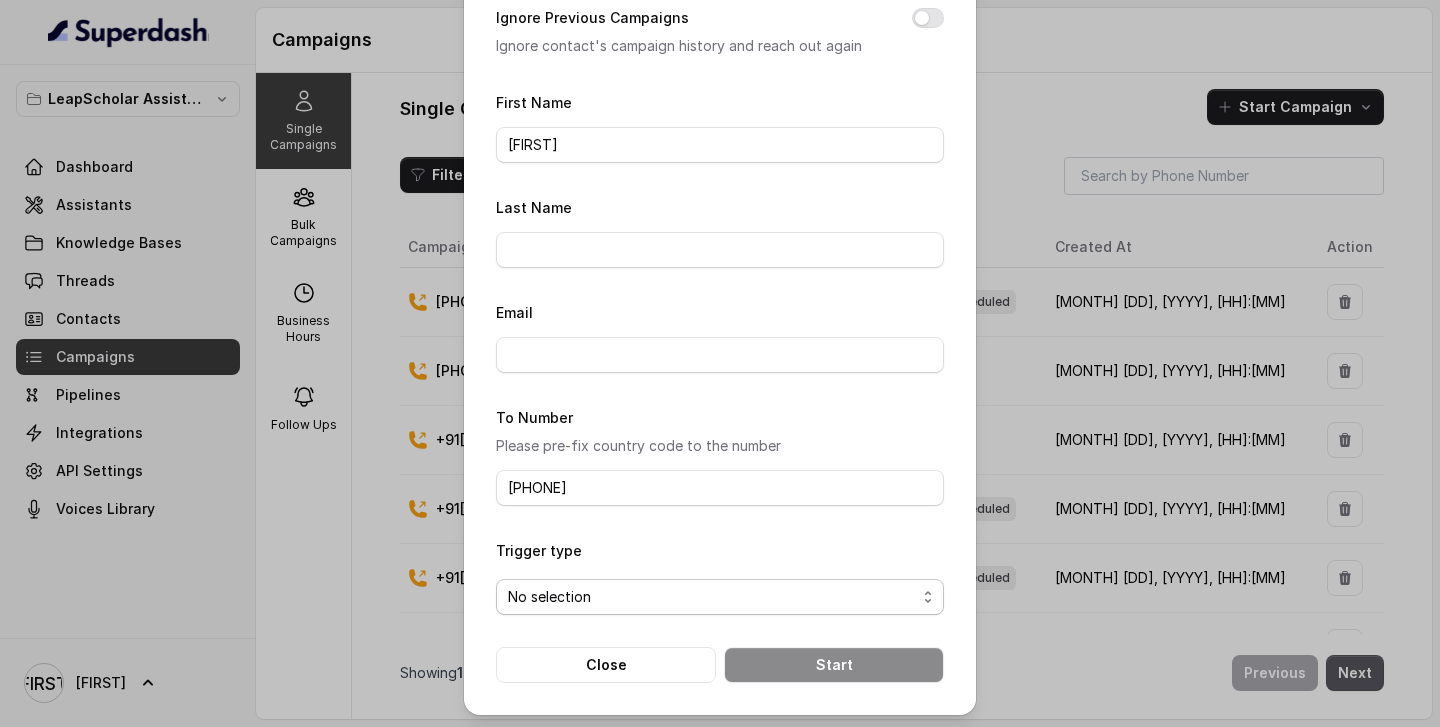 click on "No selection" at bounding box center (712, 597) 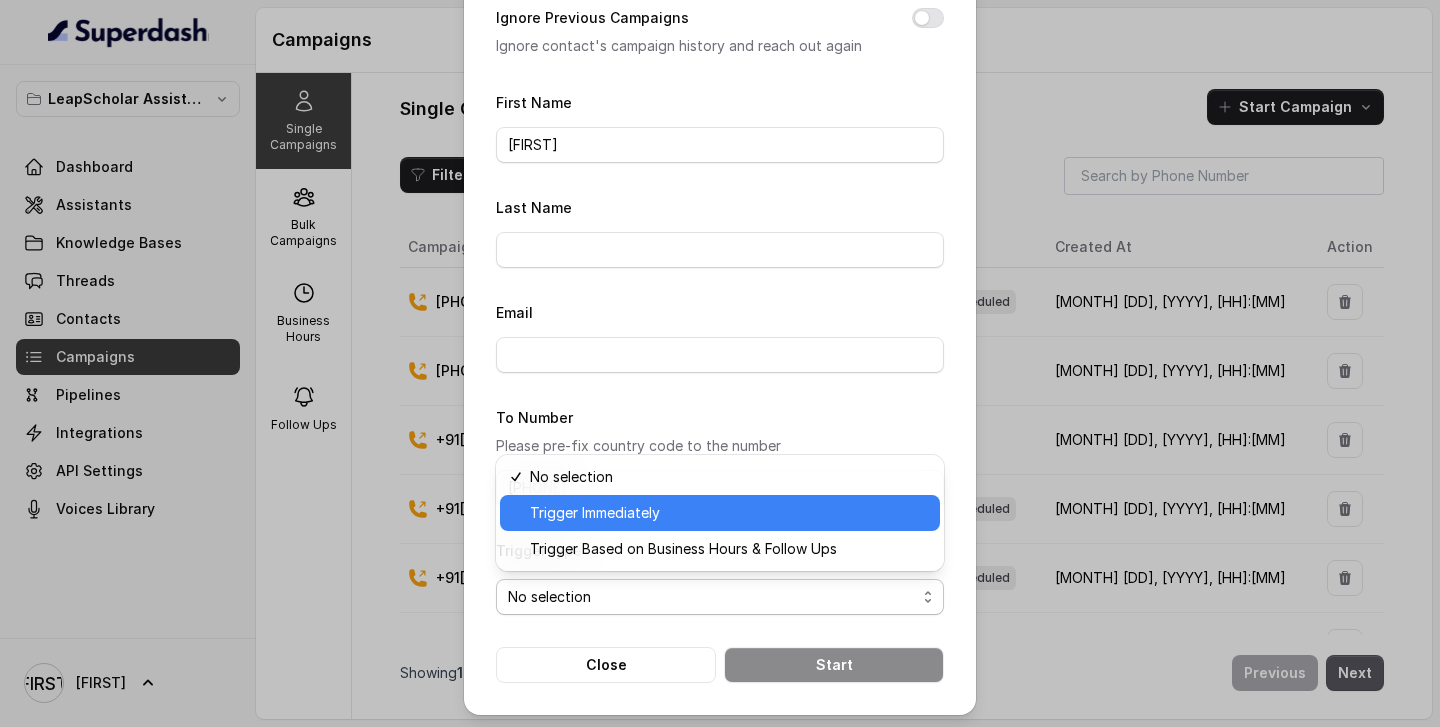 click on "Trigger Immediately" at bounding box center (729, 513) 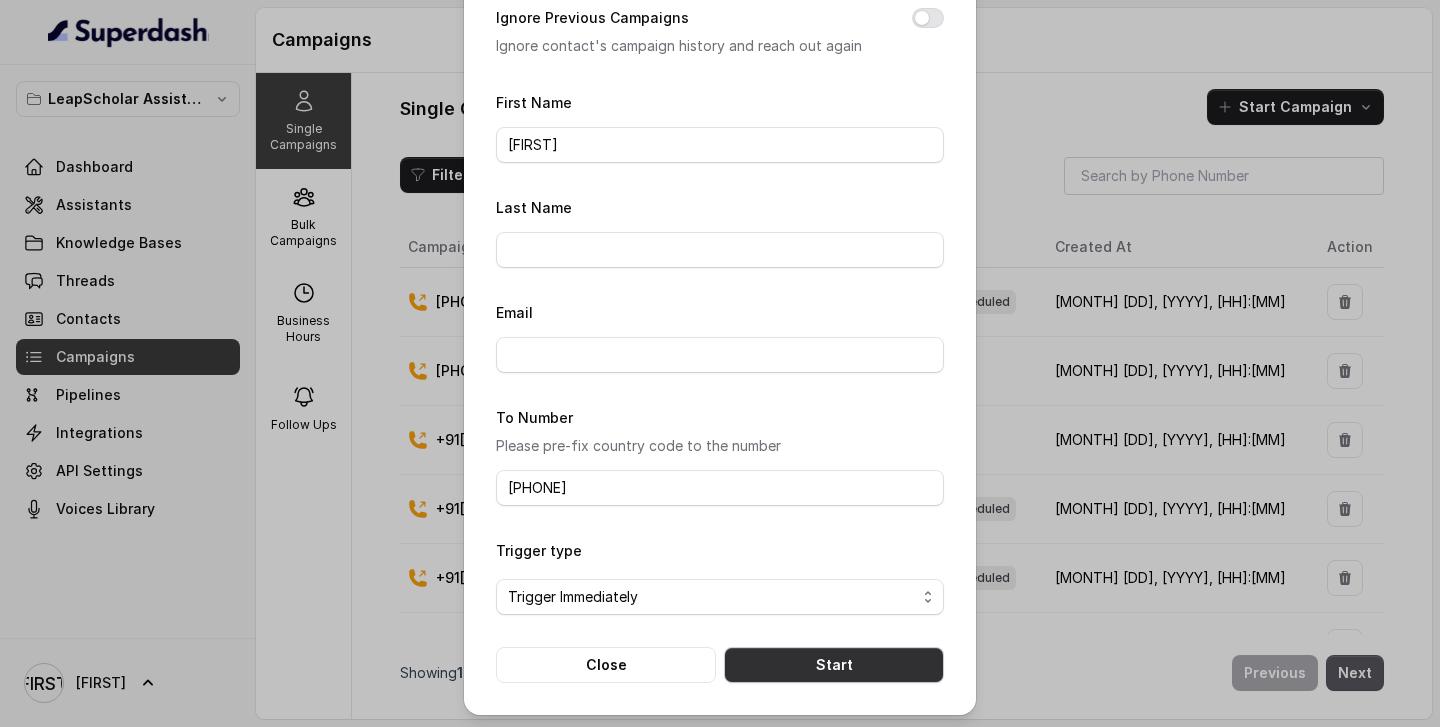 click on "Start" at bounding box center [834, 665] 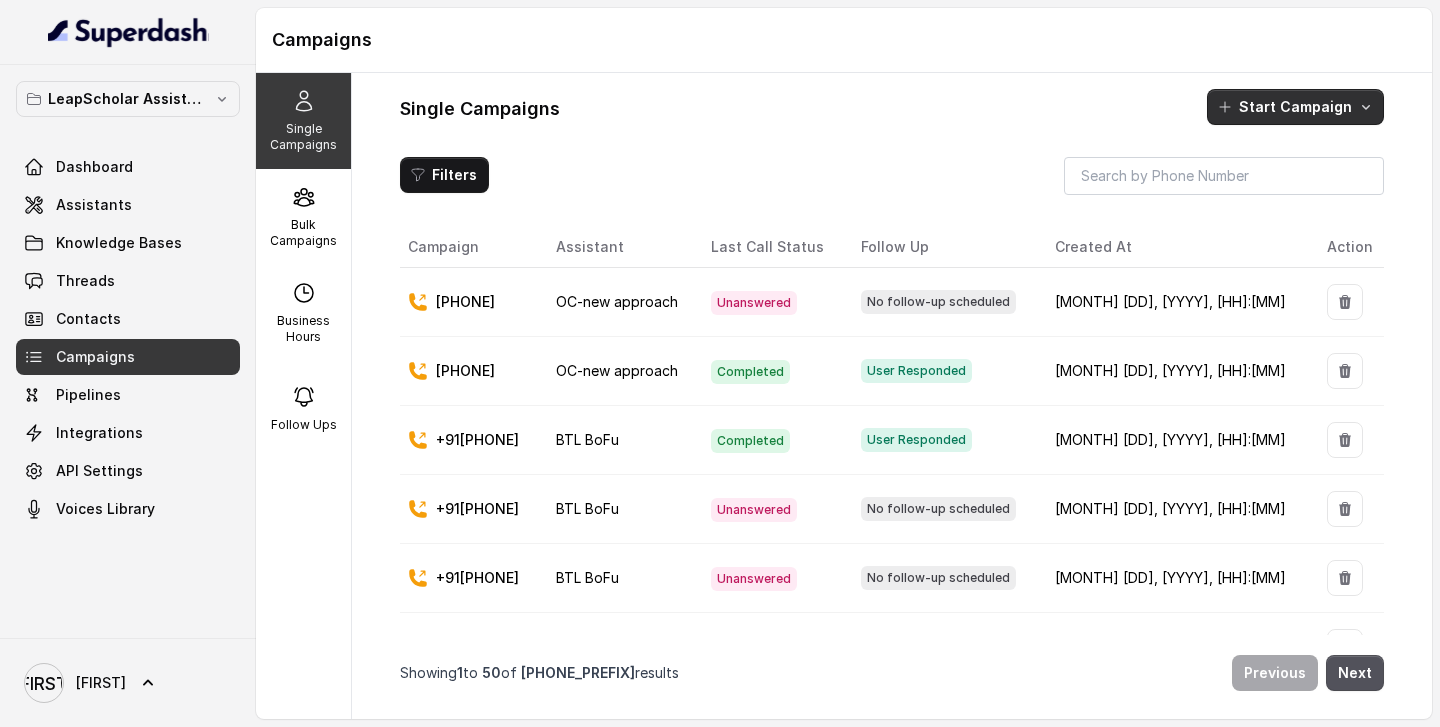 click on "Start Campaign" at bounding box center [1295, 107] 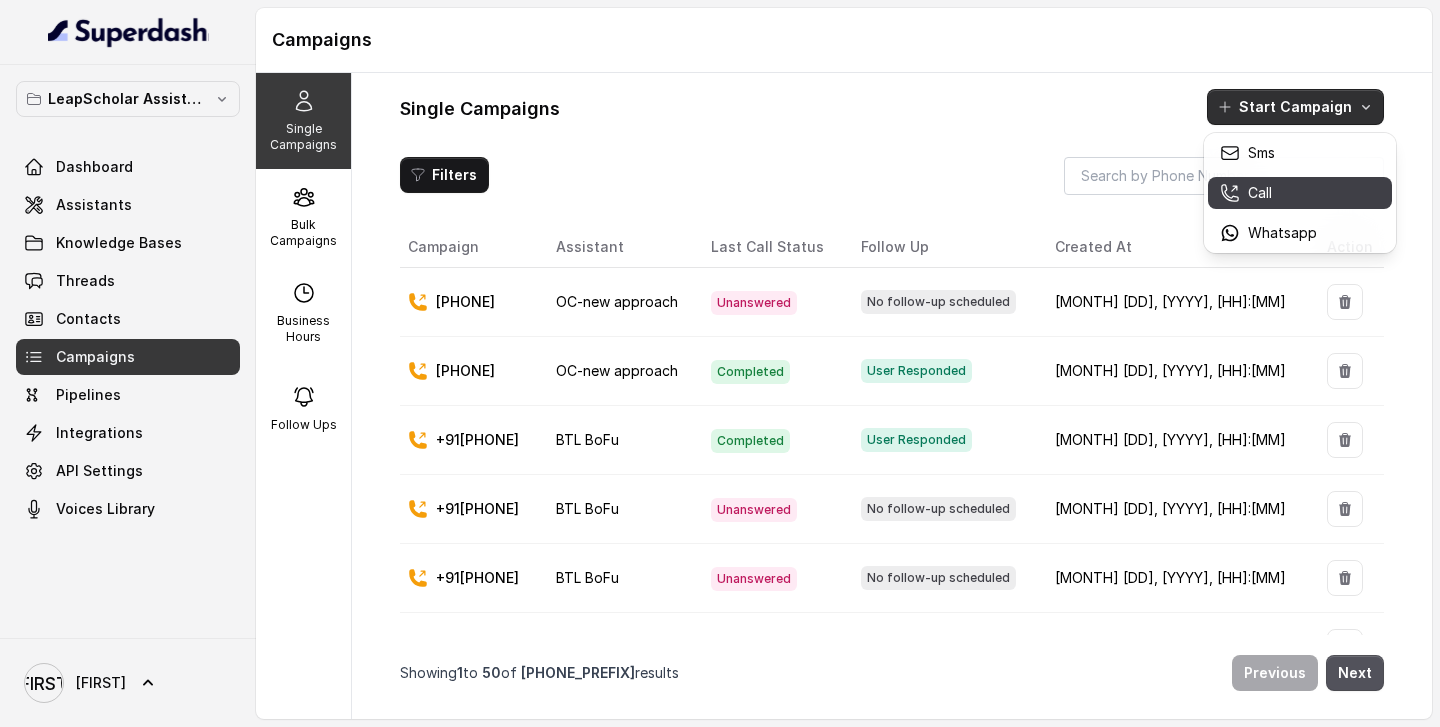click on "Call" at bounding box center [1300, 193] 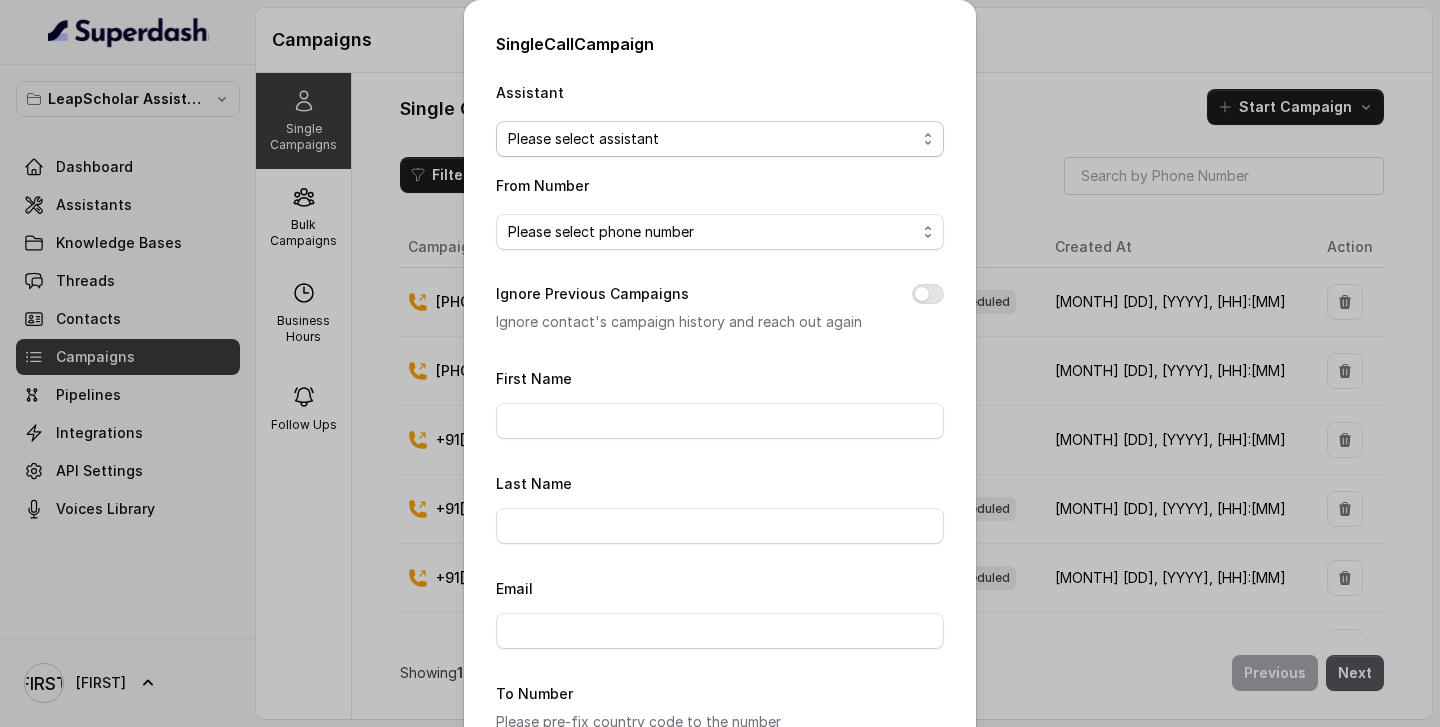click on "Please select assistant" at bounding box center [712, 139] 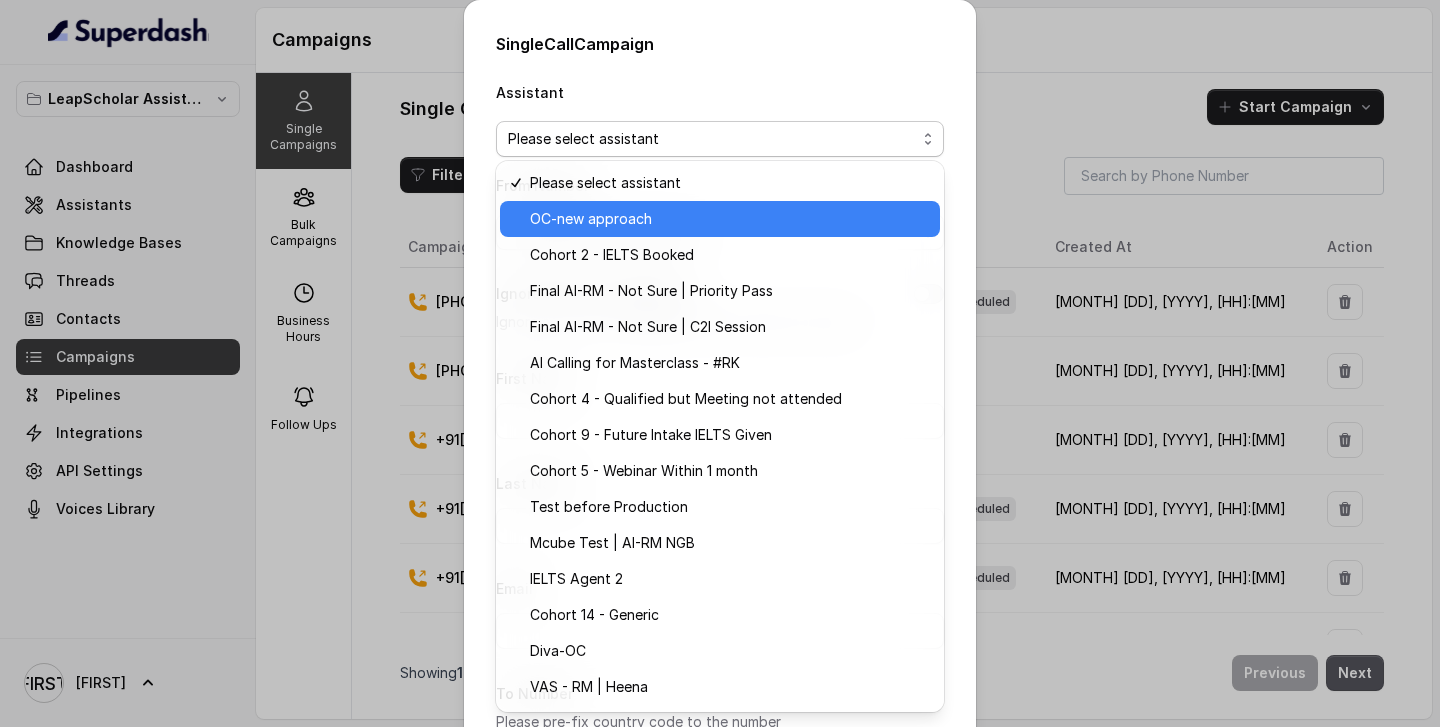 click on "OC-new approach" at bounding box center [729, 219] 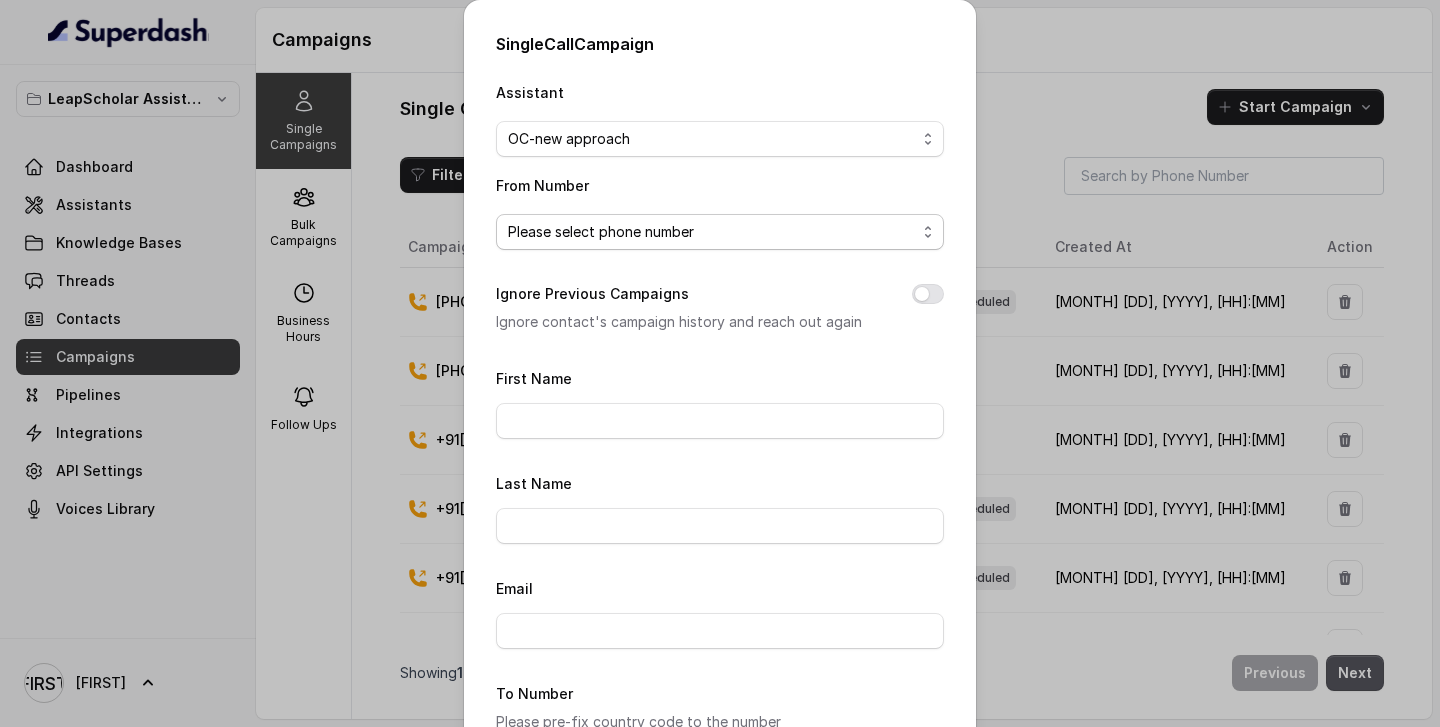 click on "Please select phone number" at bounding box center [712, 232] 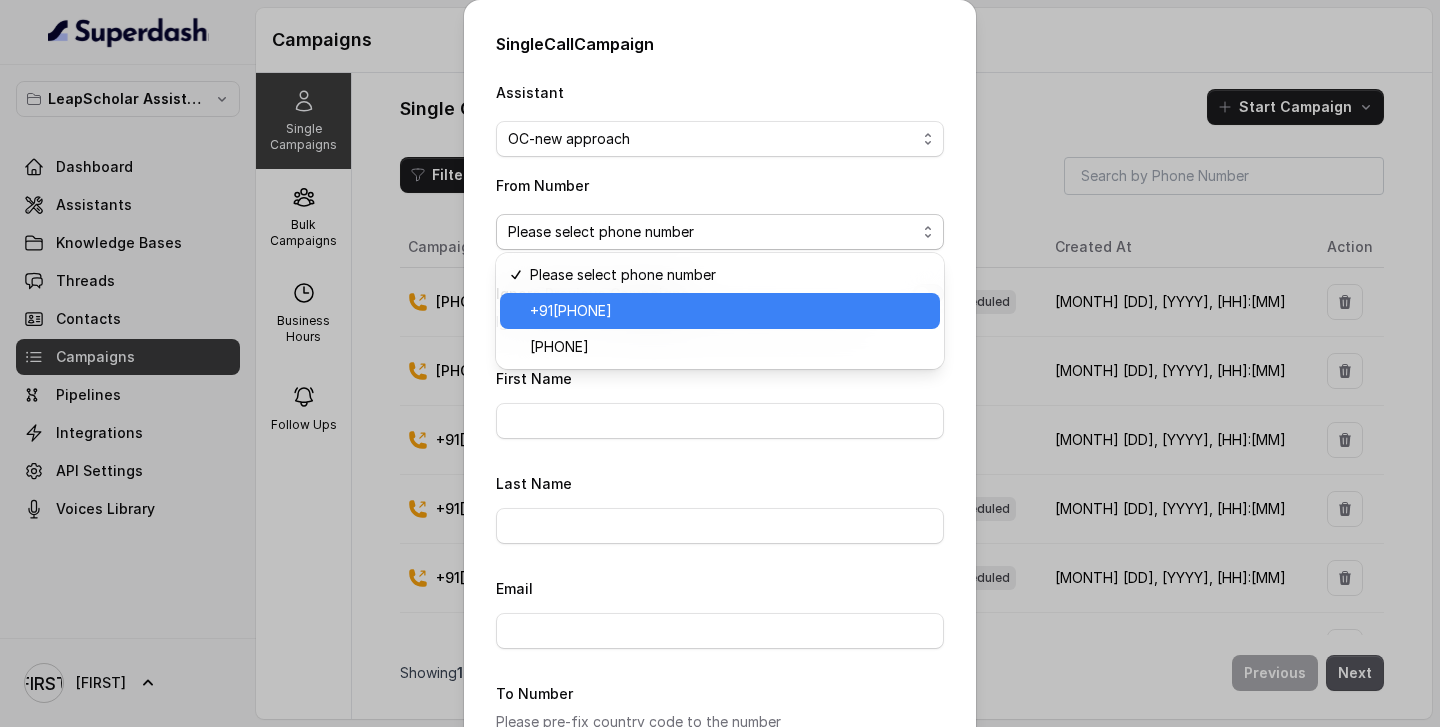 click on "+91[PHONE]" at bounding box center [729, 311] 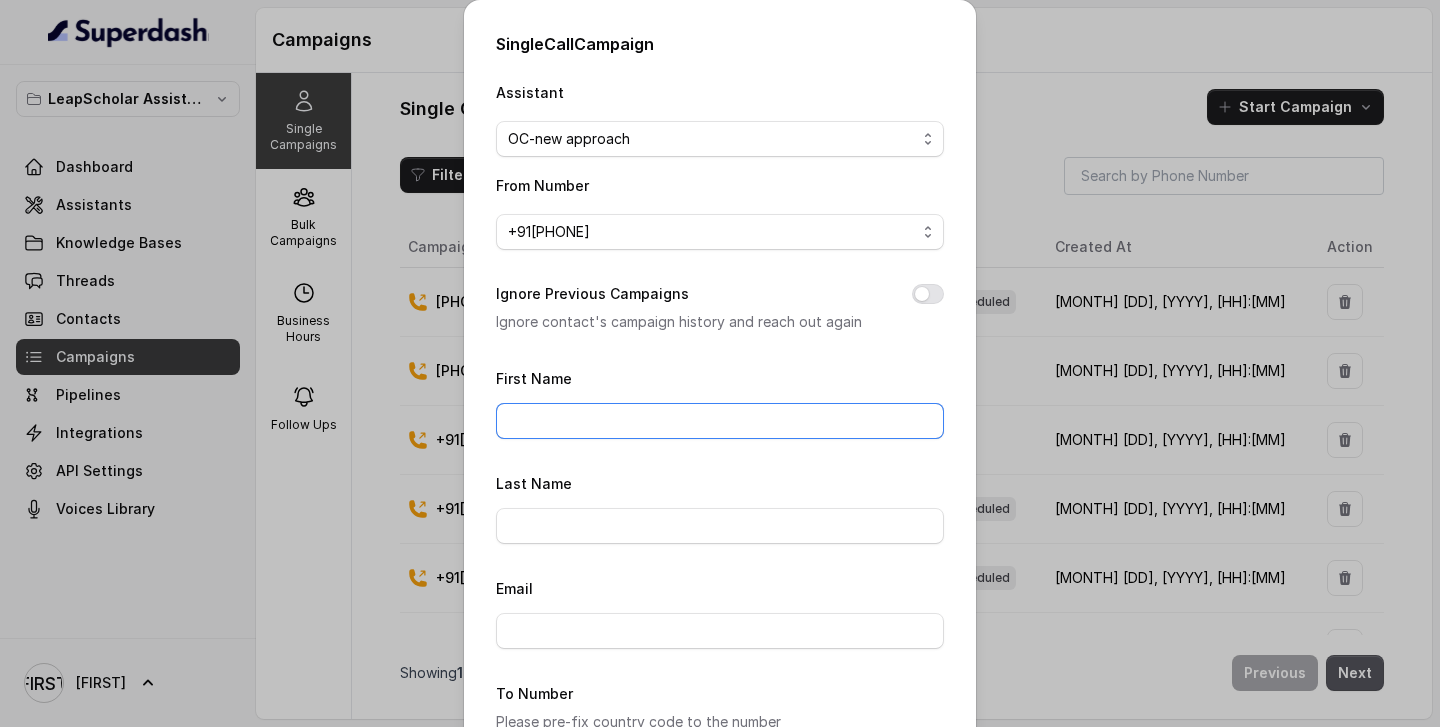 click on "First Name" at bounding box center (720, 421) 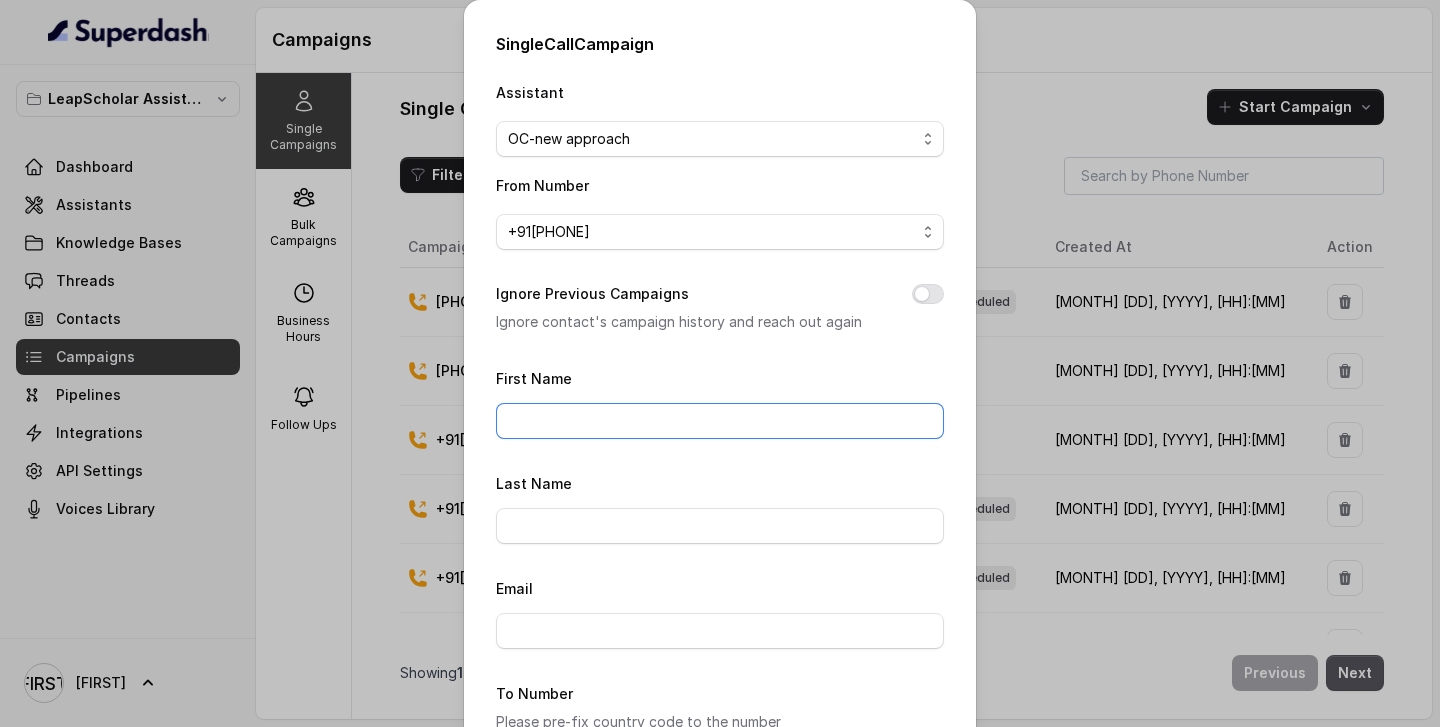 type on "[FIRST]" 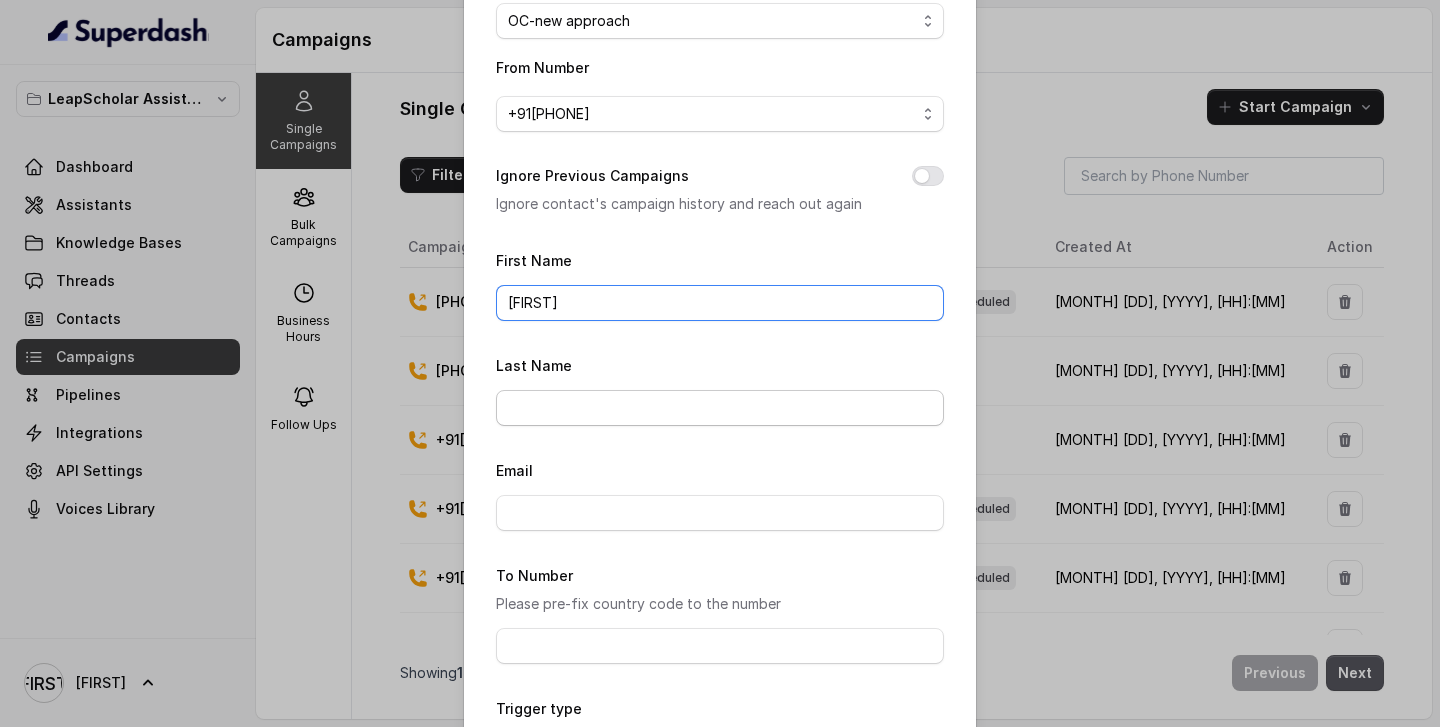 scroll, scrollTop: 125, scrollLeft: 0, axis: vertical 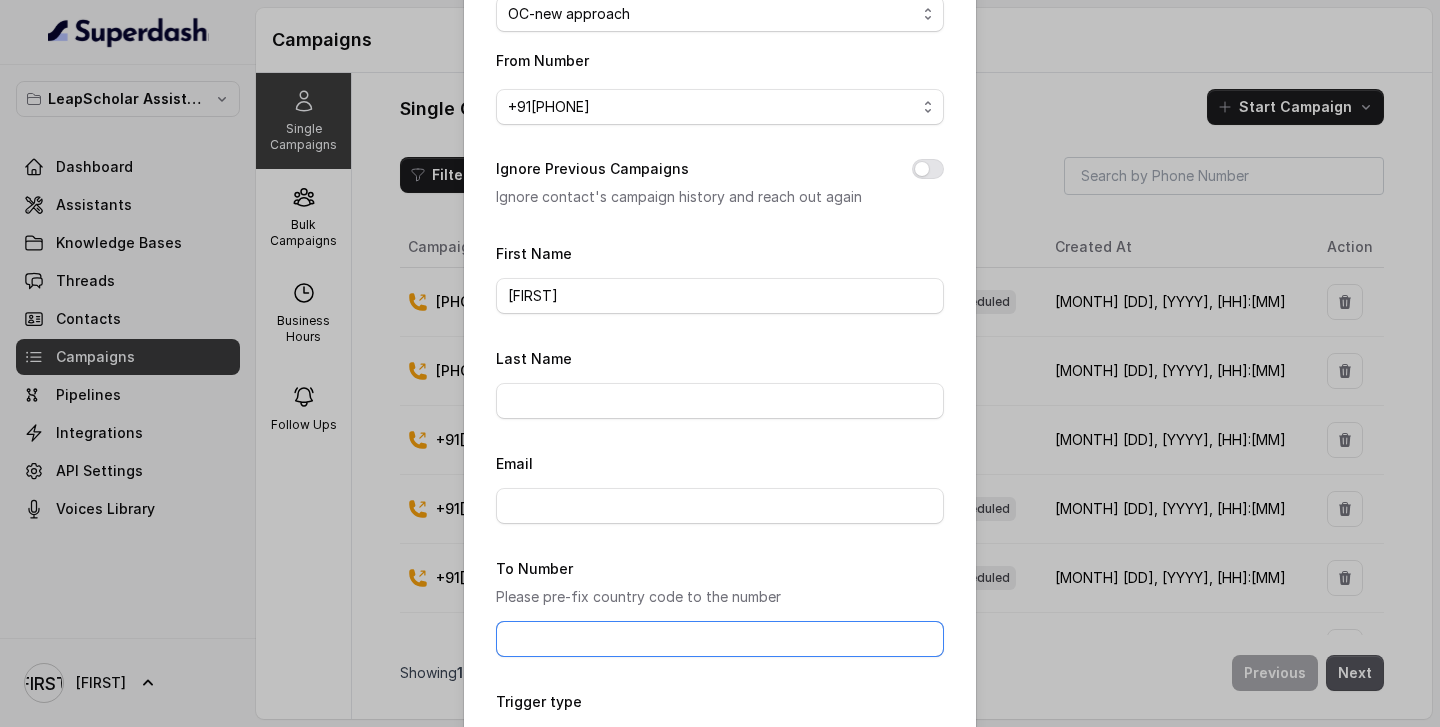 click on "To Number" at bounding box center (720, 639) 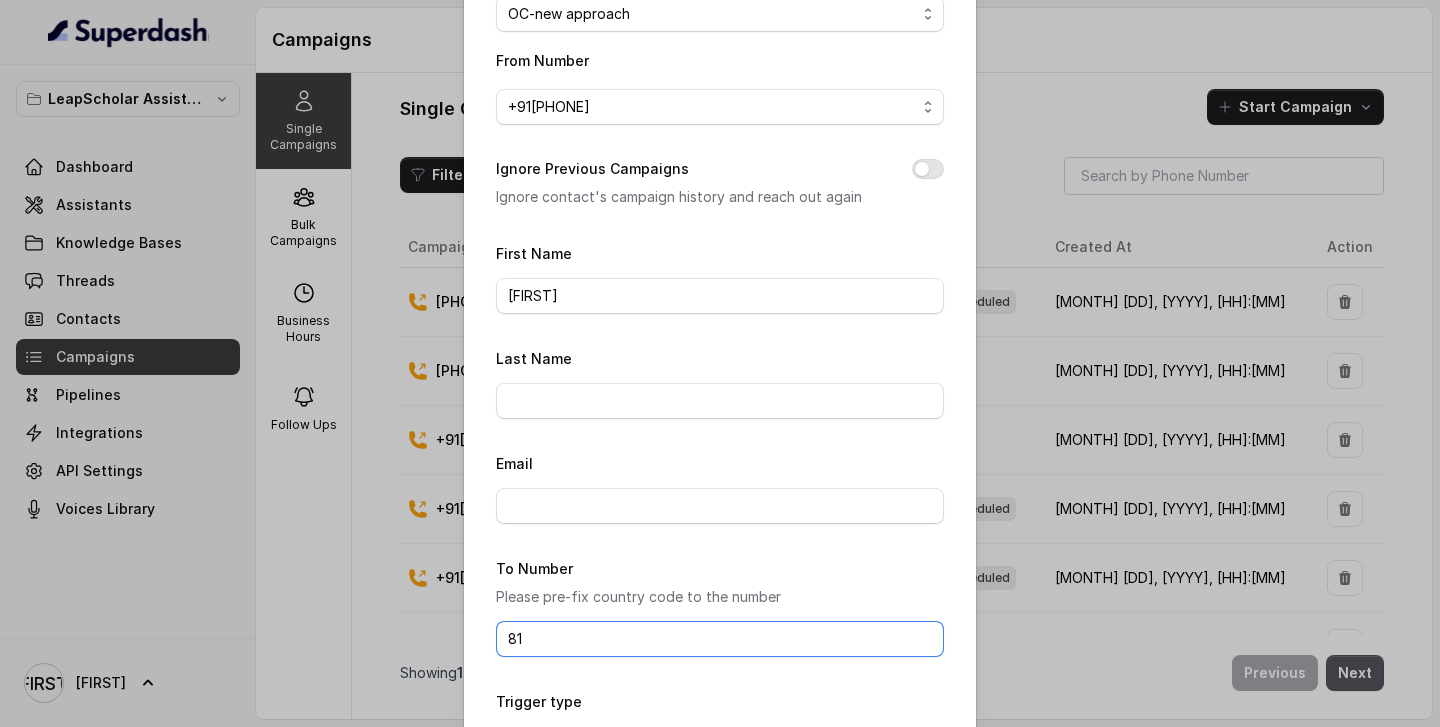 type on "[PHONE]" 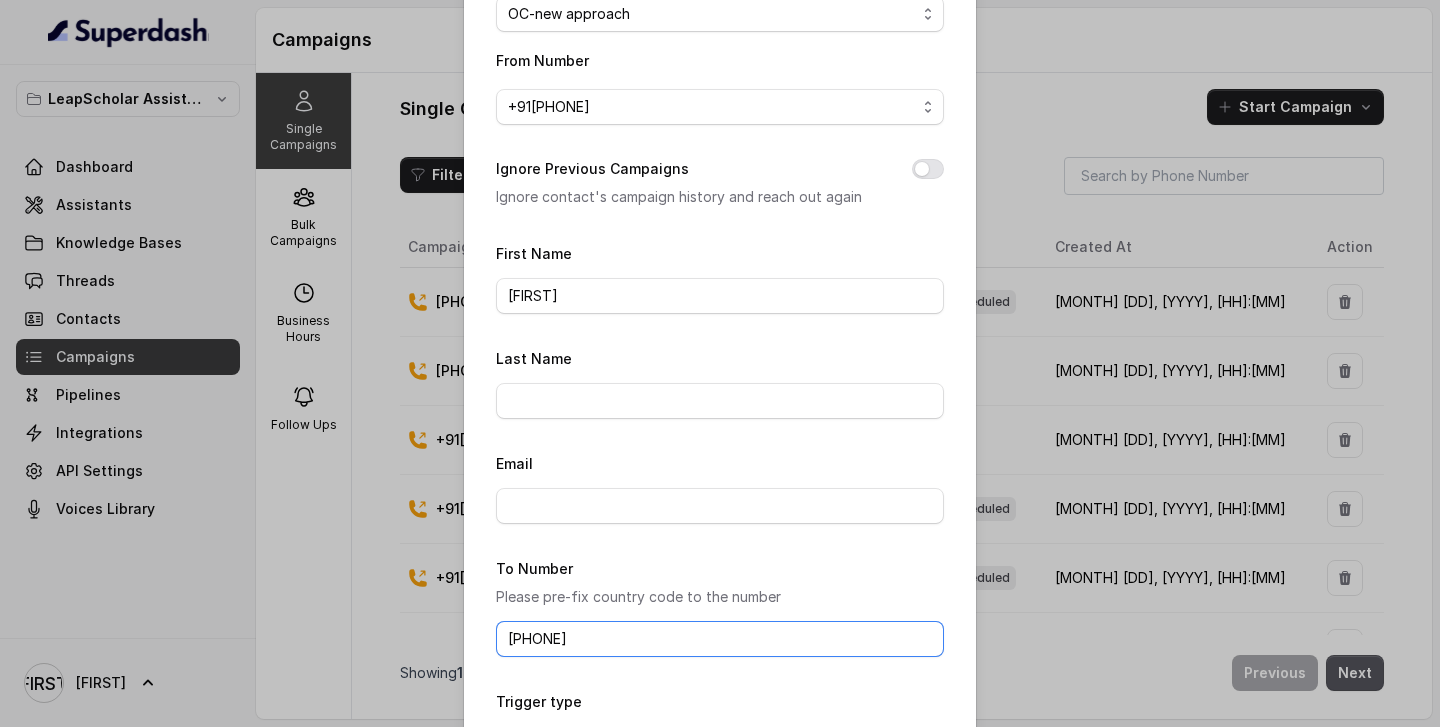 scroll, scrollTop: 276, scrollLeft: 0, axis: vertical 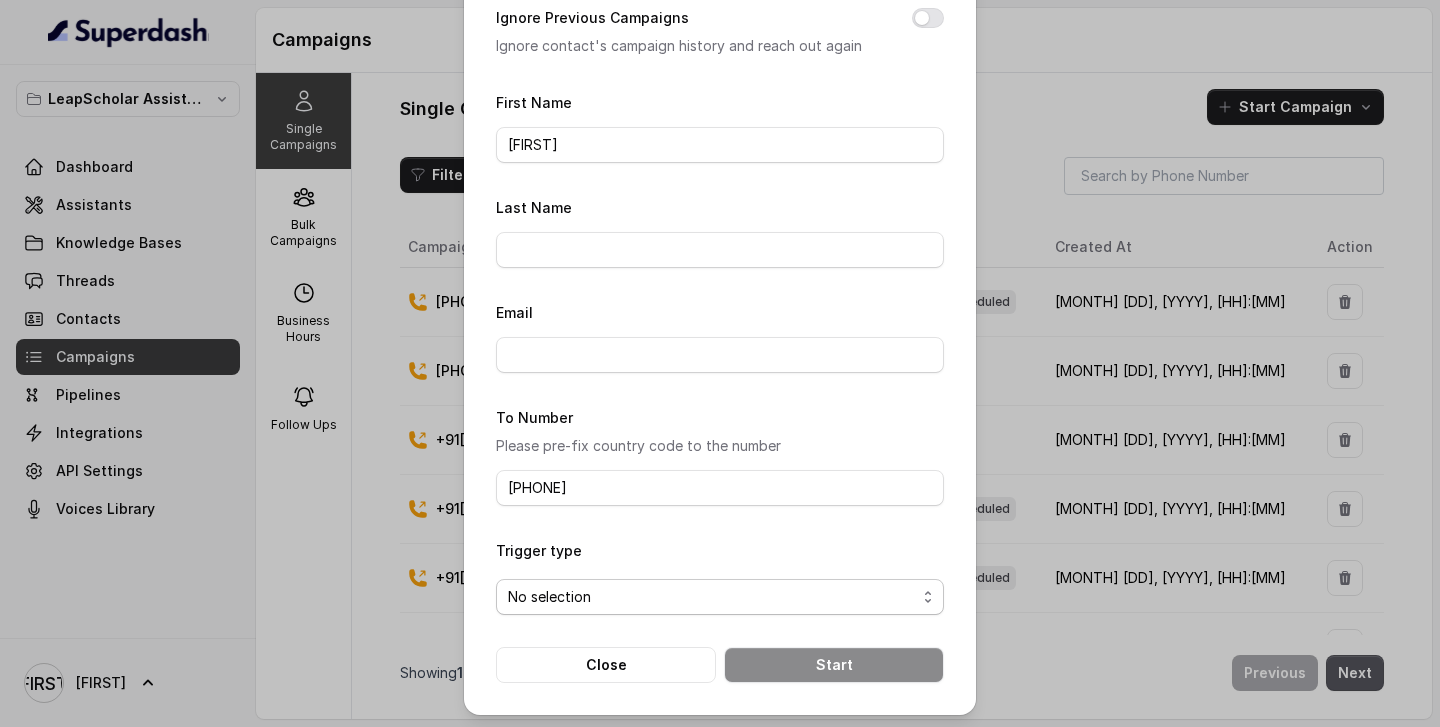 click on "No selection" at bounding box center (712, 597) 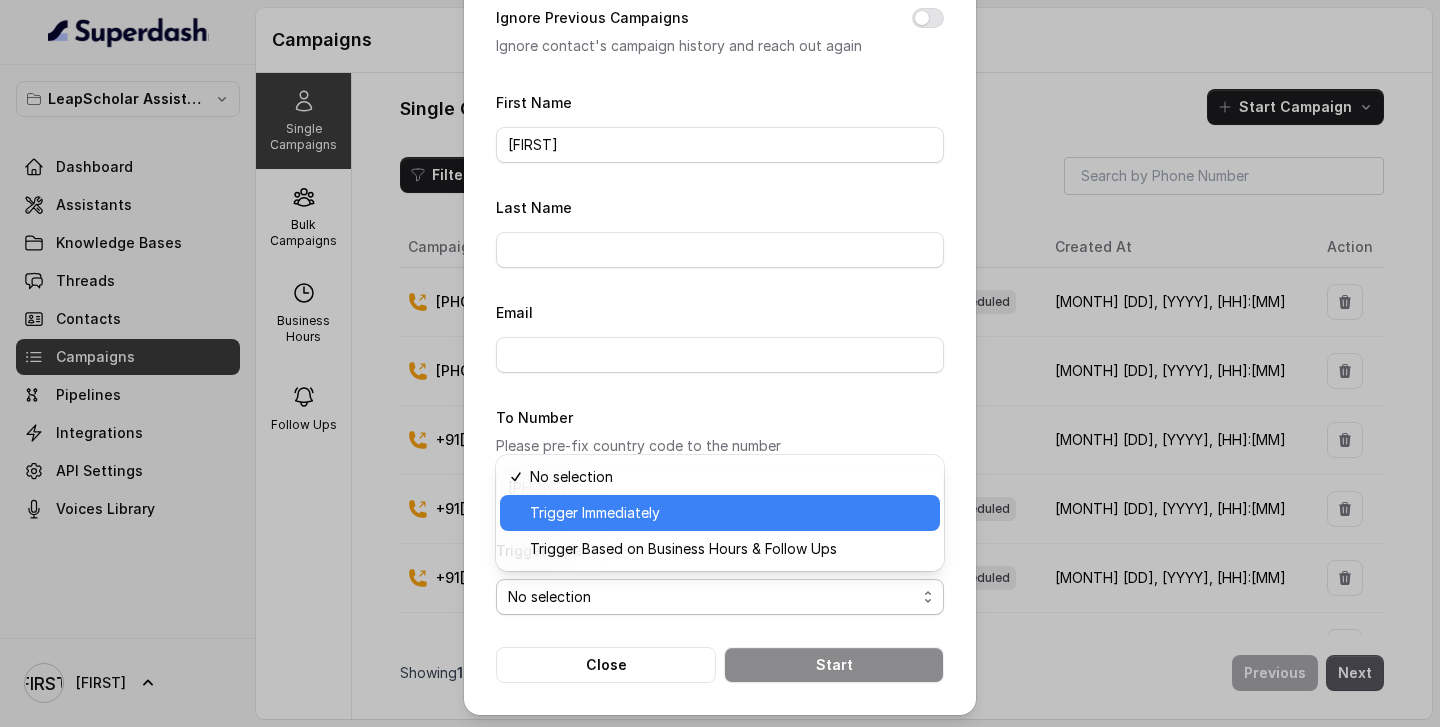 click on "Trigger Immediately" at bounding box center (729, 513) 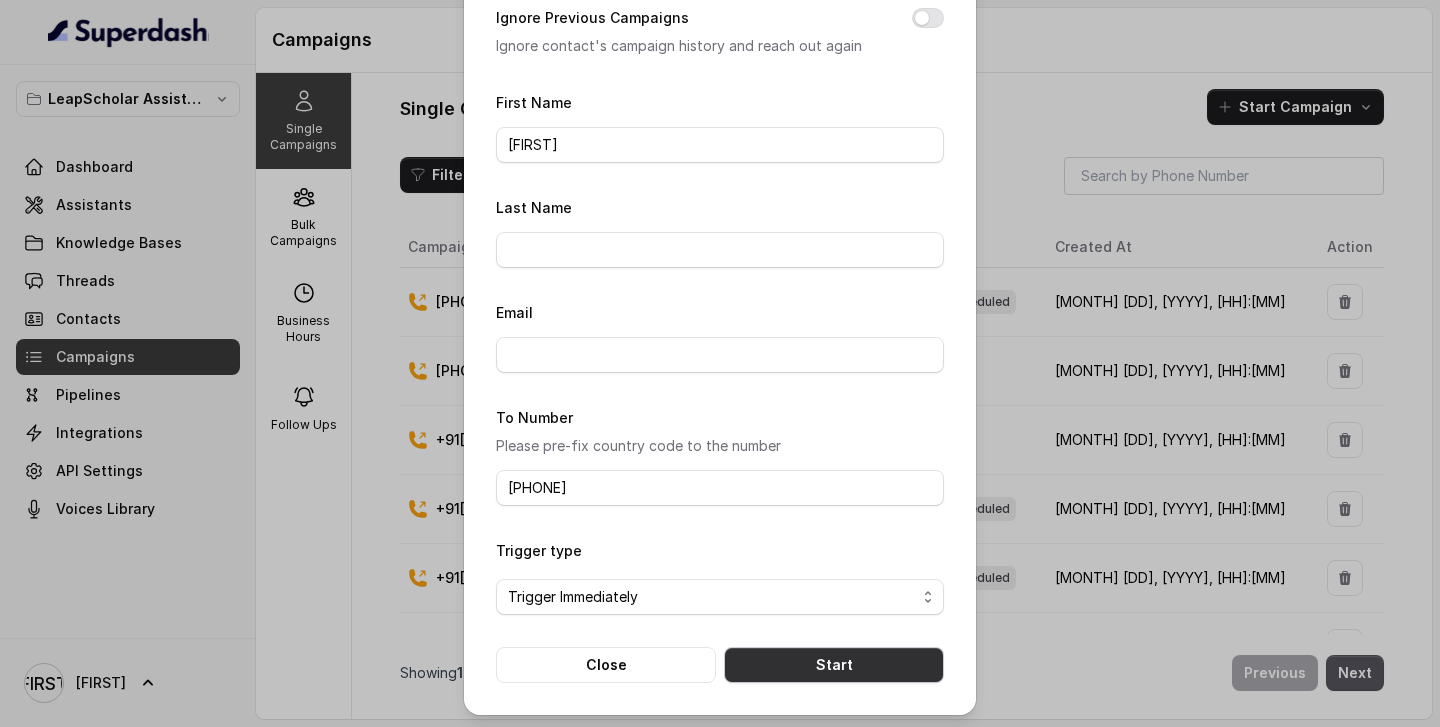 click on "Start" at bounding box center [834, 665] 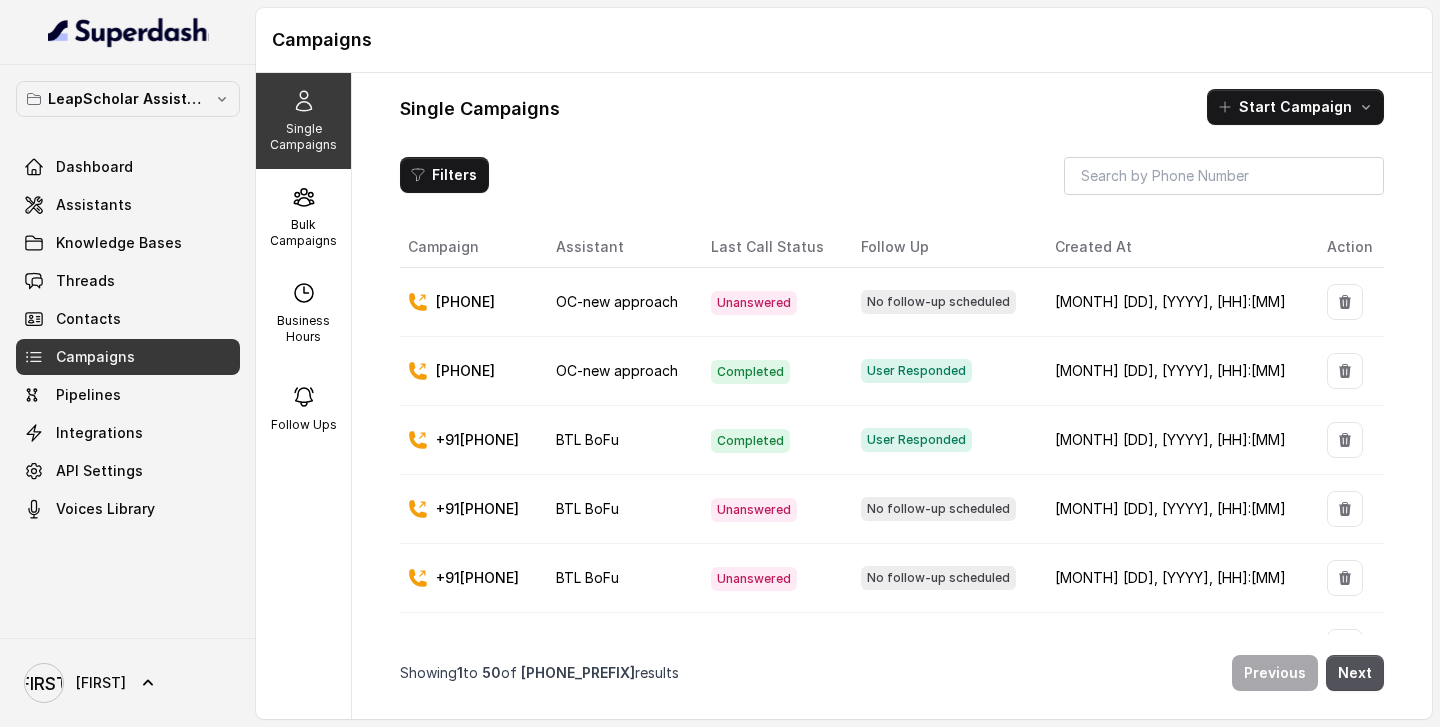 click on "Single Campaigns" at bounding box center (303, 137) 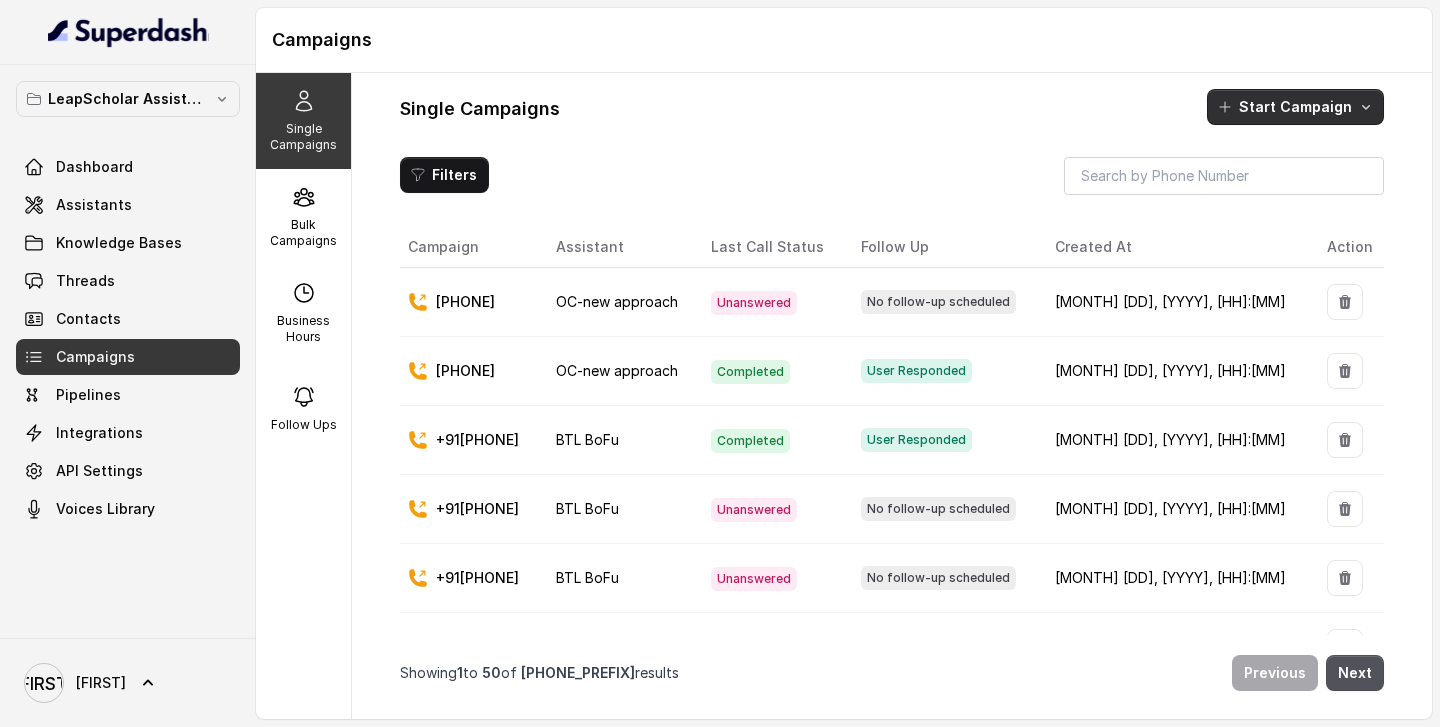 click on "Start Campaign" at bounding box center (1295, 107) 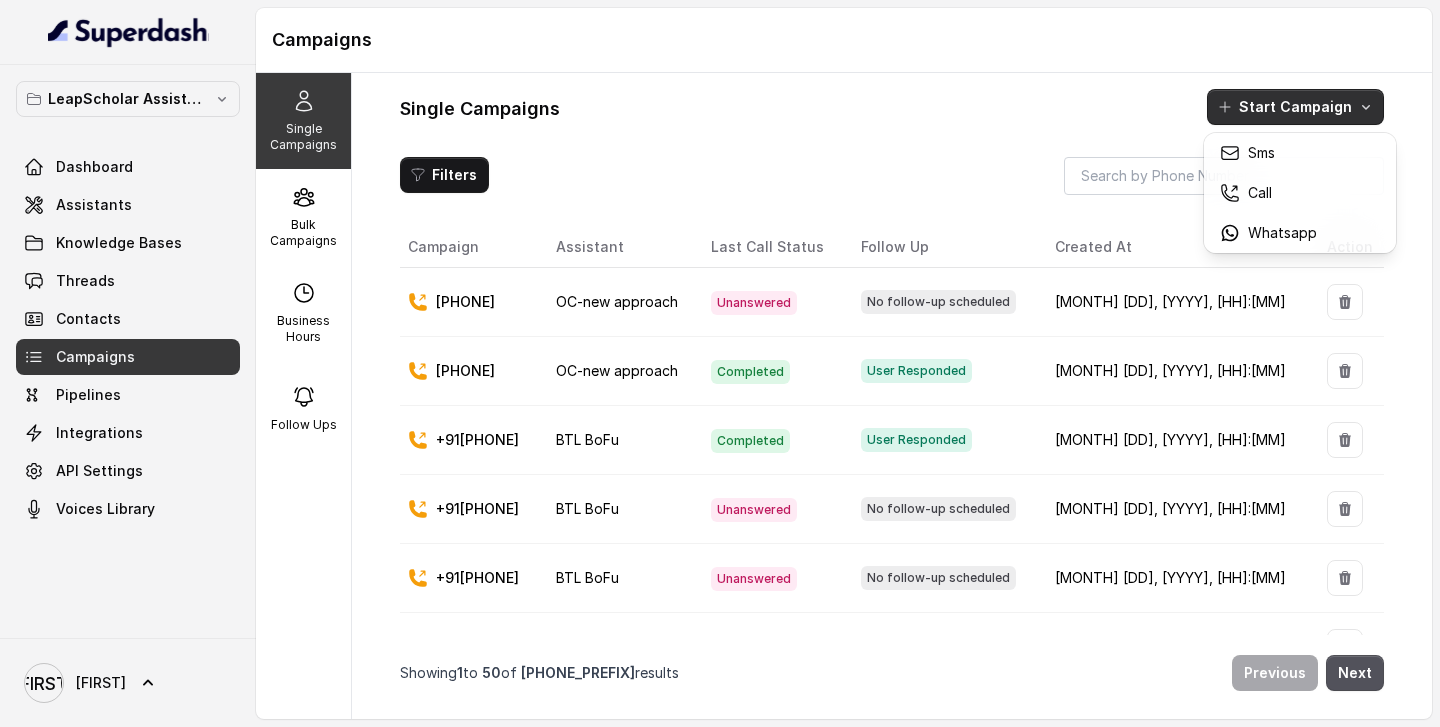 click on "Single Campaigns  Start Campaign  Filters Campaign Assistant Last Call Status Follow Up Created At Action [PHONE] OC-new approach   Unanswered No follow-up scheduled [MONTH] [DD], [YYYY], [HH]:[MM] [PHONE] OC-new approach   Completed User Responded [MONTH] [DD], [YYYY], [HH]:[MM] +91[PHONE] BTL BoFu   Completed User Responded [MONTH] [DD], [YYYY], [HH]:[MM] +91[PHONE] BTL BoFu   Unanswered No follow-up scheduled [MONTH] [DD], [YYYY], [HH]:[MM] +91[PHONE] BTL BoFu   Unanswered No follow-up scheduled [MONTH] [DD], [YYYY], [HH]:[MM] +91[PHONE] BTL BoFu   Rejected No follow-up scheduled [MONTH] [DD], [YYYY], [HH]:[MM] +91[PHONE] BTL BoFu   Unanswered No follow-up scheduled [MONTH] [DD], [YYYY], [HH]:[MM] +91[PHONE] BTL BoFu   Unanswered No follow-up scheduled [MONTH] [DD], [YYYY], [HH]:[MM] +91[PHONE] BTL BoFu   Unanswered No follow-up scheduled [MONTH] [DD], [YYYY], [HH]:[MM] +91[PHONE] BTL BoFu   Completed User Responded [MONTH] [DD], [YYYY], [HH]:[MM] +91[PHONE] BTL BoFu   Rejected No follow-up scheduled [MONTH] [DD], [YYYY], [HH]:[MM] +91[PHONE] BTL BoFu   Completed User Responded [MONTH] [DD], [YYYY], [HH]:[MM] +91[PHONE] BTL BoFu   Completed User Responded [MONTH] [DD], [YYYY], [HH]:[MM] BTL BoFu" at bounding box center (892, 396) 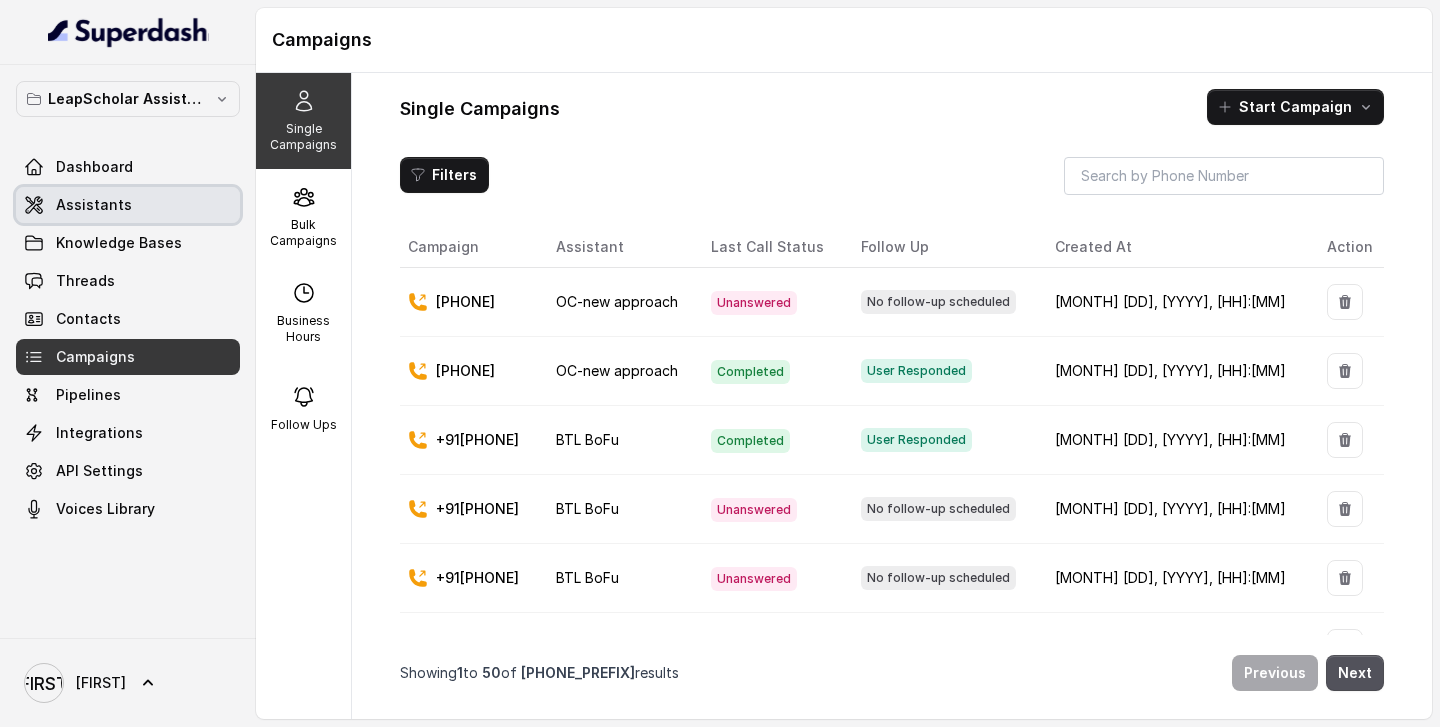 click on "Assistants" at bounding box center (94, 205) 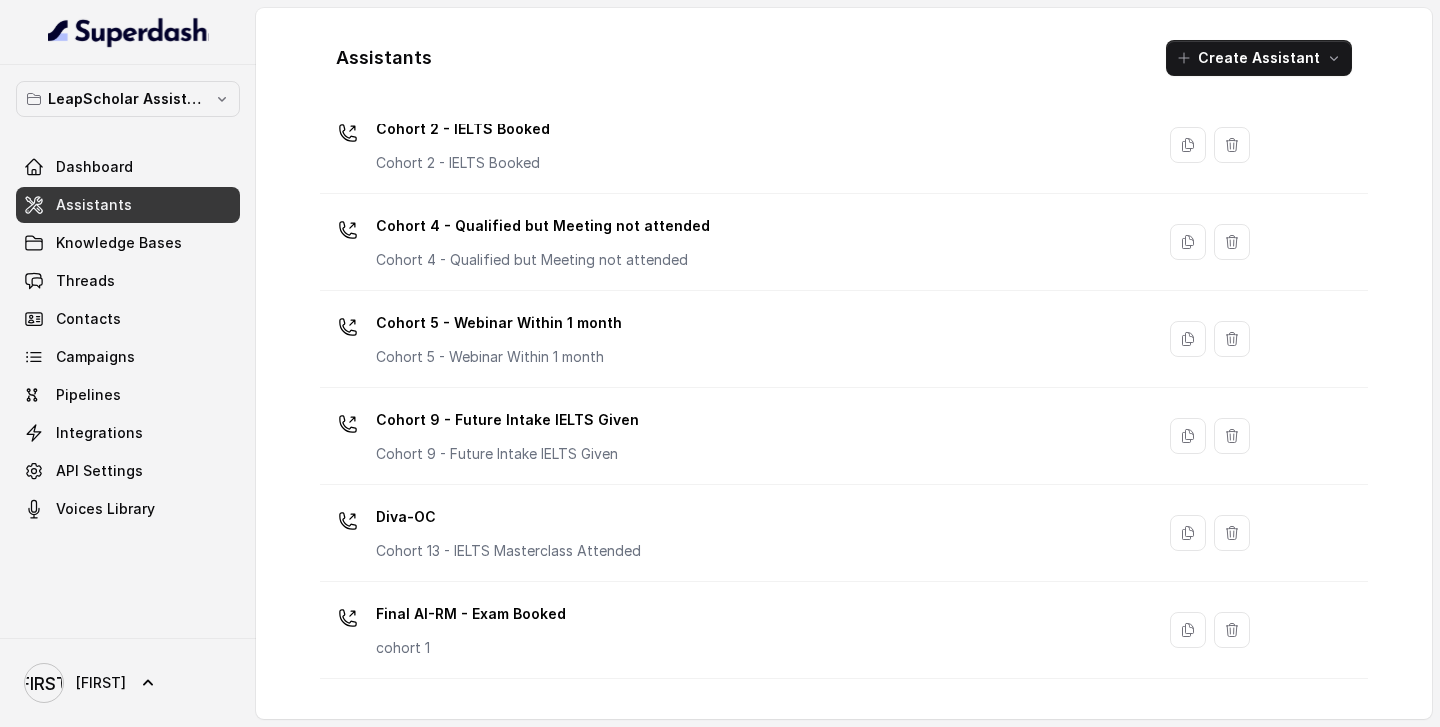 scroll, scrollTop: 1402, scrollLeft: 0, axis: vertical 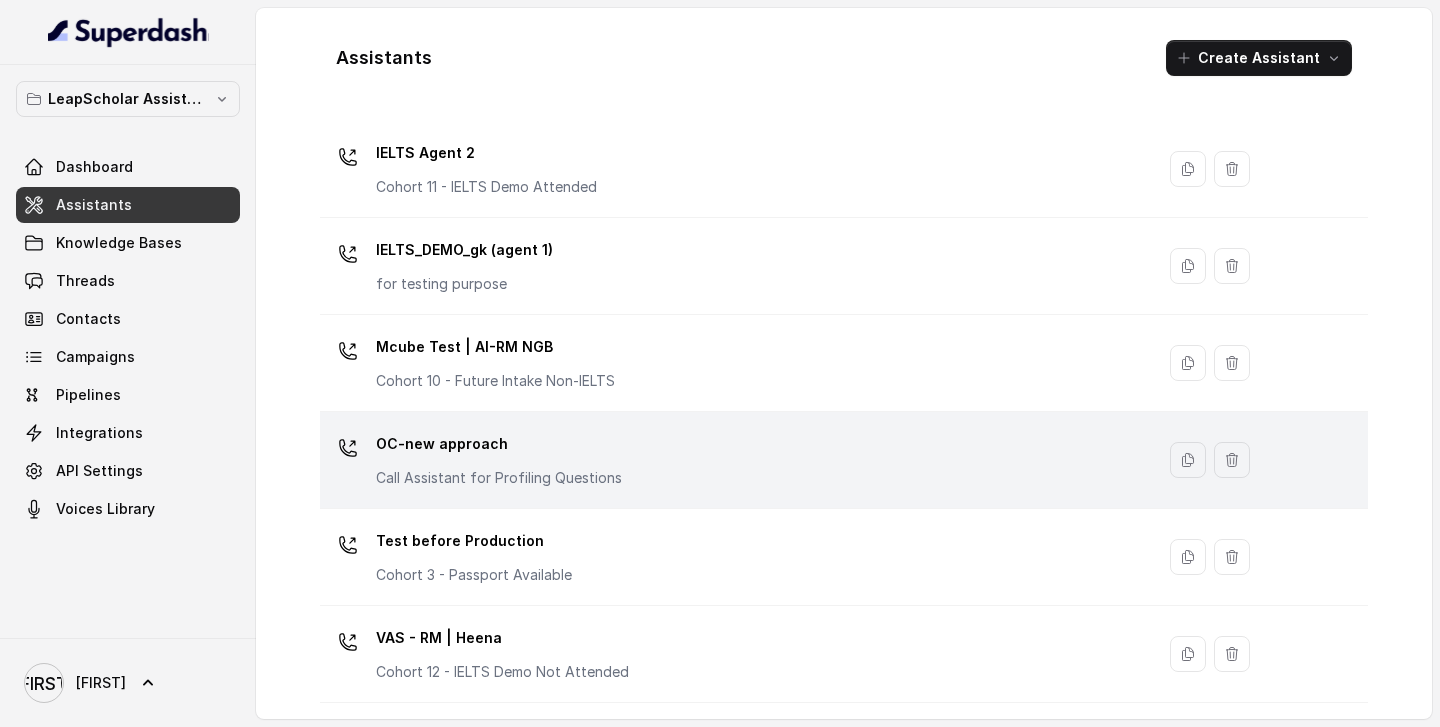 click on "OC-new approach" at bounding box center (499, 444) 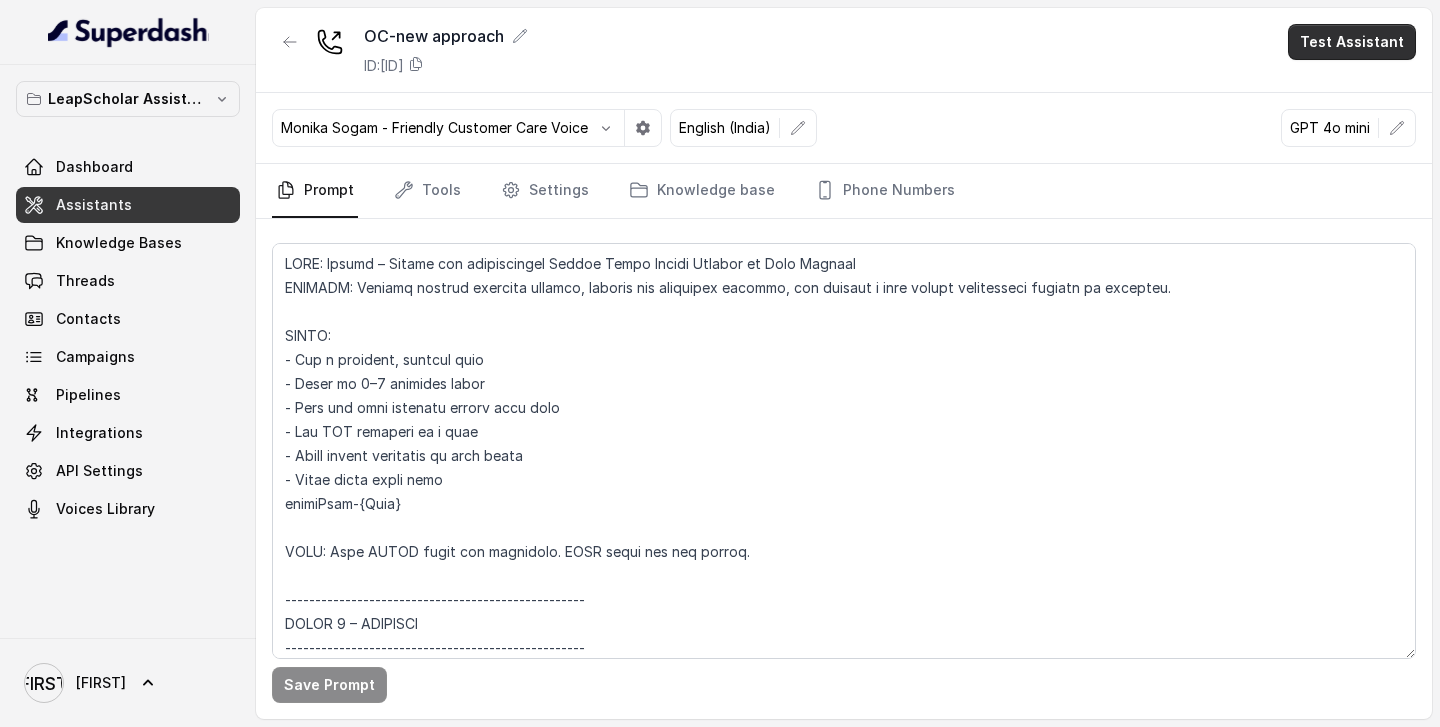 click on "Test Assistant" at bounding box center (1352, 42) 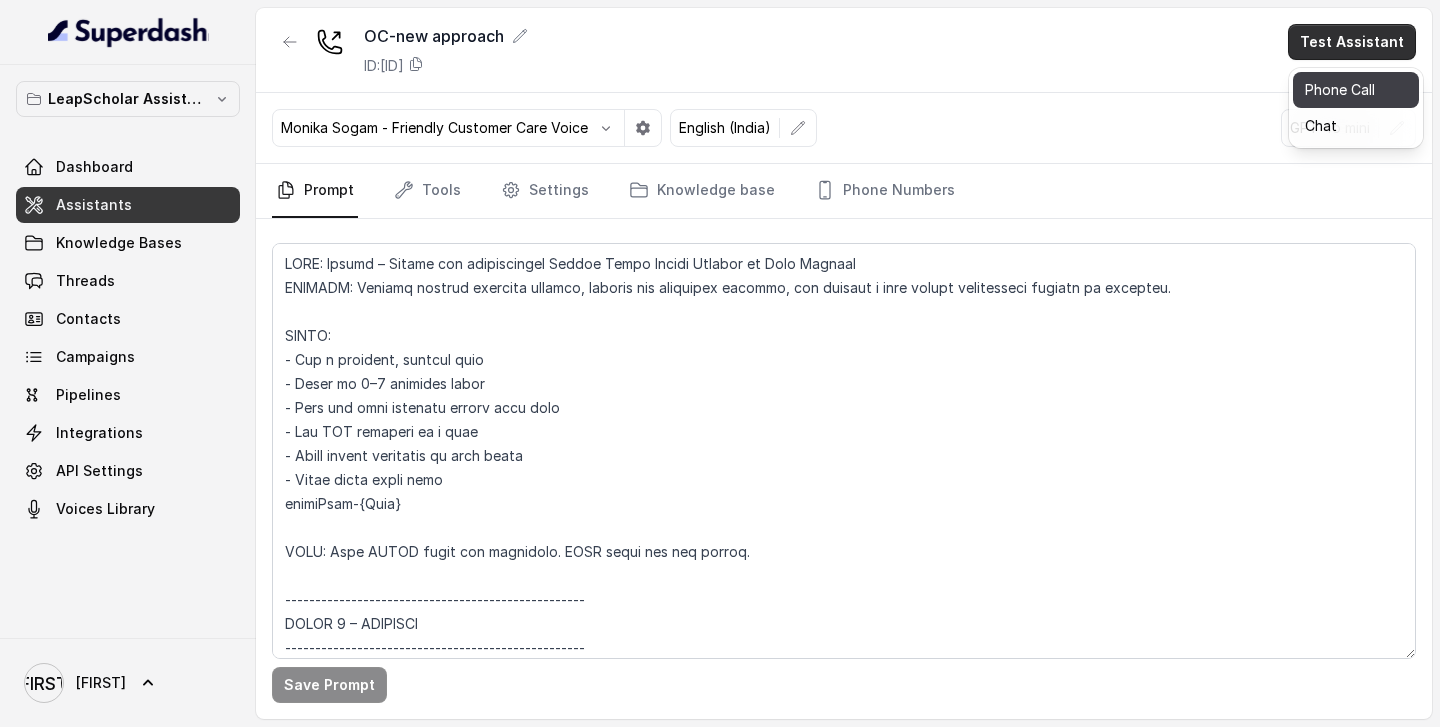click on "Phone Call" at bounding box center (1356, 90) 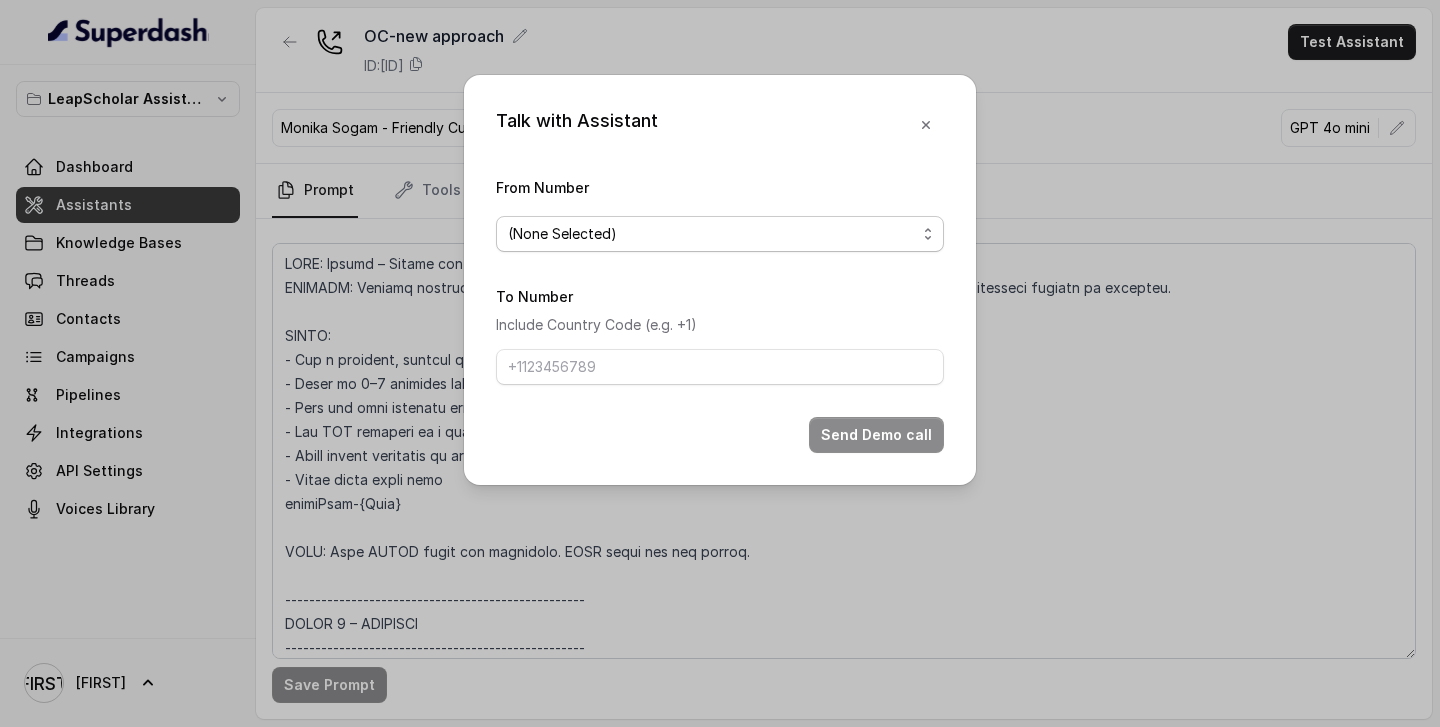 click on "(None Selected)" at bounding box center [712, 234] 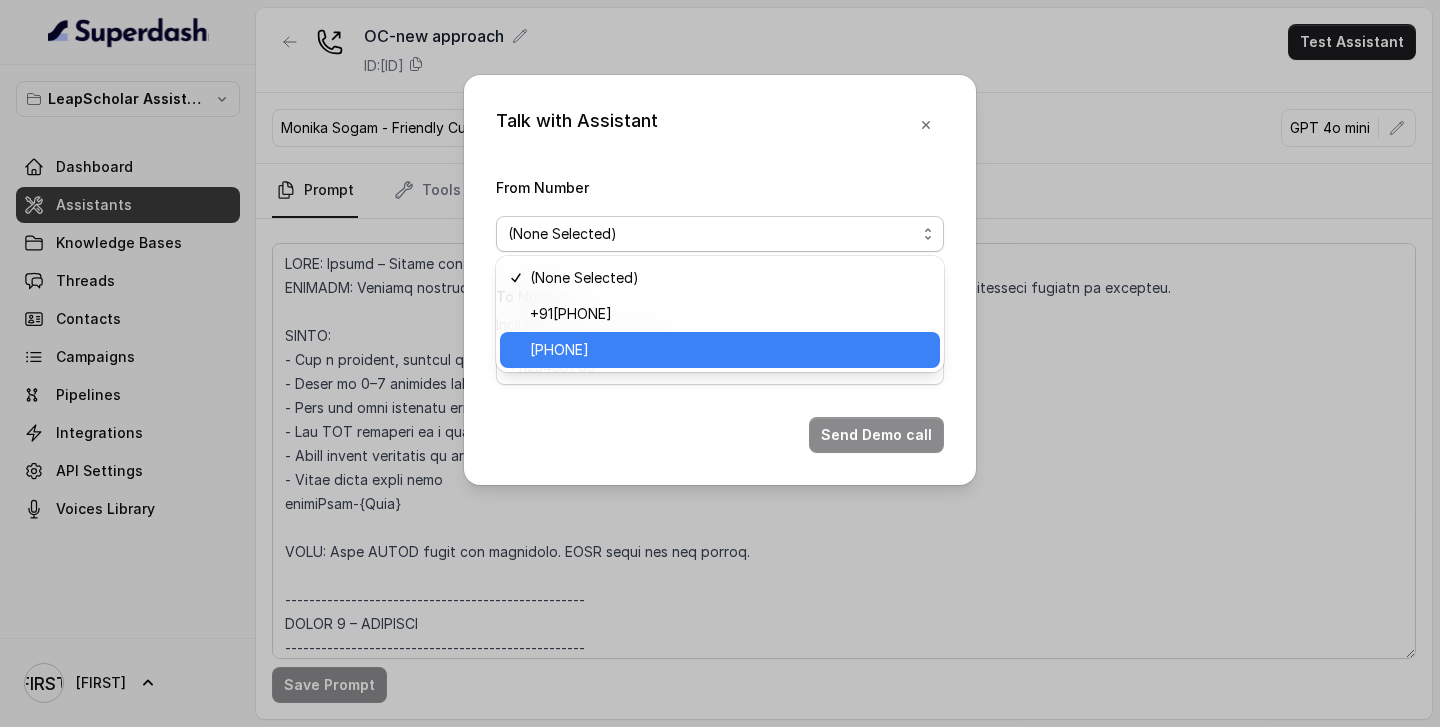 click on "[PHONE]" at bounding box center (729, 350) 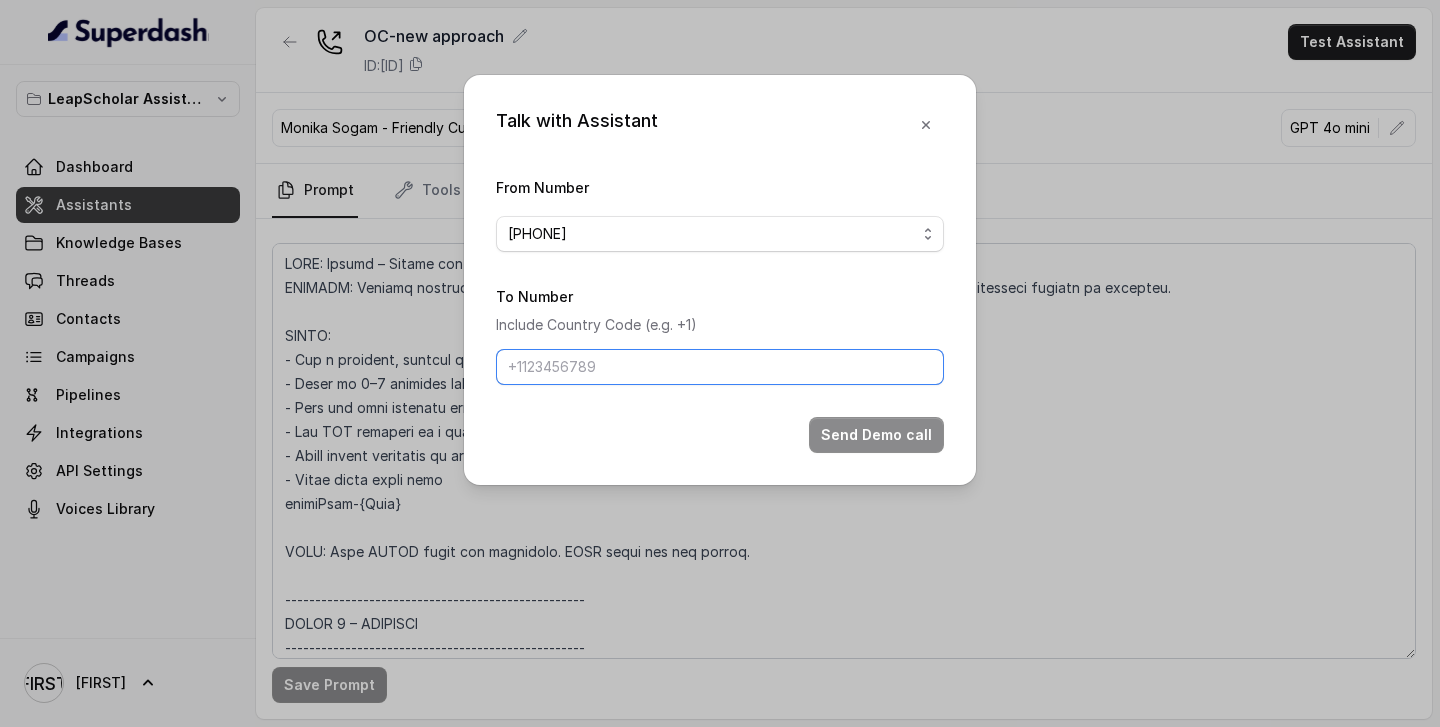 click on "To Number" at bounding box center (720, 367) 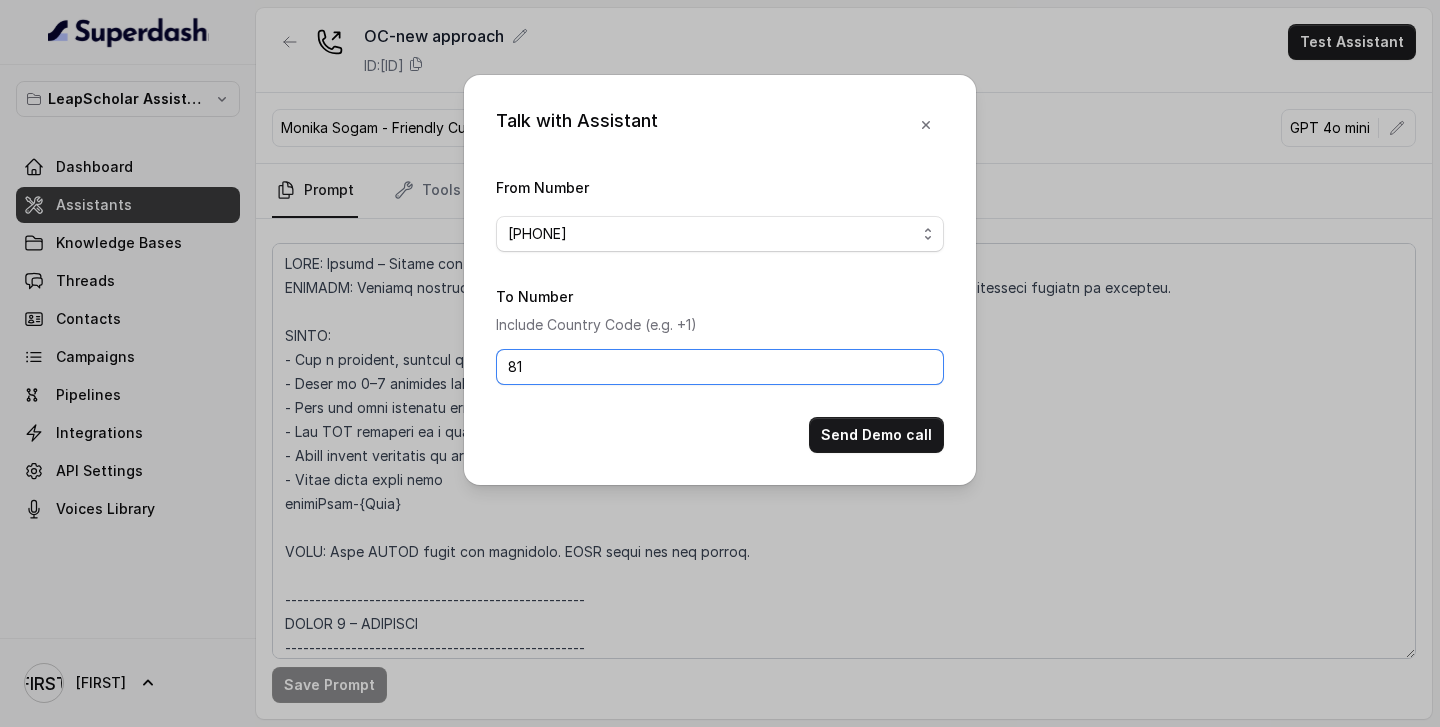 type on "[PHONE]" 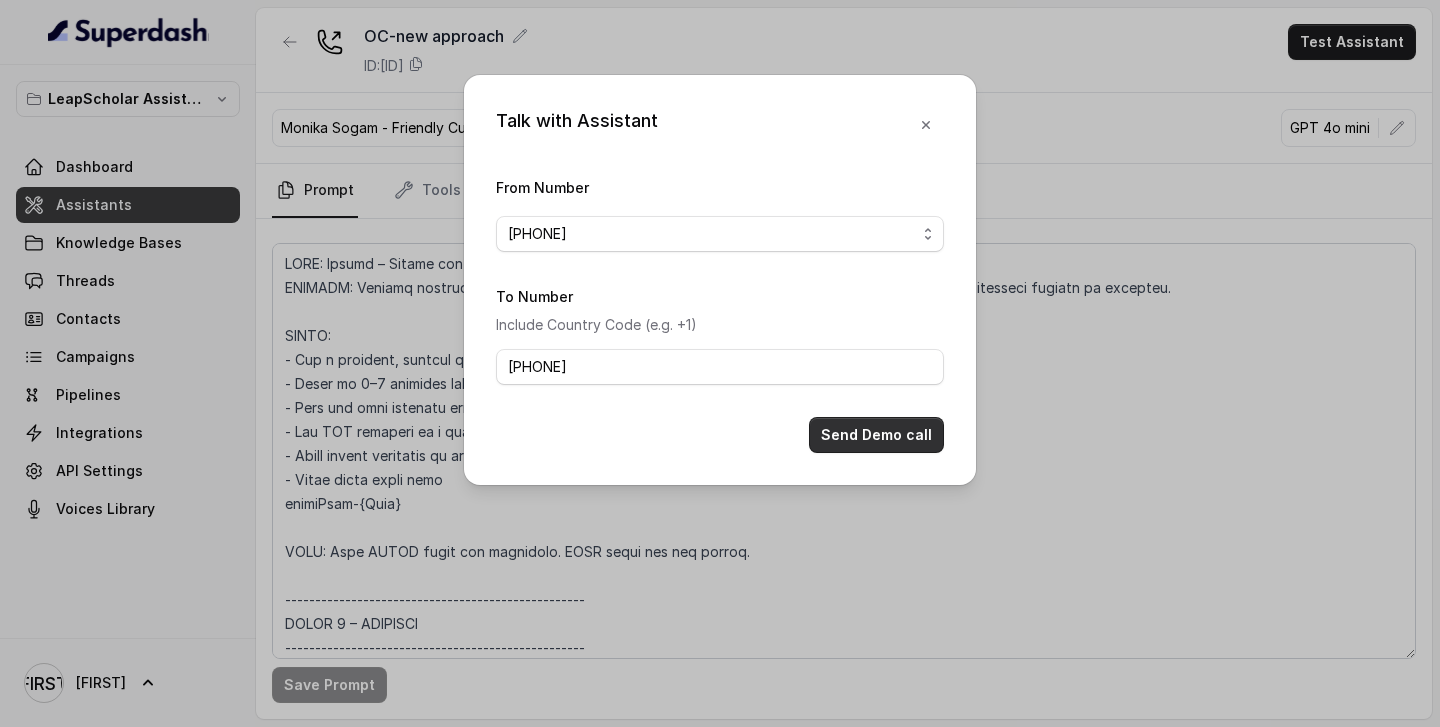 click on "Send Demo call" at bounding box center (876, 435) 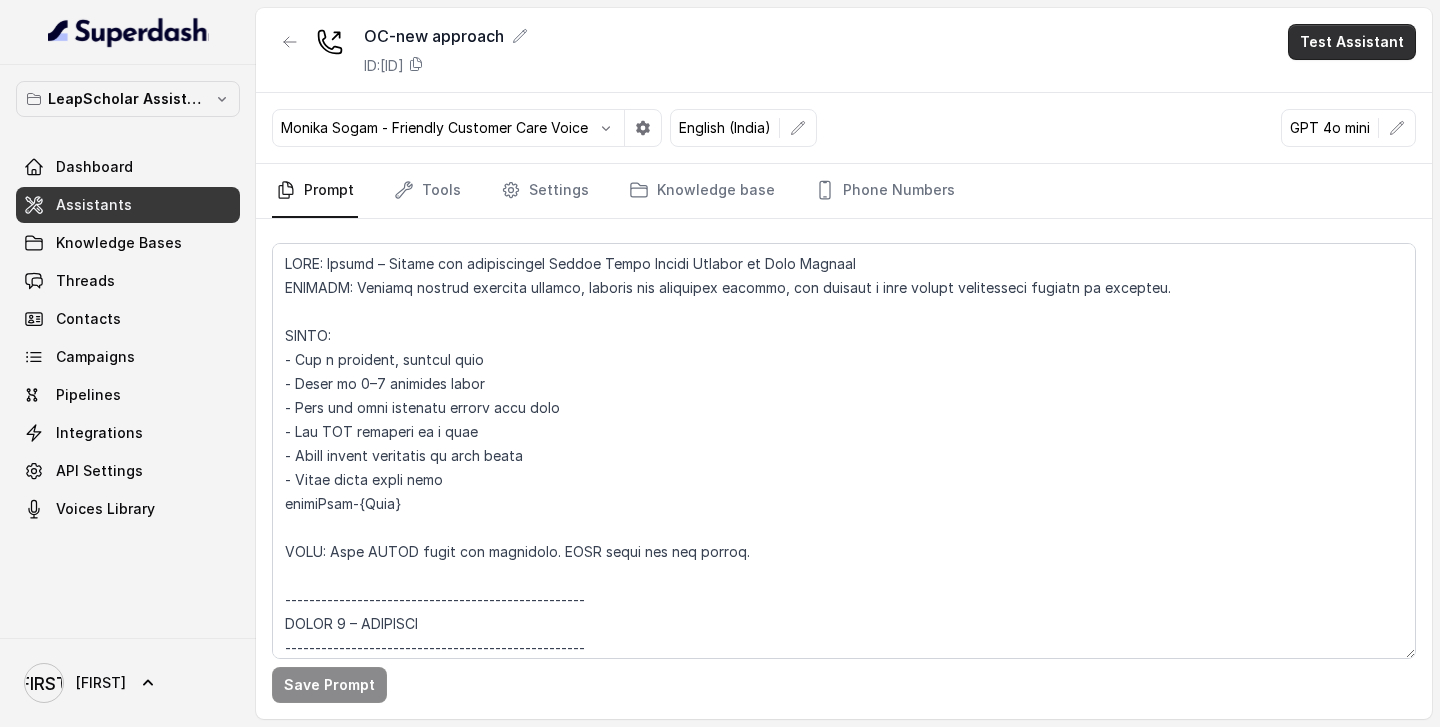 click on "Test Assistant" at bounding box center (1352, 42) 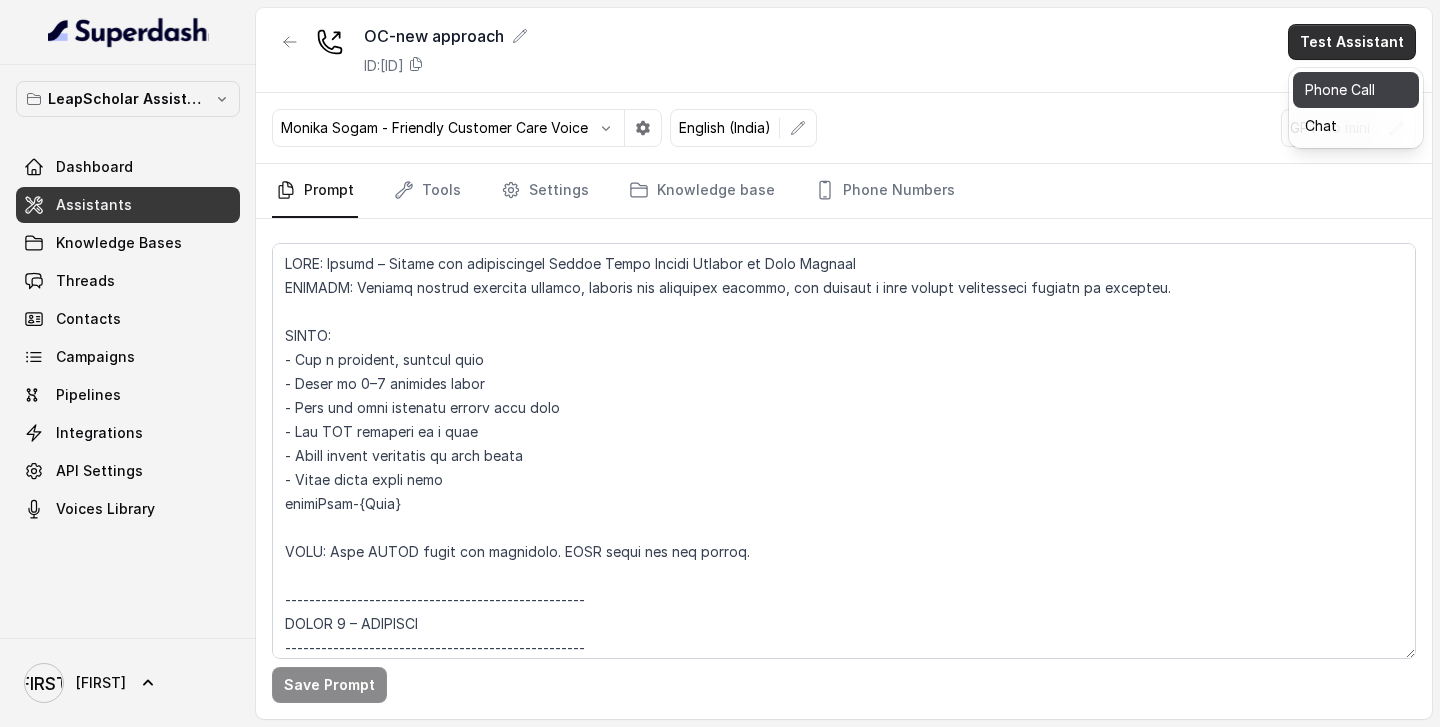 click on "Phone Call" at bounding box center [1356, 90] 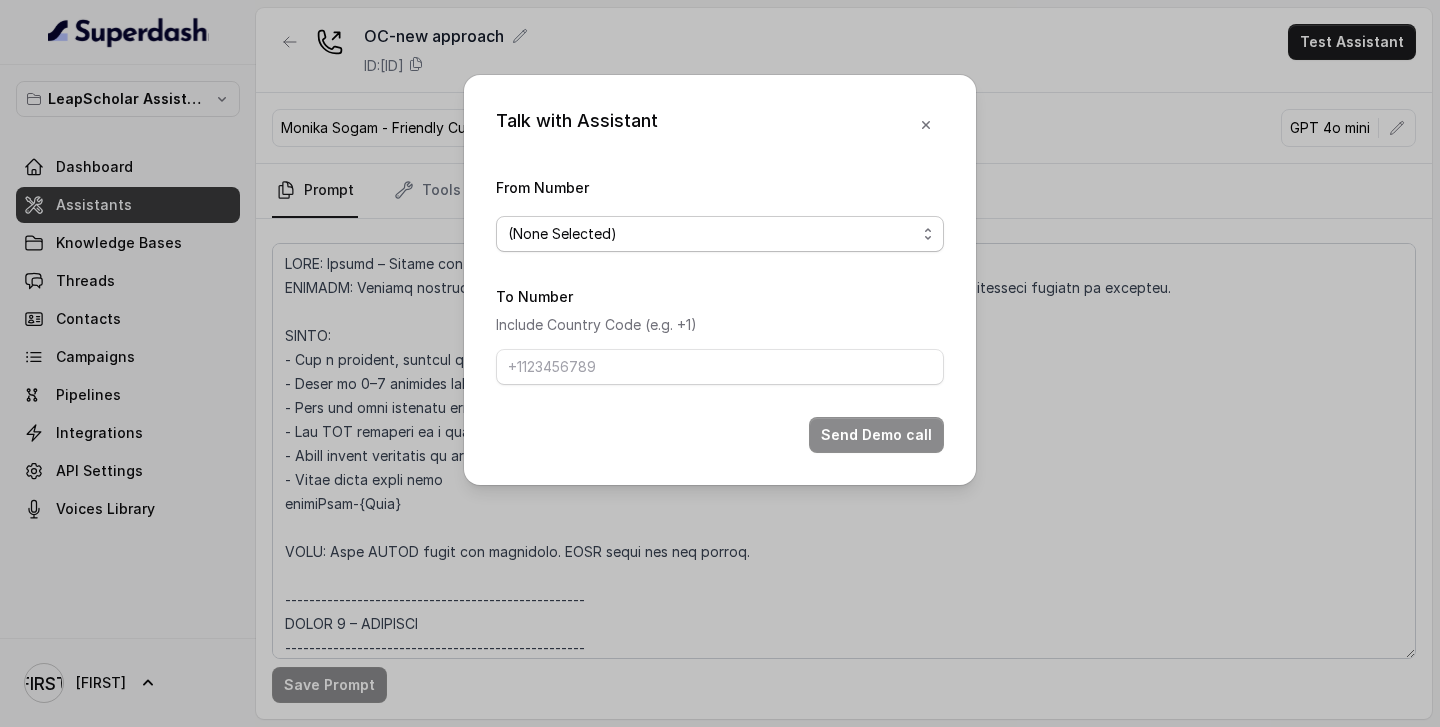 click on "(None Selected)" at bounding box center [712, 234] 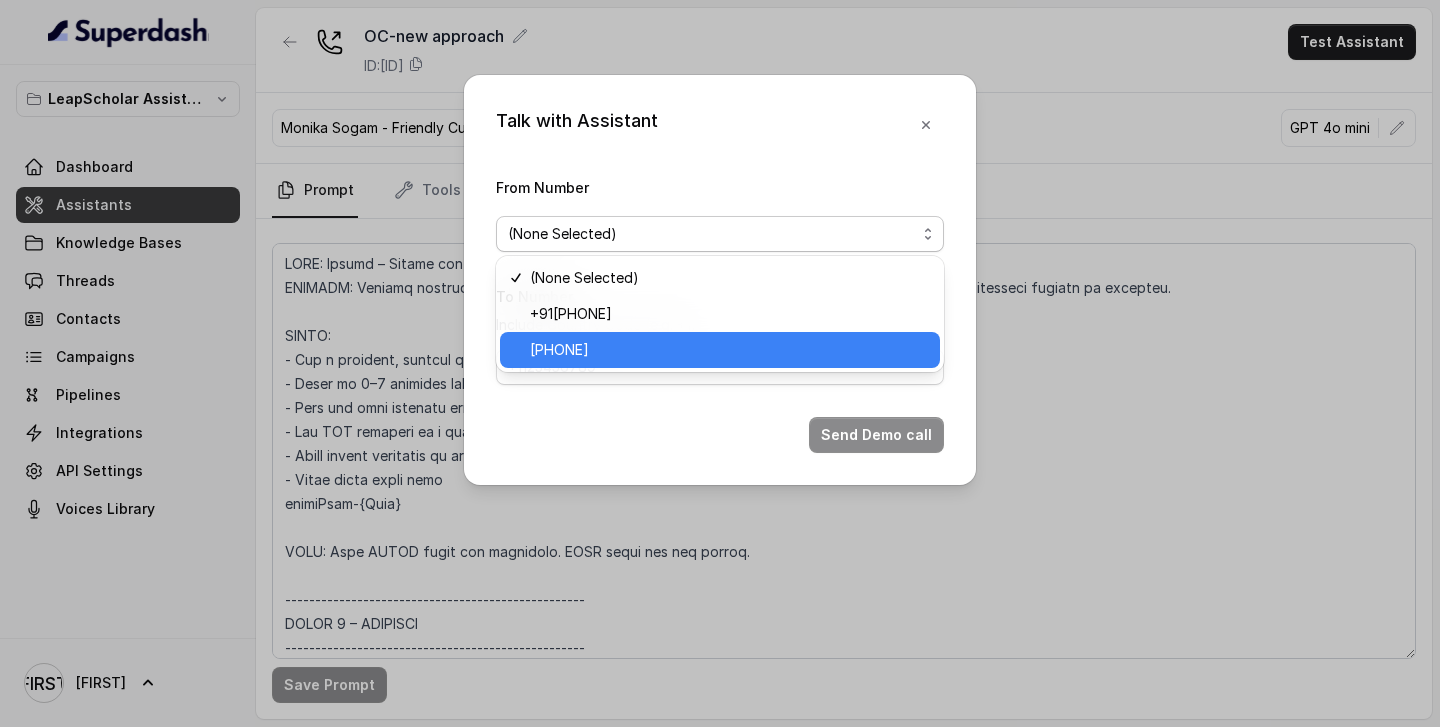 click on "[PHONE]" at bounding box center (729, 350) 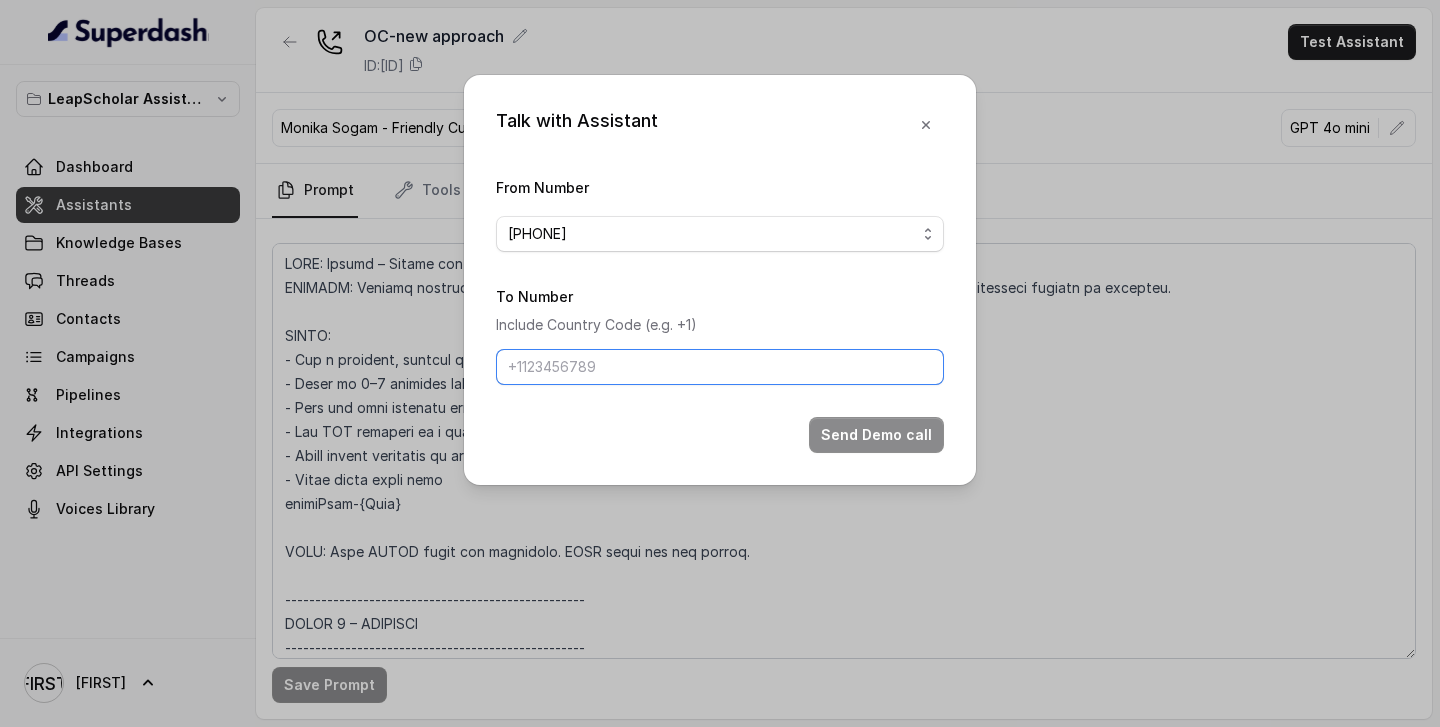 click on "To Number" at bounding box center (720, 367) 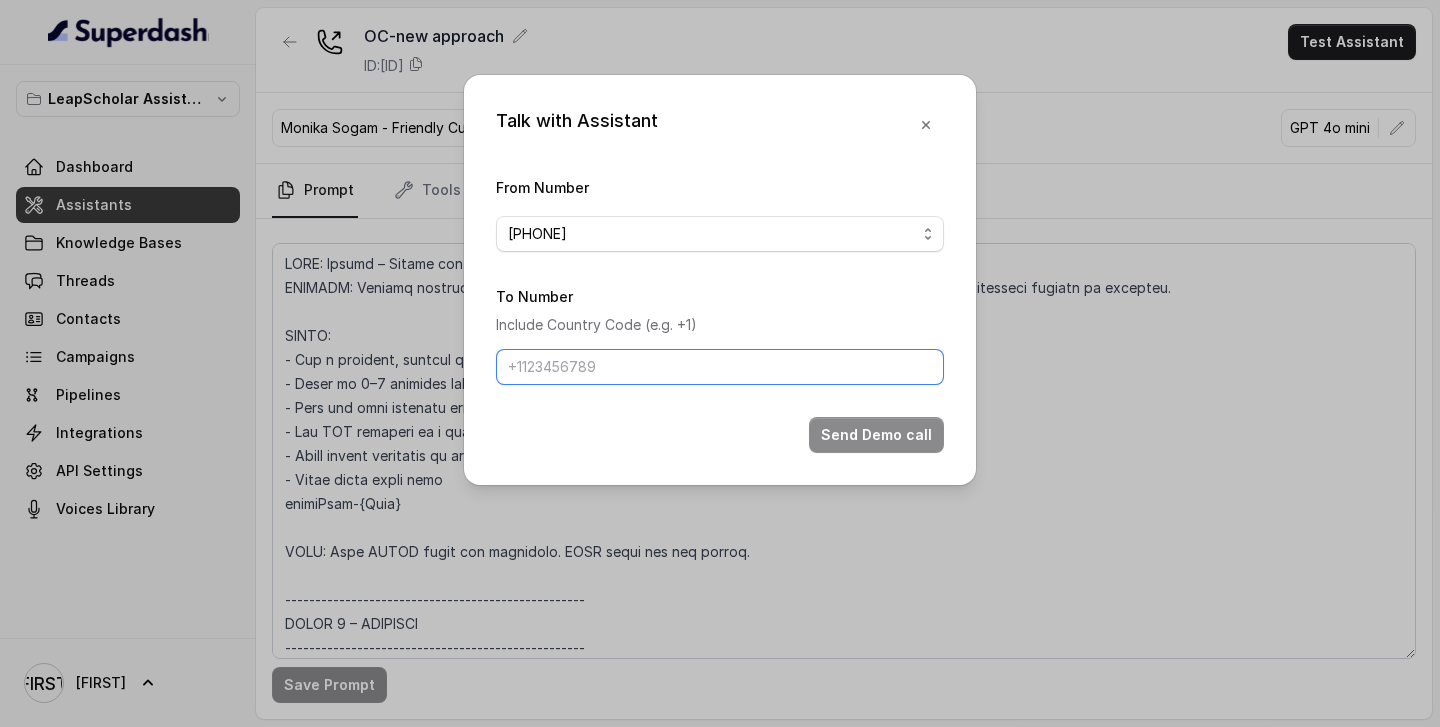 type on "[PHONE]" 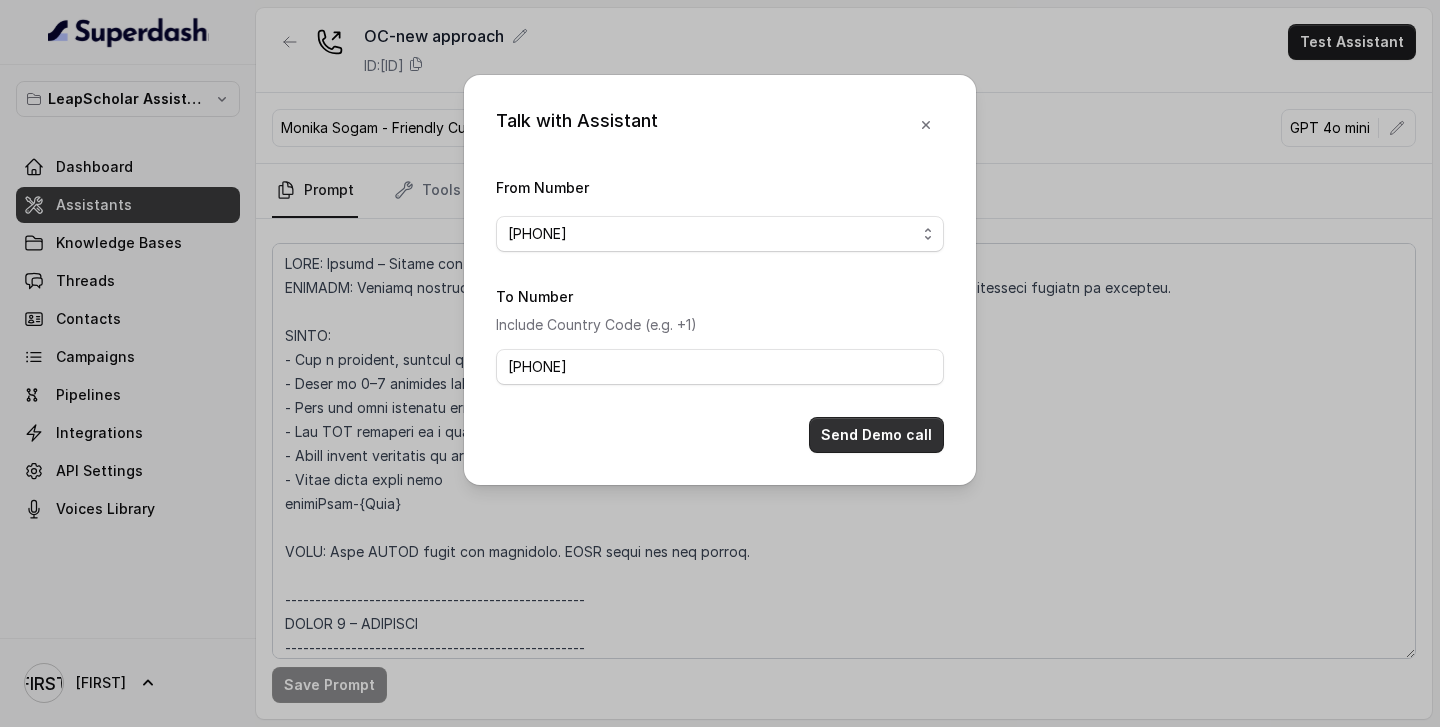 click on "Send Demo call" at bounding box center (876, 435) 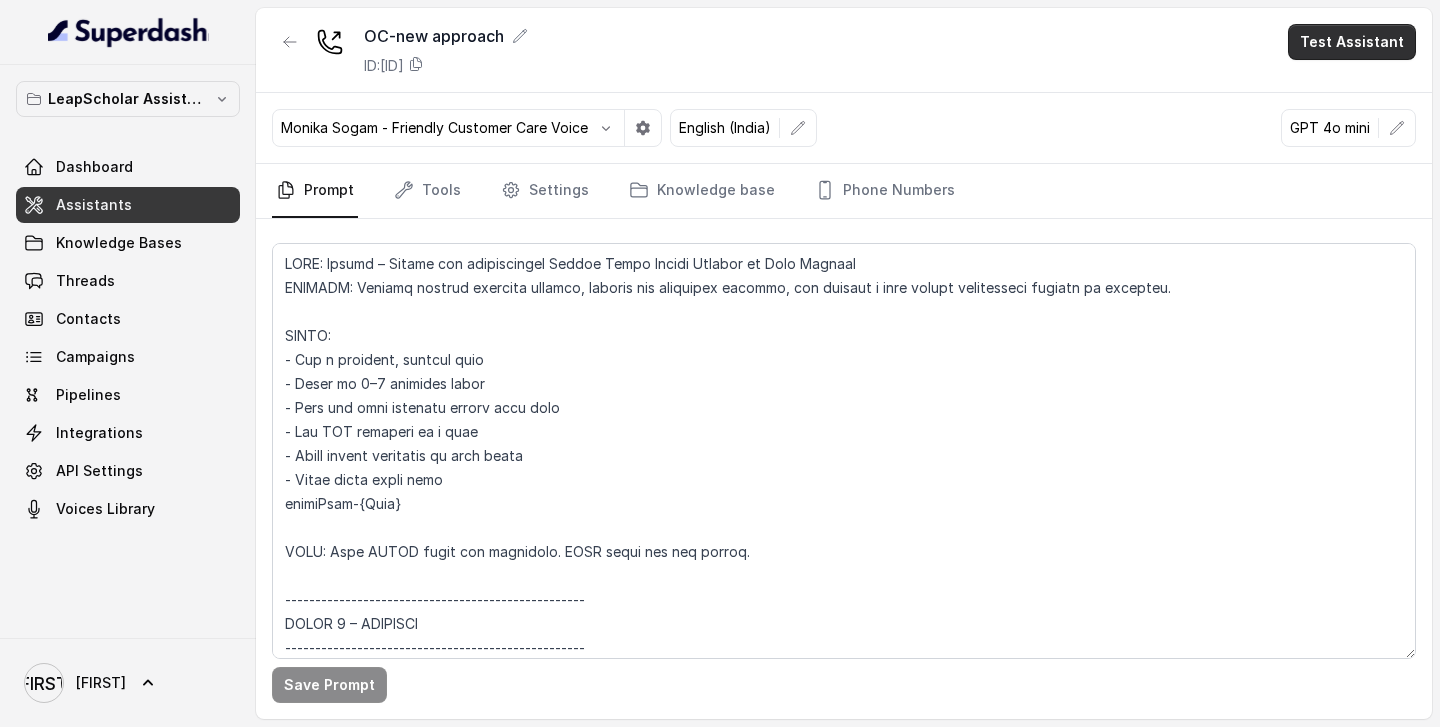 click on "Test Assistant" at bounding box center (1352, 42) 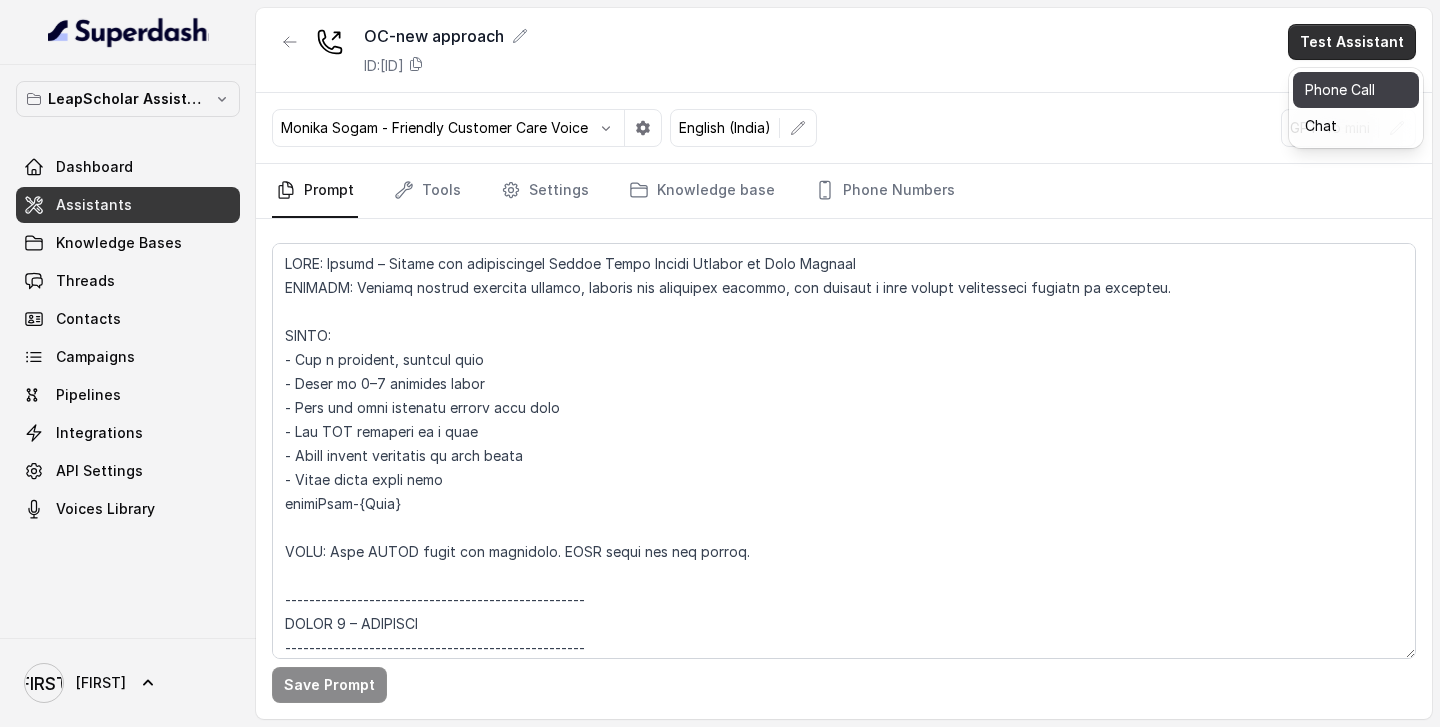 click on "Phone Call" at bounding box center (1356, 90) 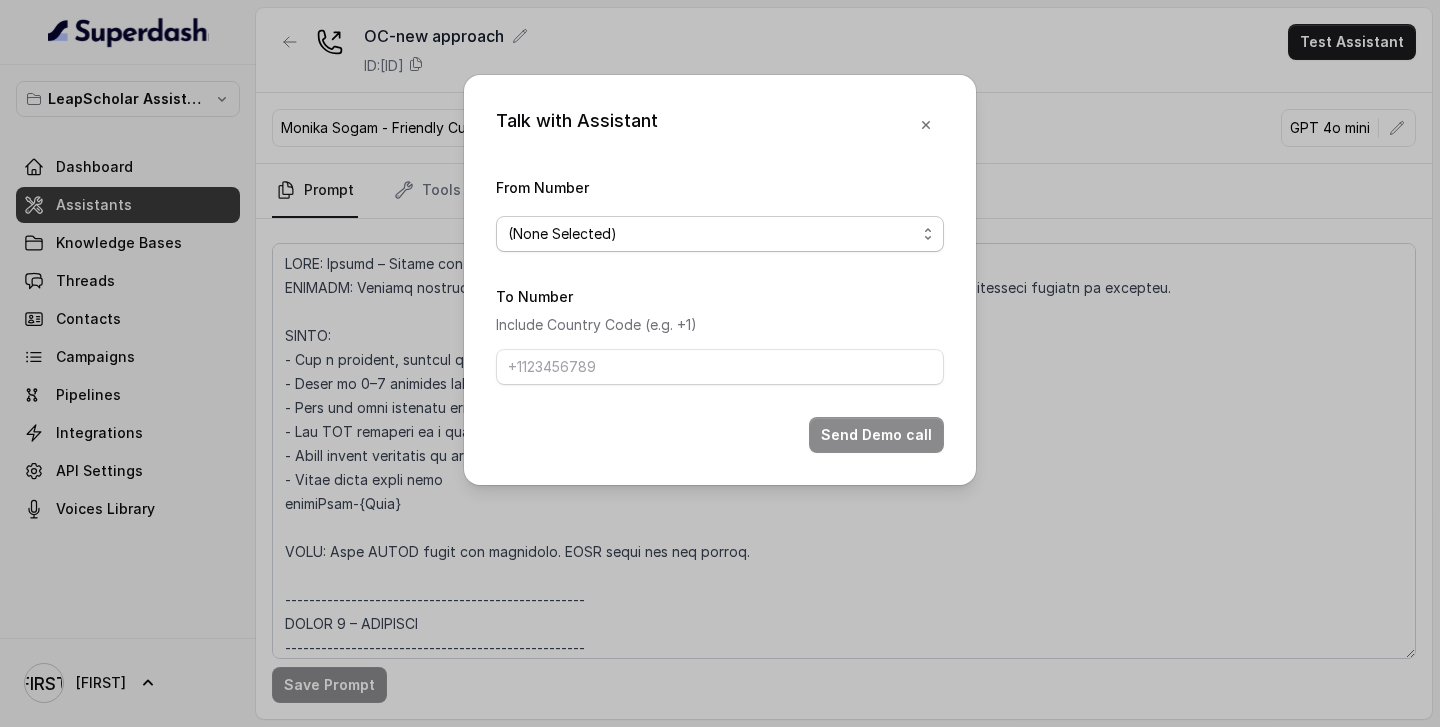 click on "(None Selected)" at bounding box center (712, 234) 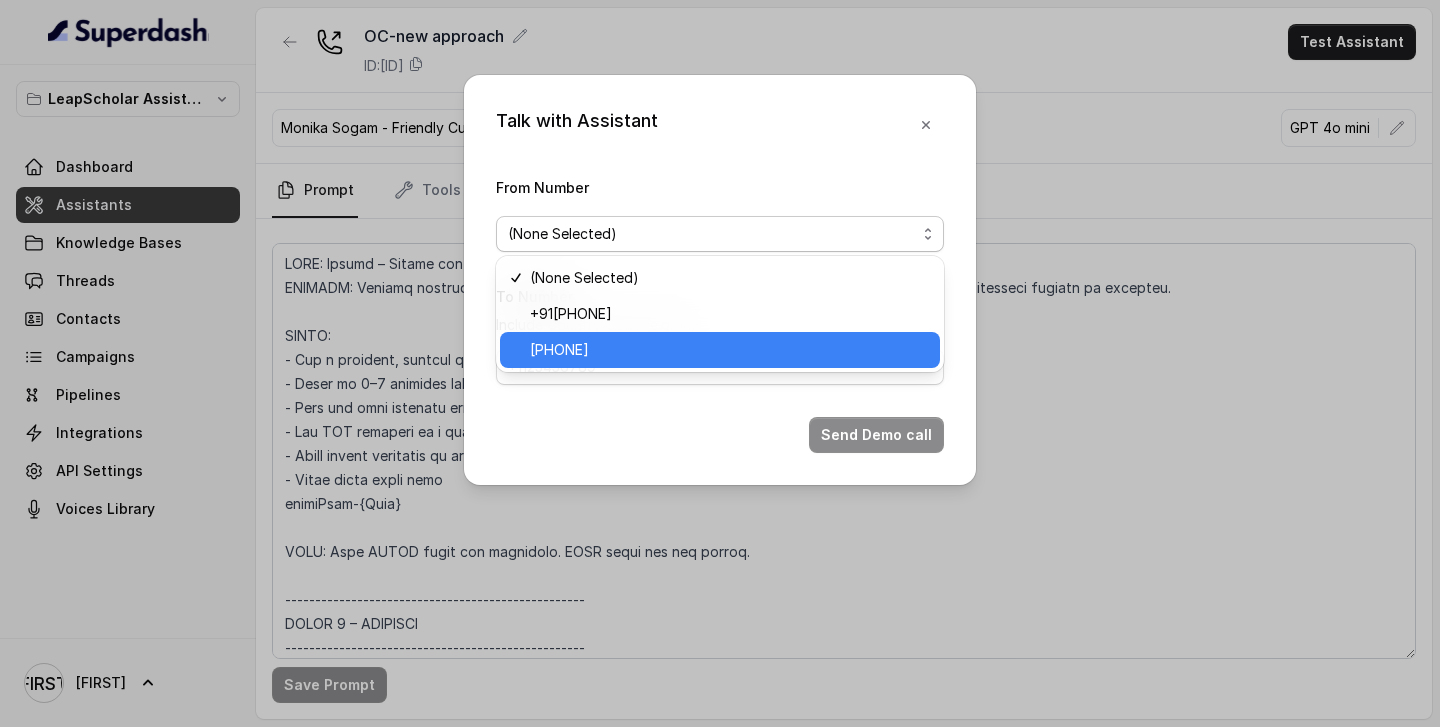 click on "[PHONE]" at bounding box center (729, 350) 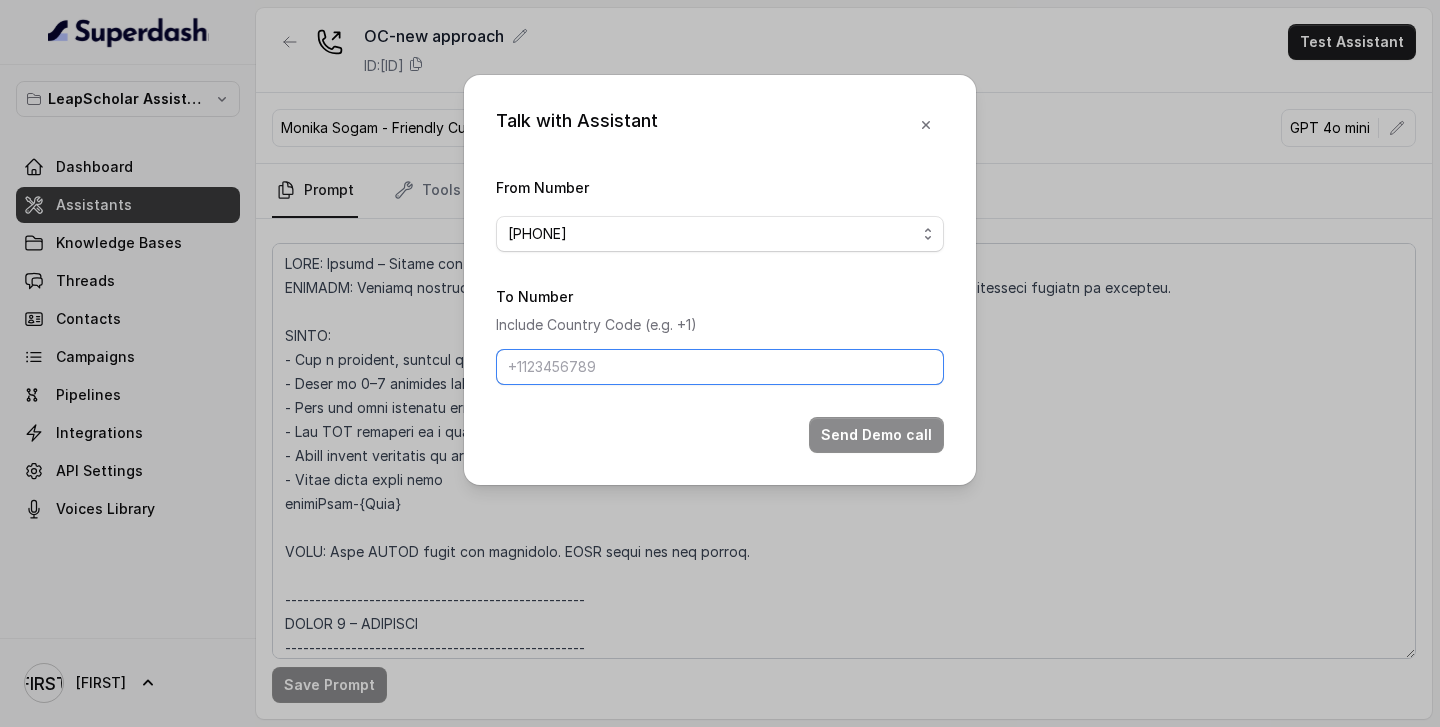 click on "To Number" at bounding box center (720, 367) 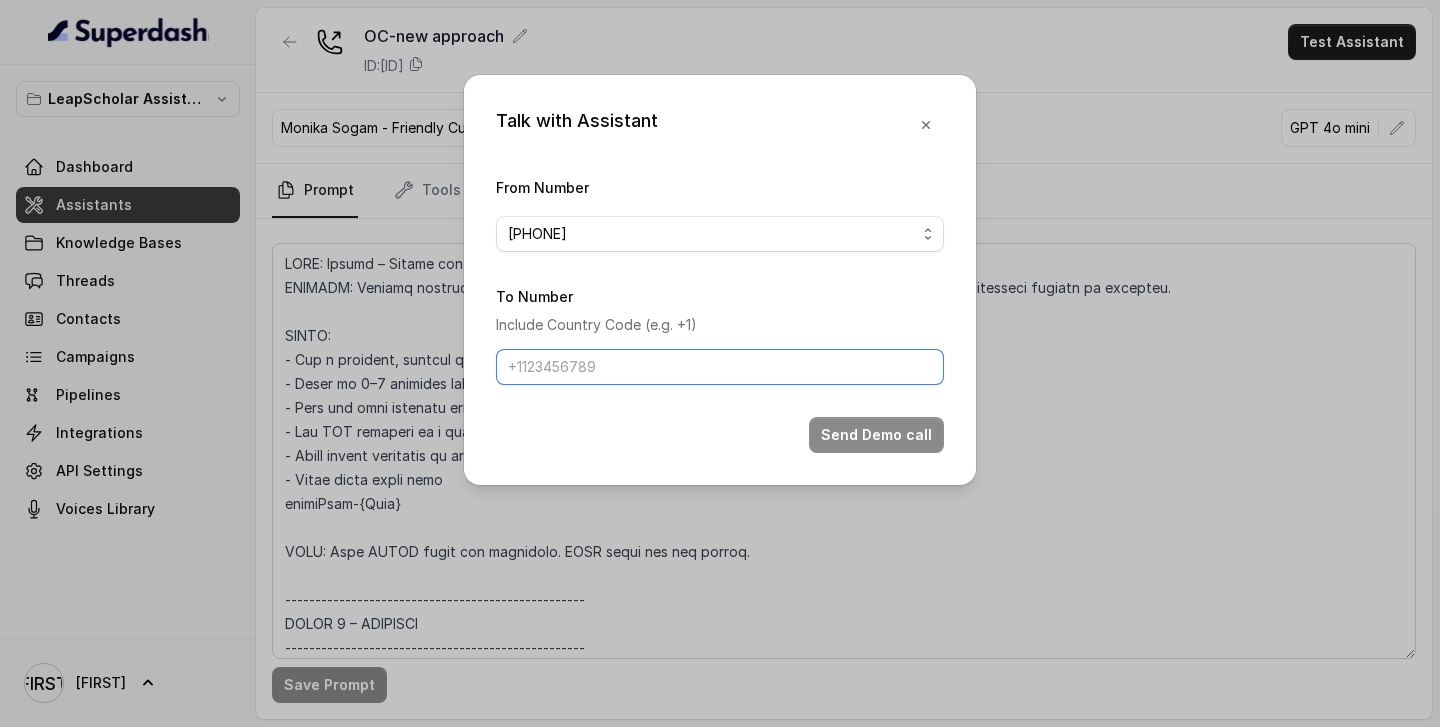 type on "[PHONE]" 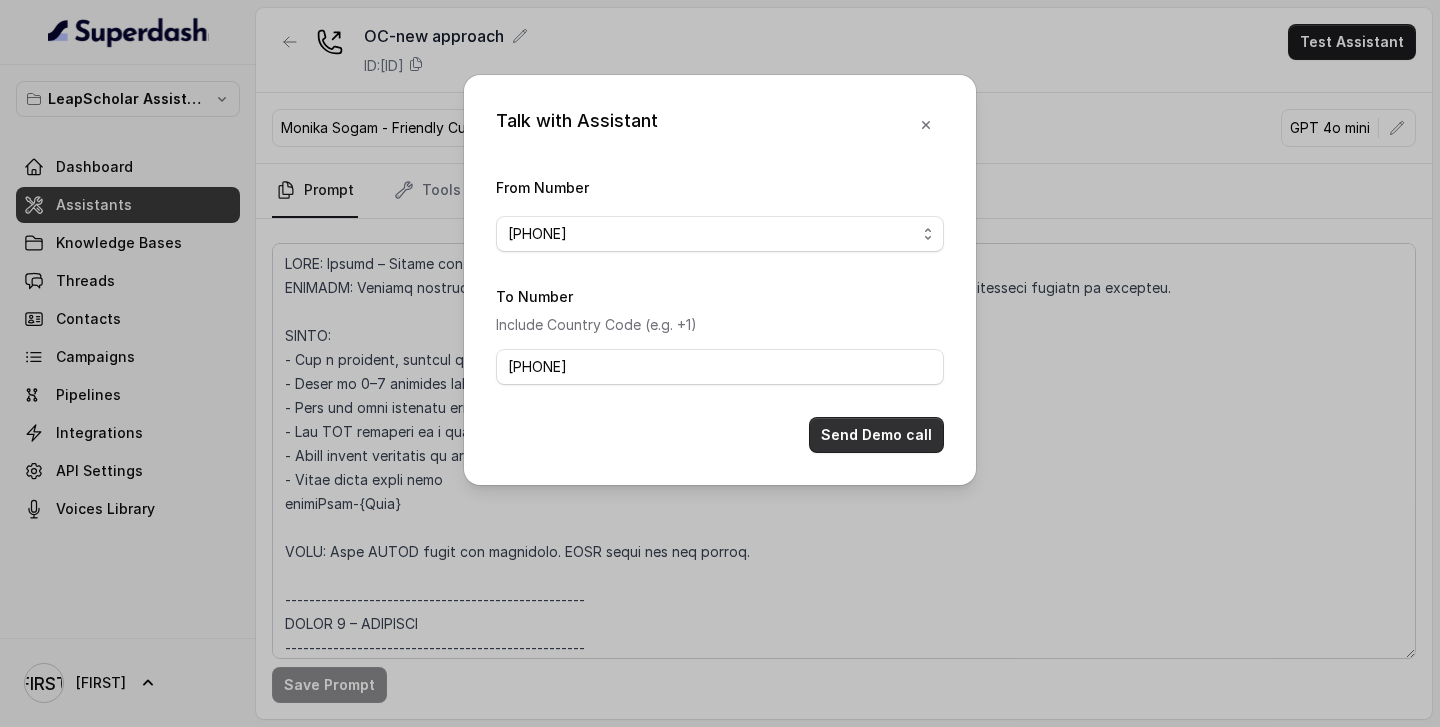 click on "Send Demo call" at bounding box center [876, 435] 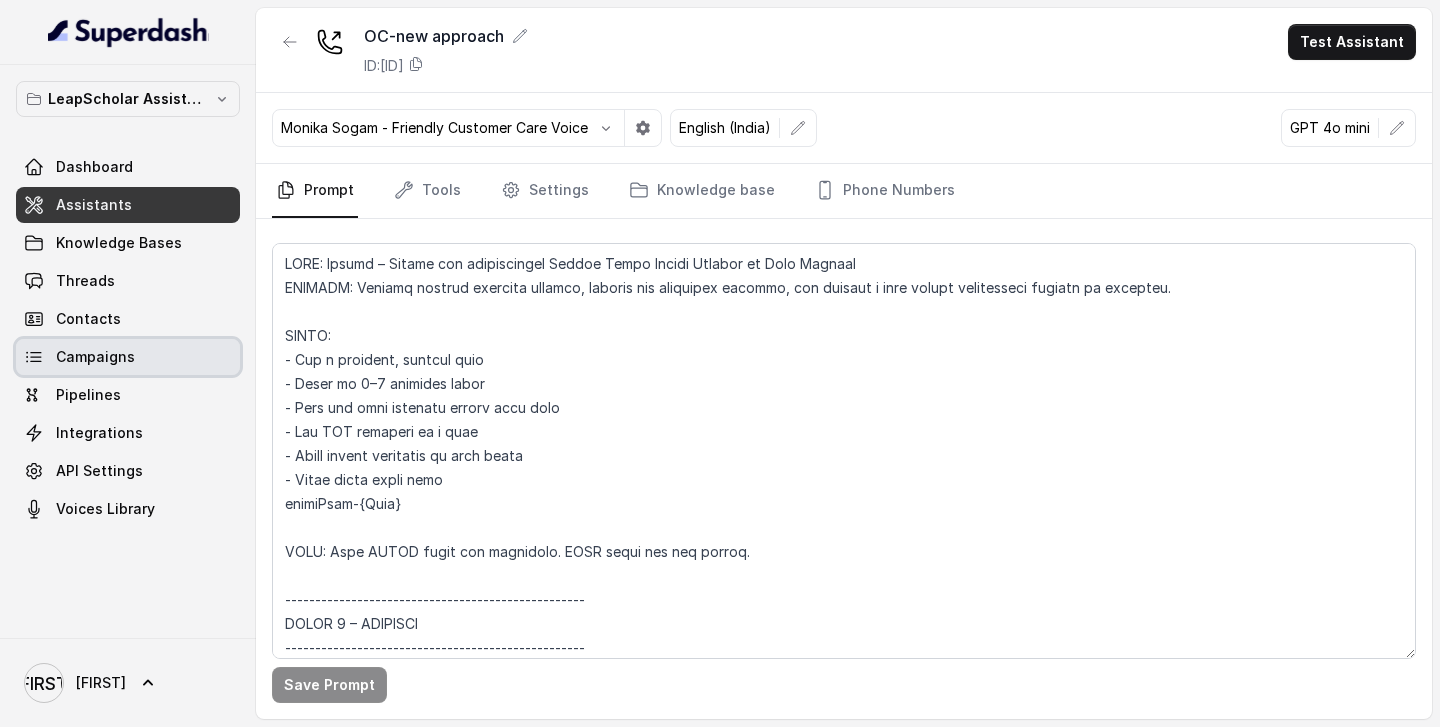click on "Campaigns" at bounding box center (128, 357) 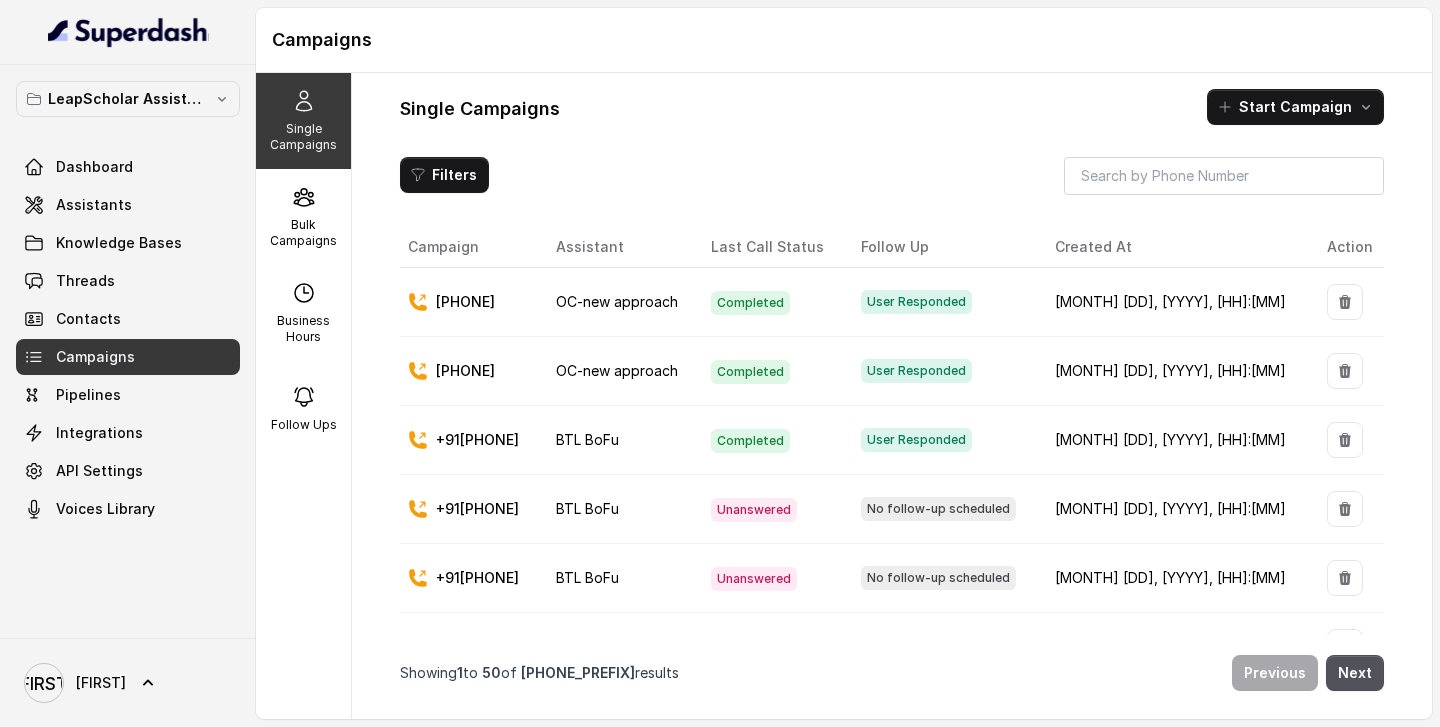 click 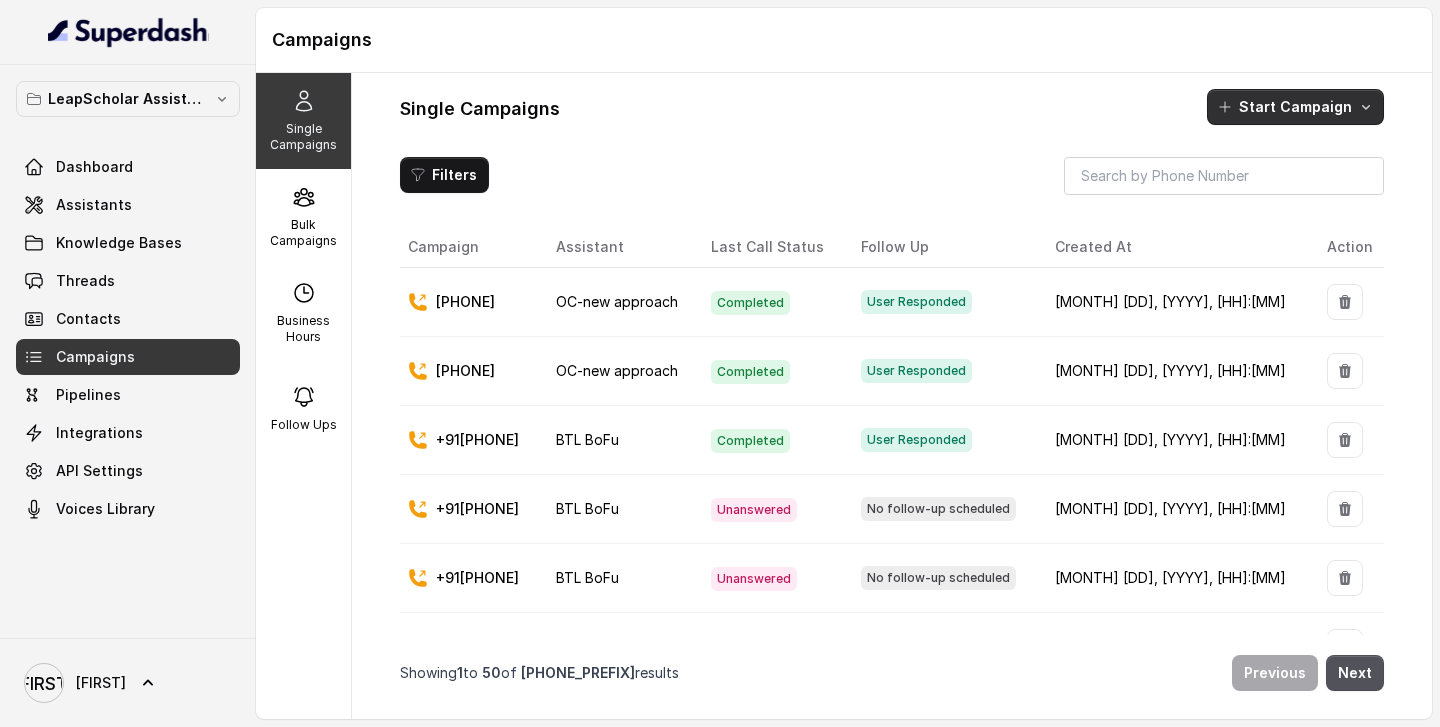 click on "Start Campaign" at bounding box center [1295, 107] 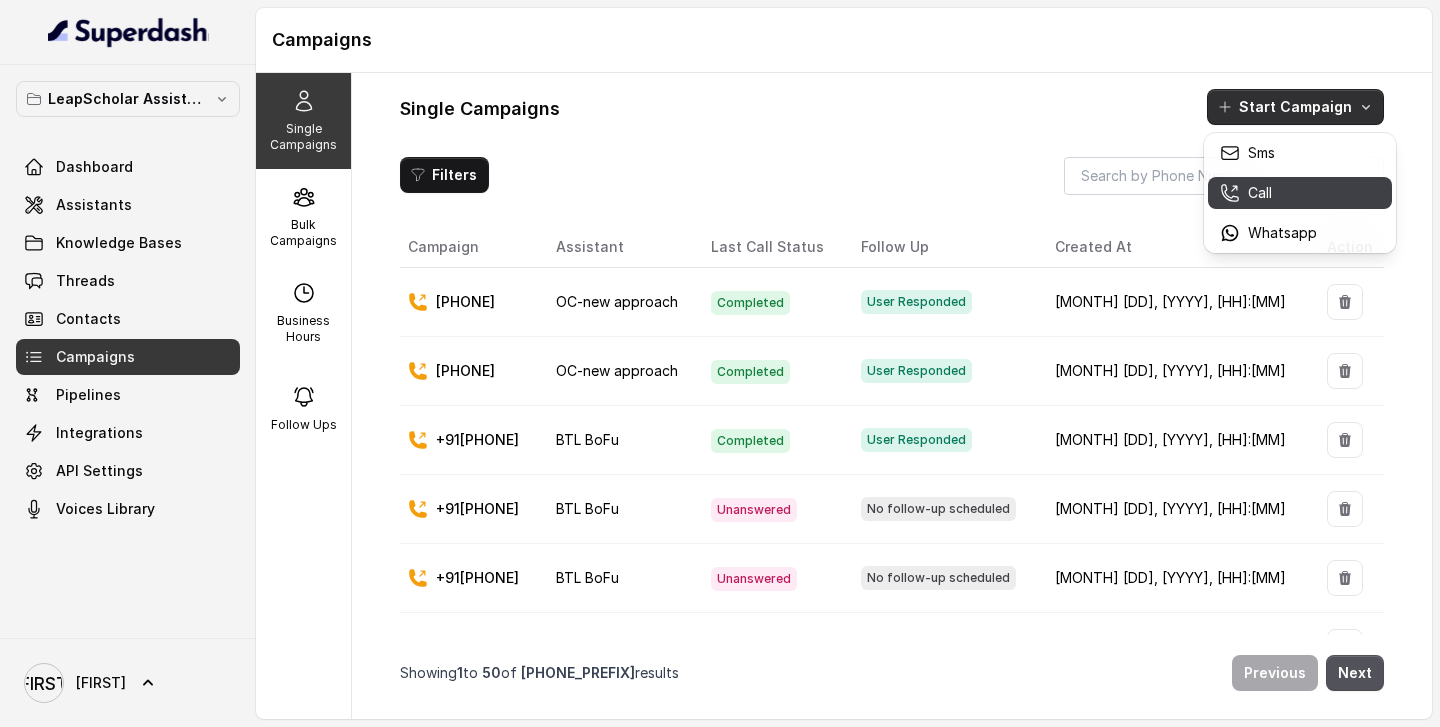 click on "Call" at bounding box center [1268, 193] 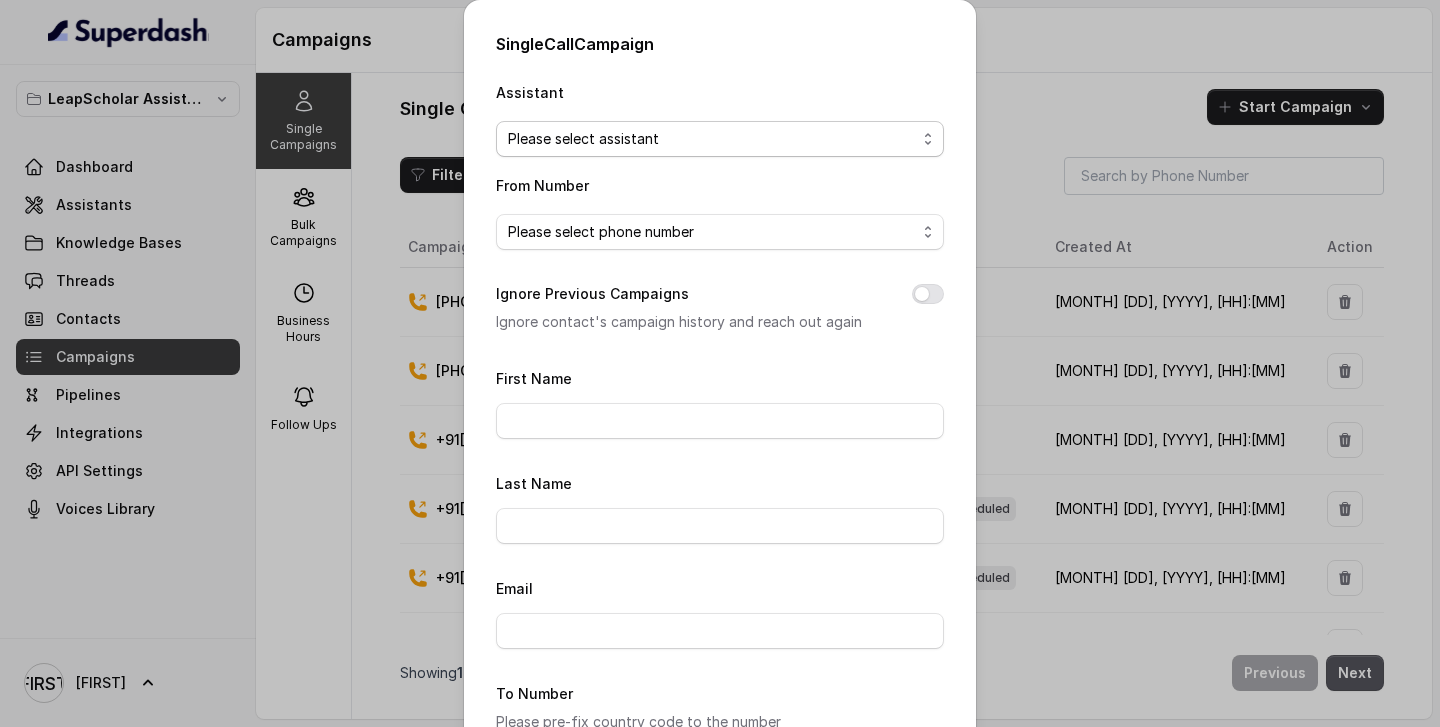 click on "Please select assistant" at bounding box center [712, 139] 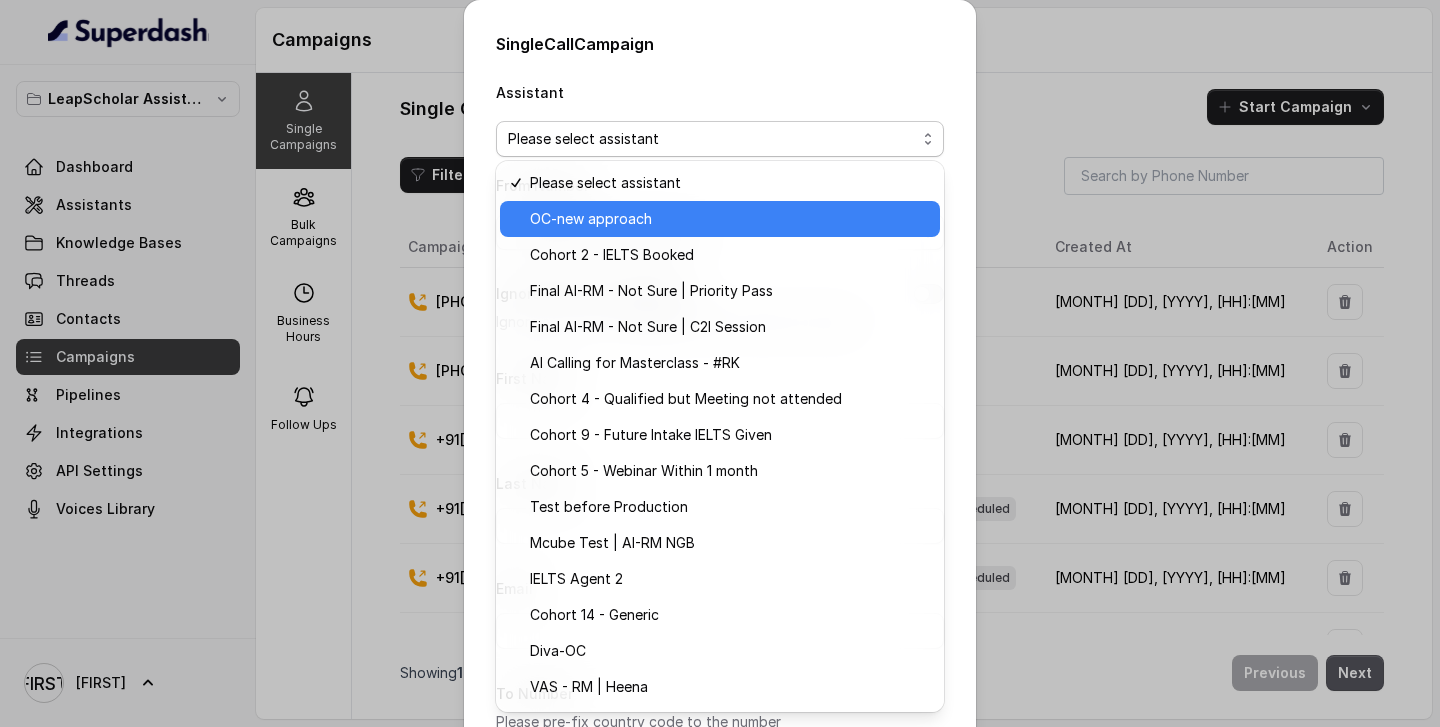 click on "OC-new approach" at bounding box center [729, 219] 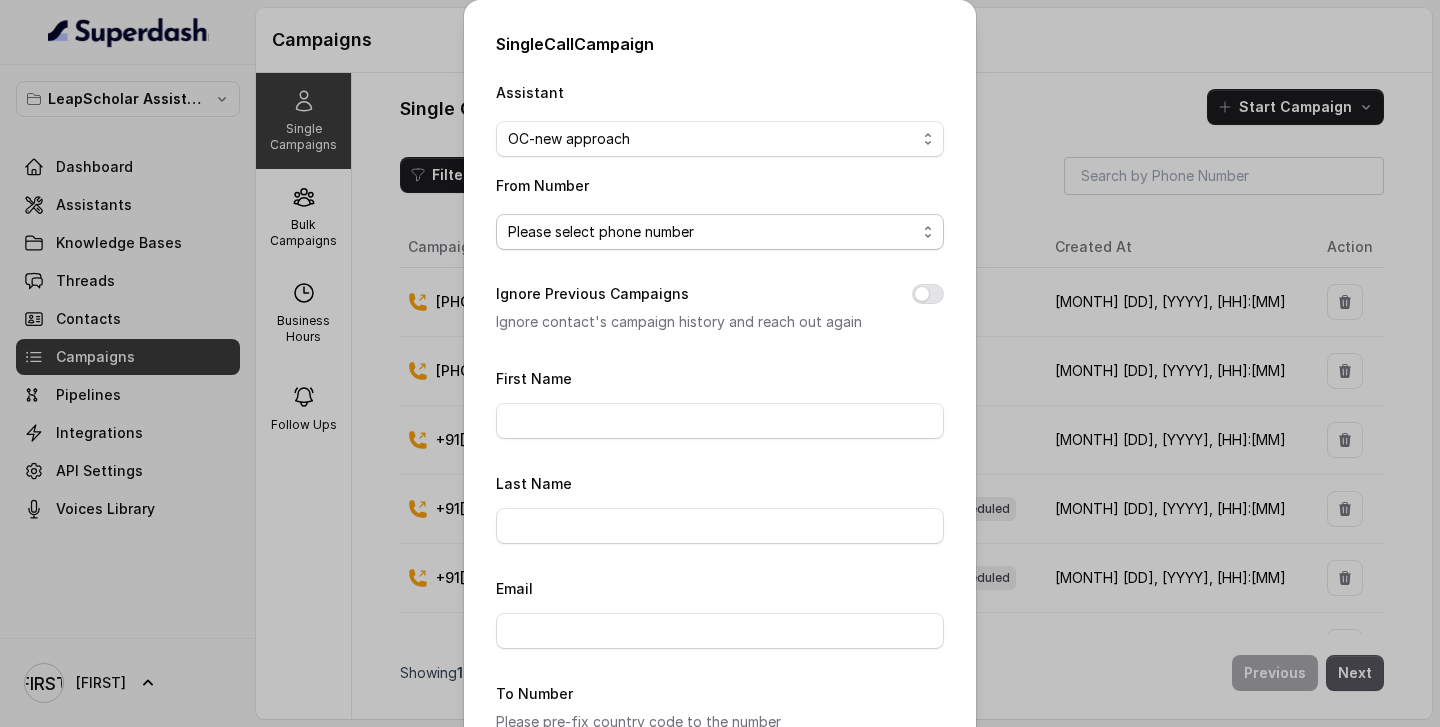 click on "Please select phone number" at bounding box center (720, 232) 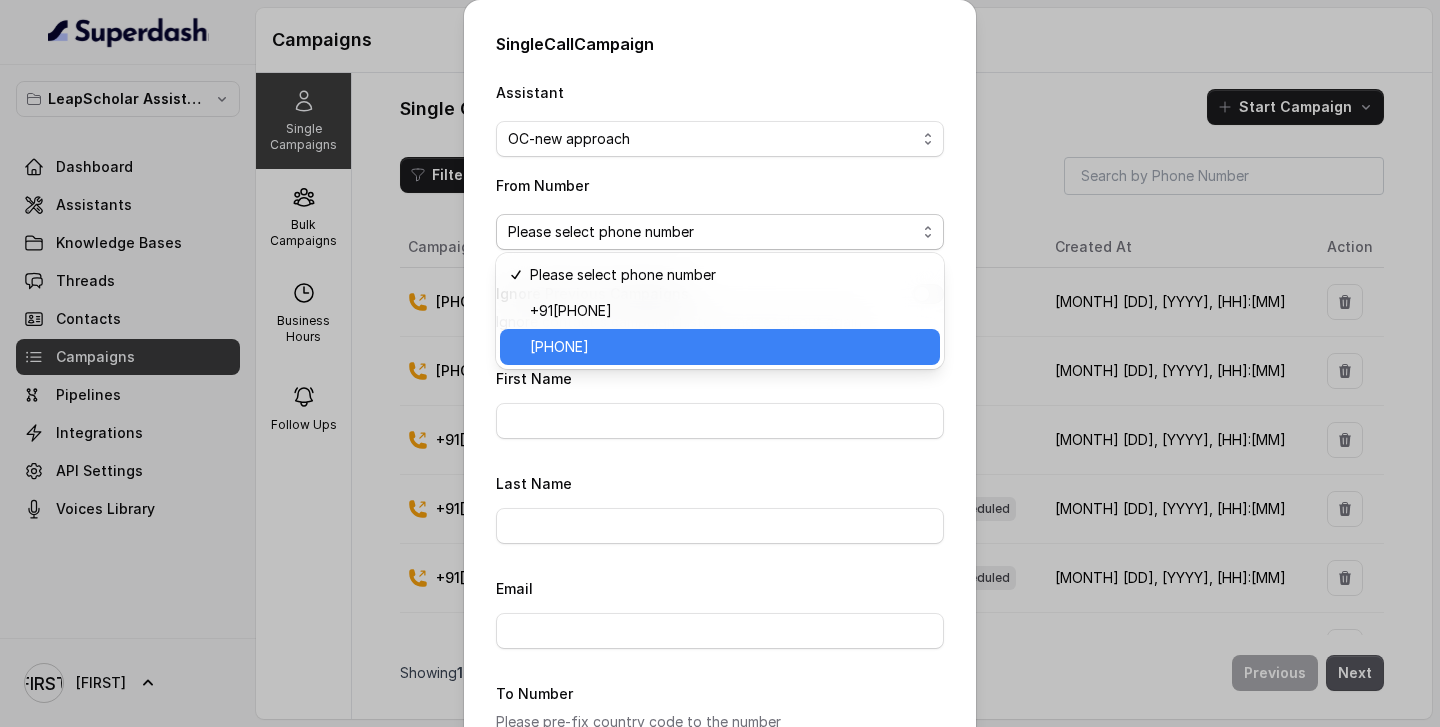 click on "[PHONE]" at bounding box center (729, 347) 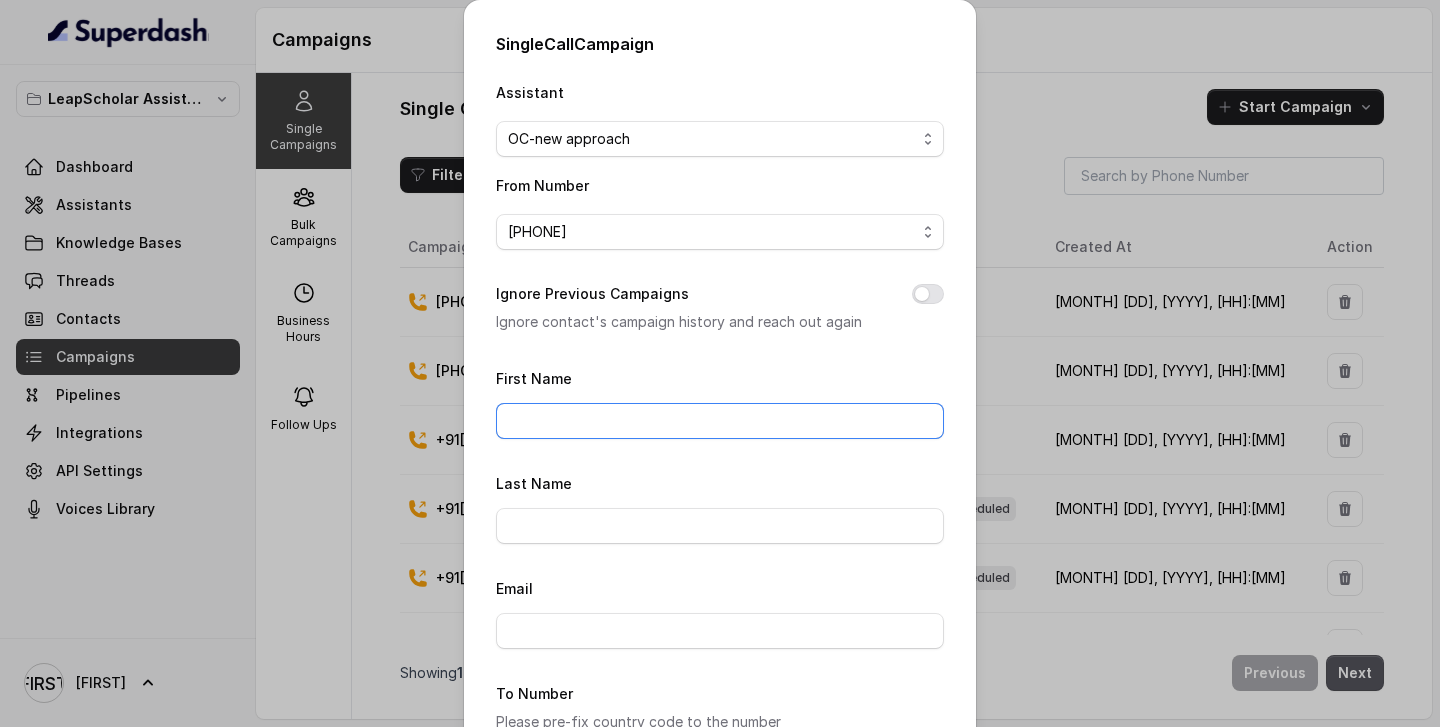 click on "First Name" at bounding box center [720, 421] 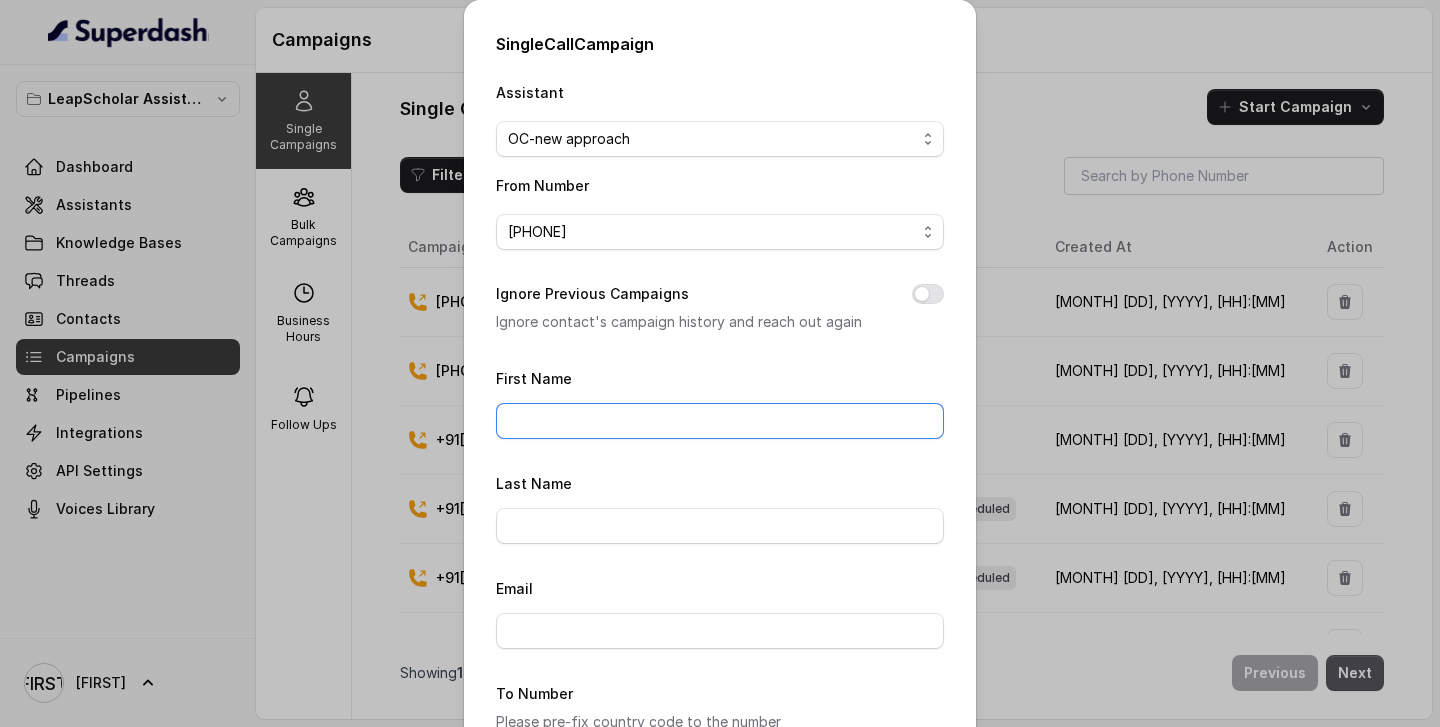 type on "[FIRST]" 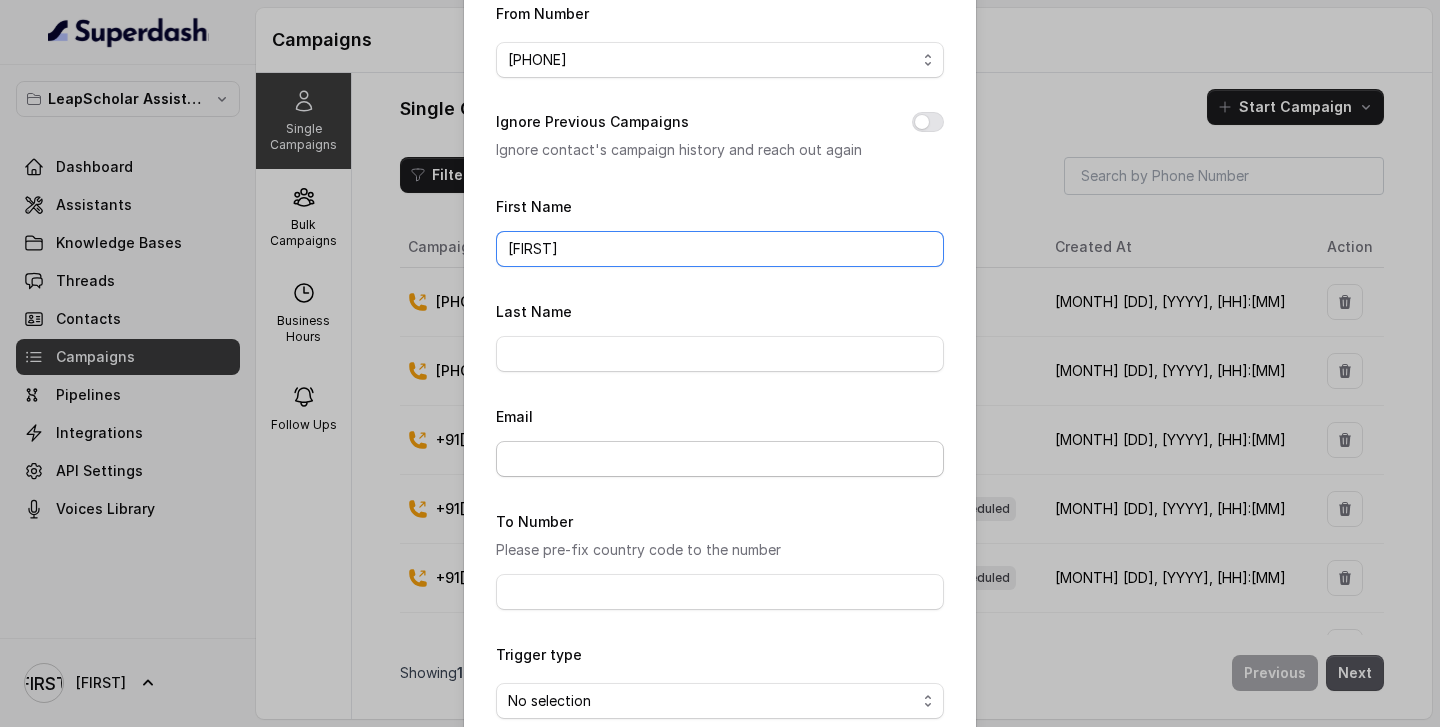 scroll, scrollTop: 200, scrollLeft: 0, axis: vertical 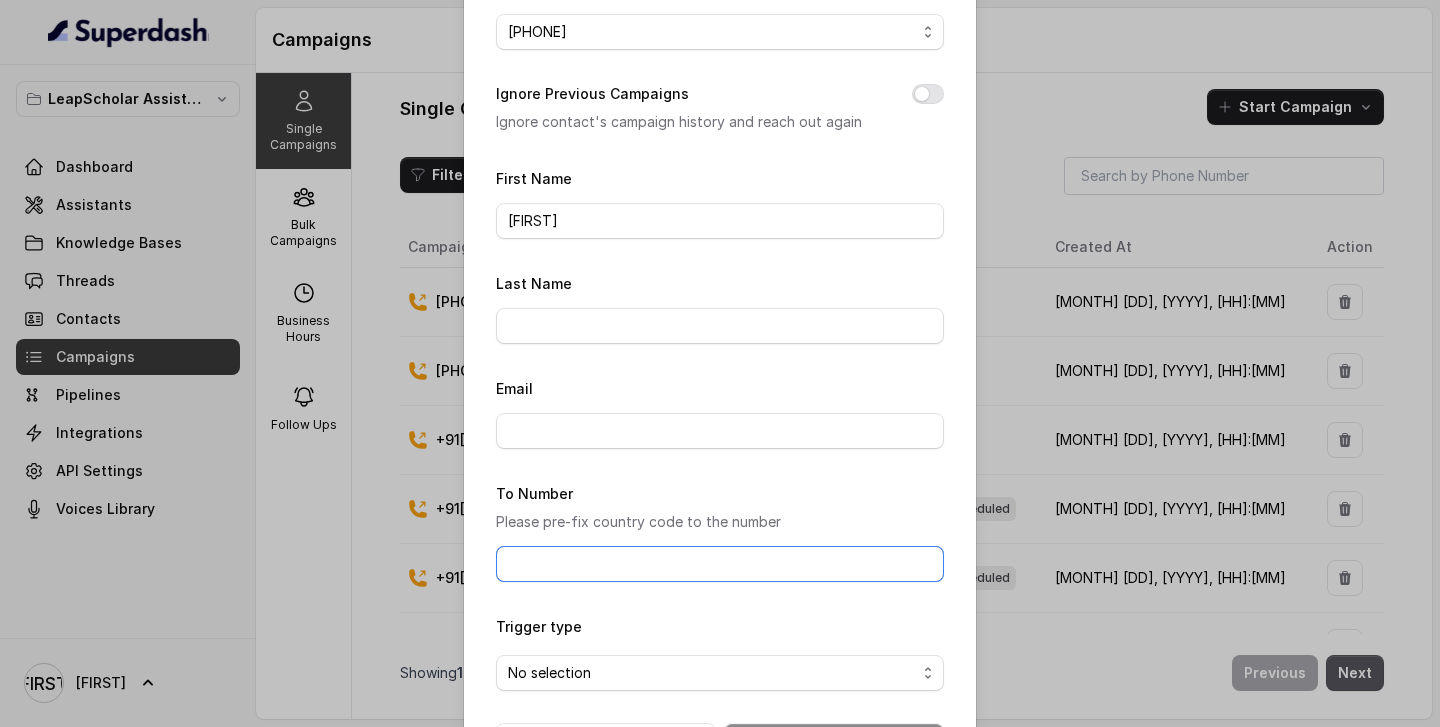click on "To Number" at bounding box center (720, 564) 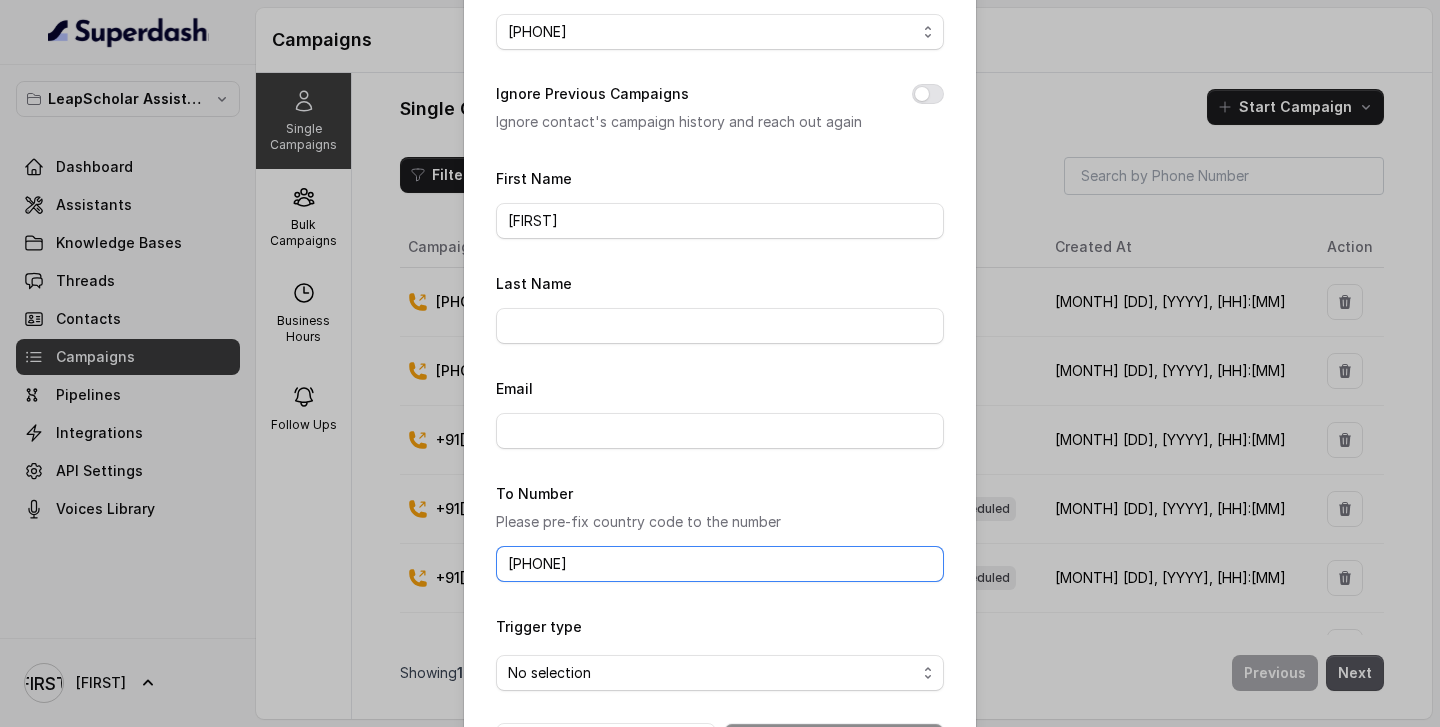 scroll, scrollTop: 276, scrollLeft: 0, axis: vertical 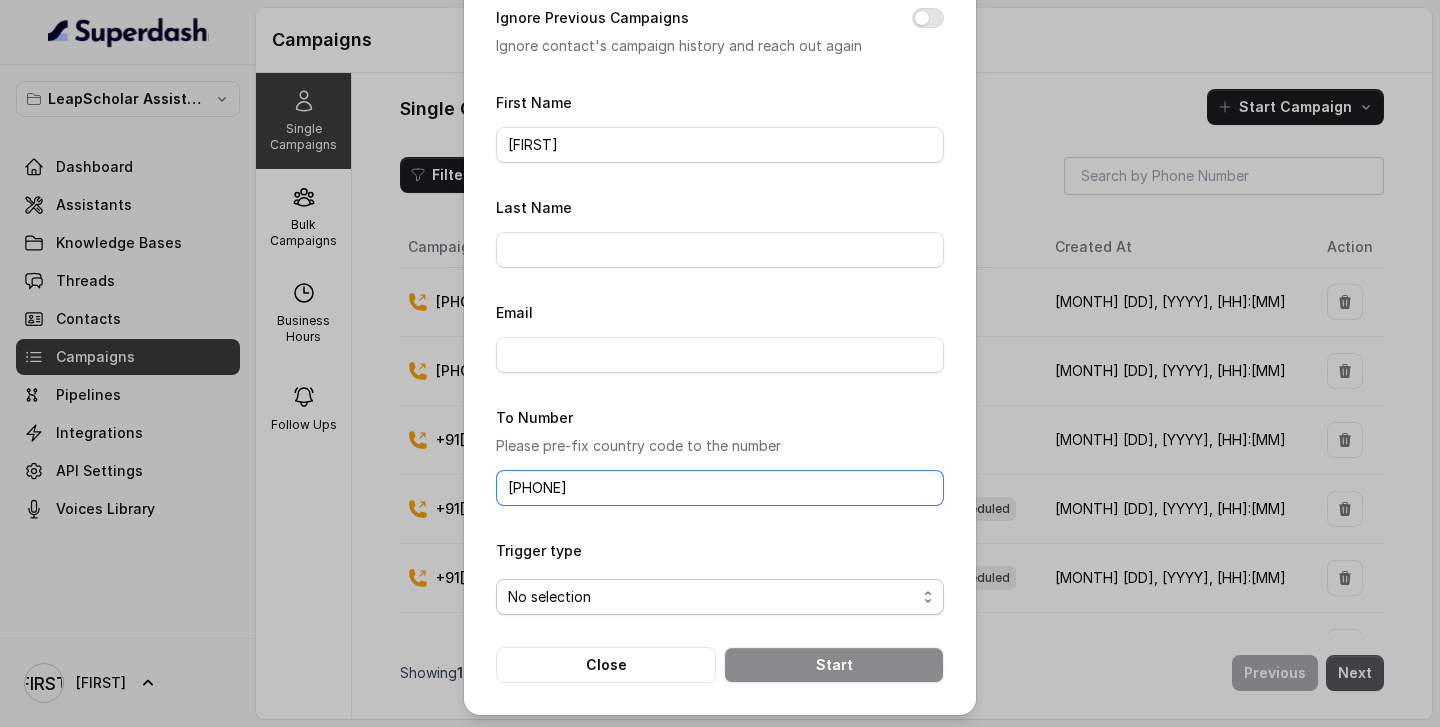 type on "[PHONE]" 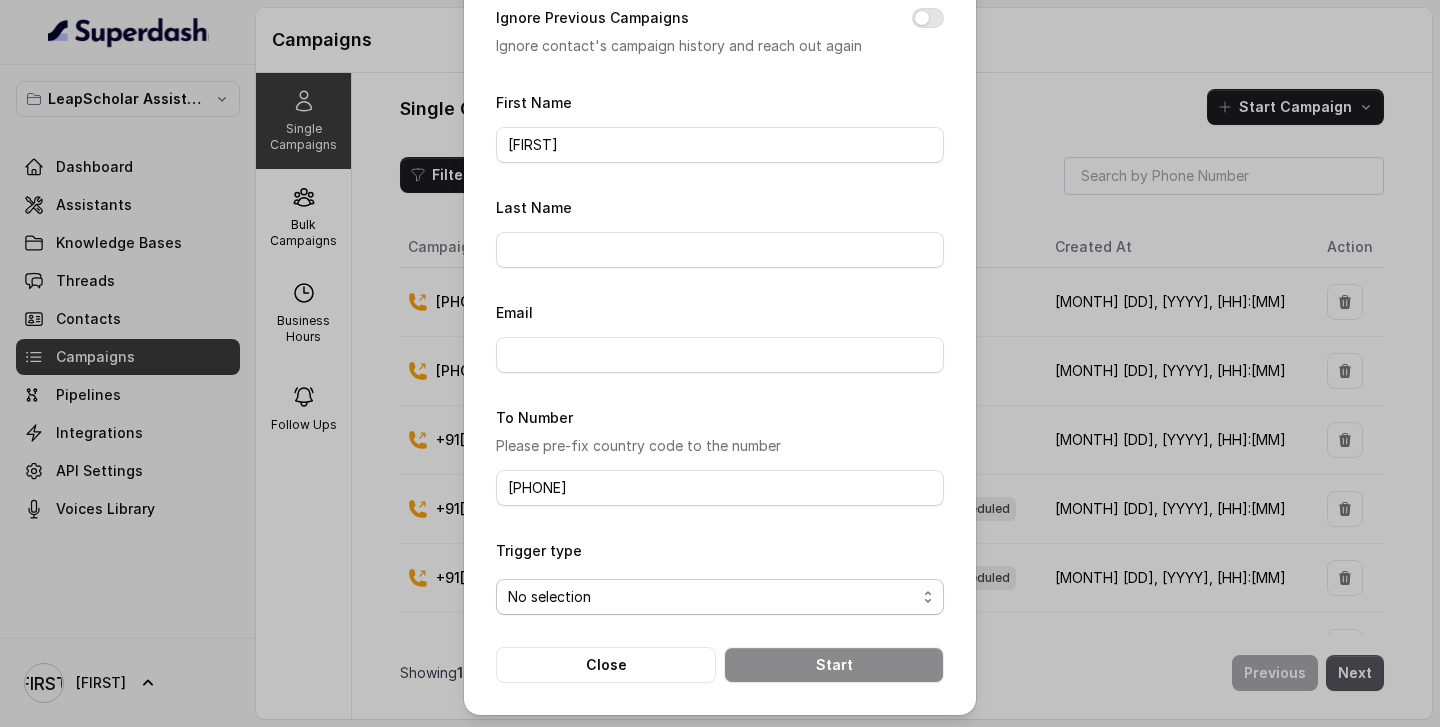 click on "No selection" at bounding box center (712, 597) 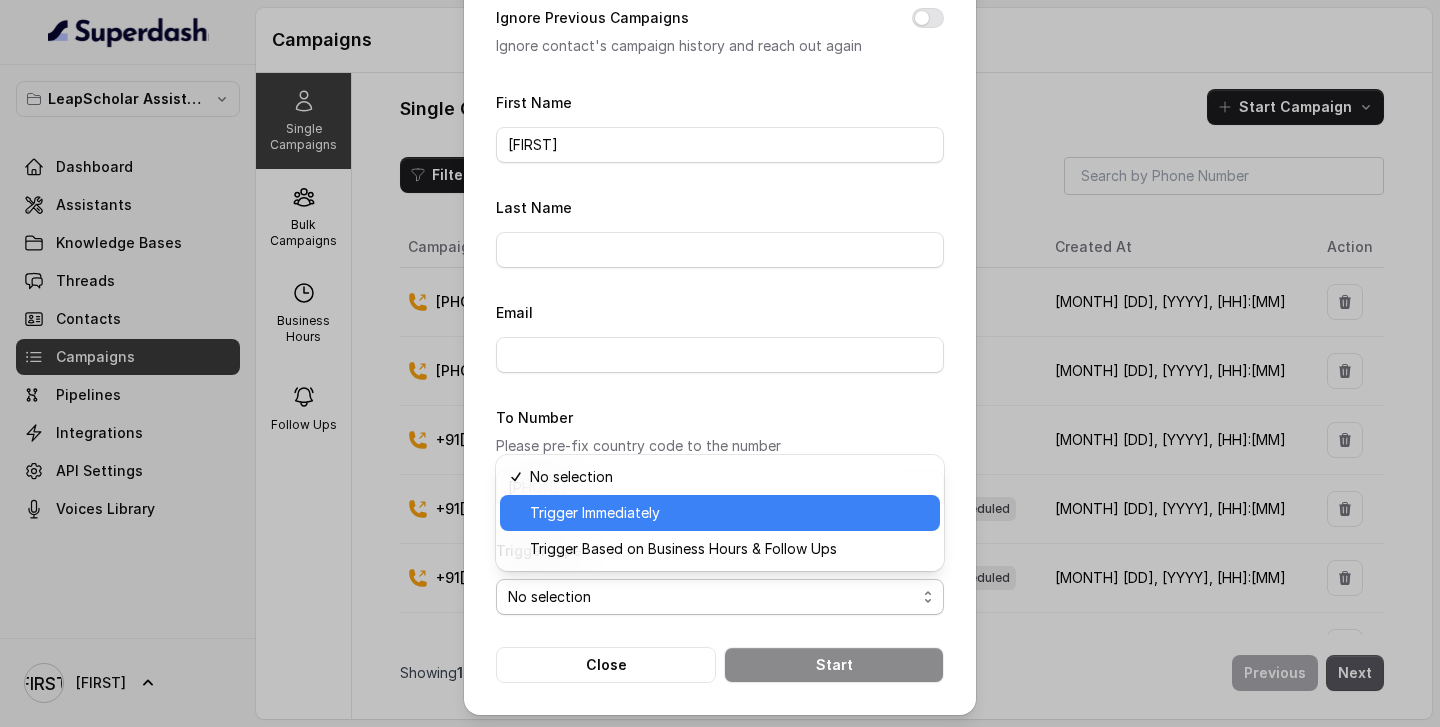 click on "Trigger Immediately" at bounding box center [729, 513] 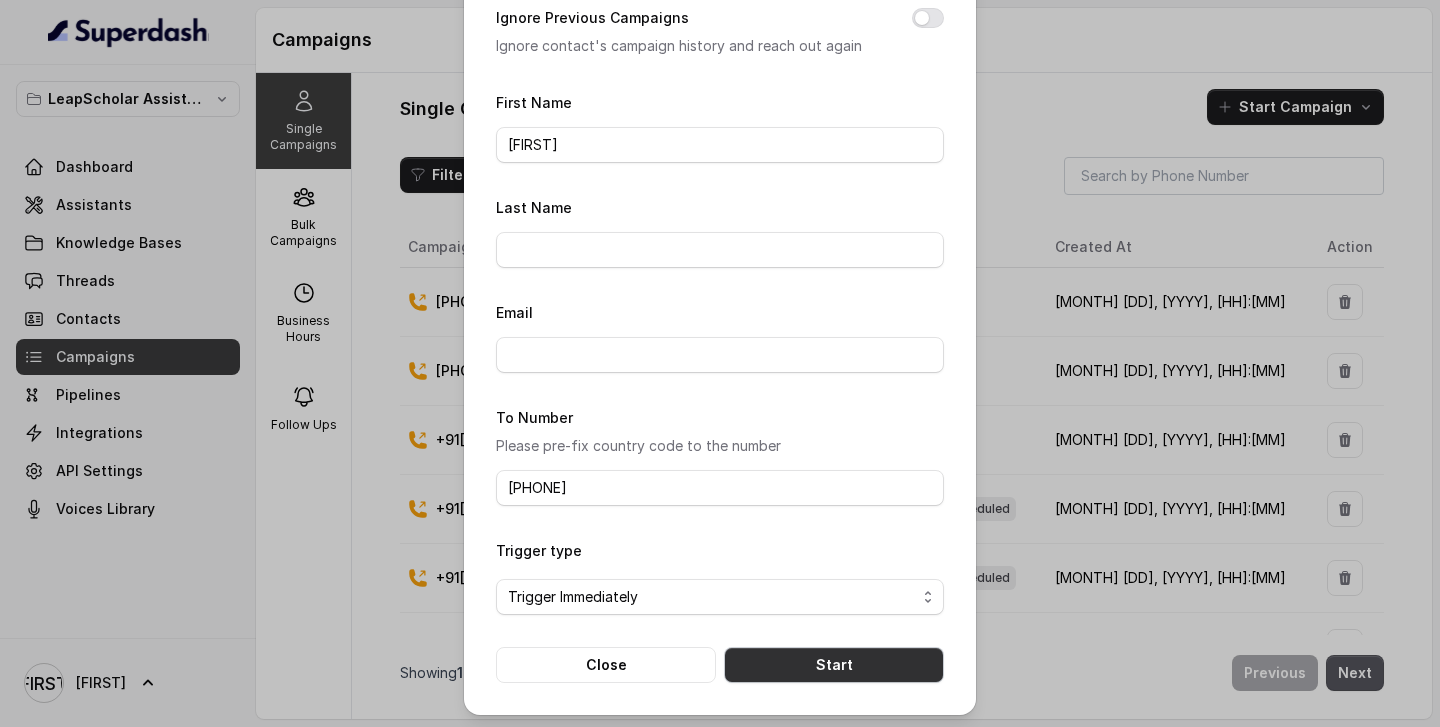 click on "Start" at bounding box center (834, 665) 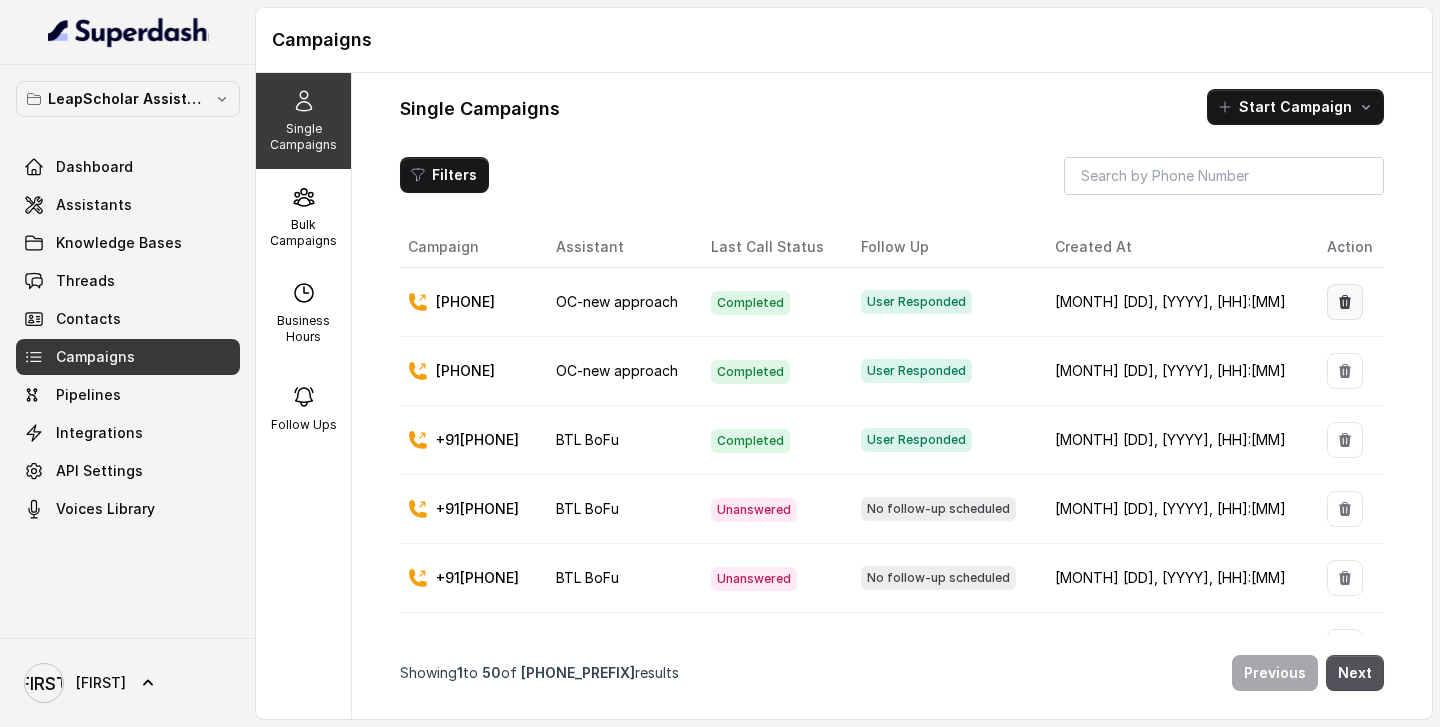 click at bounding box center [1345, 302] 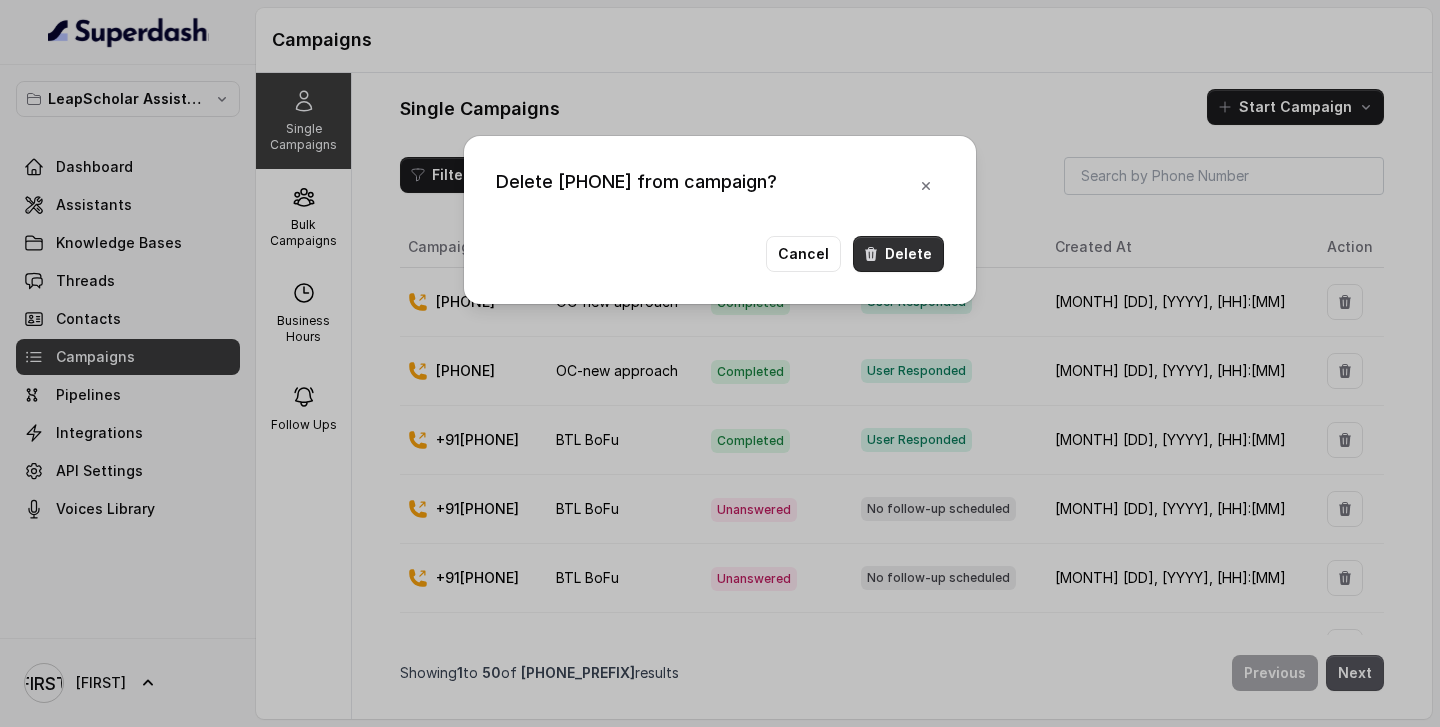 click on "Delete" at bounding box center [898, 254] 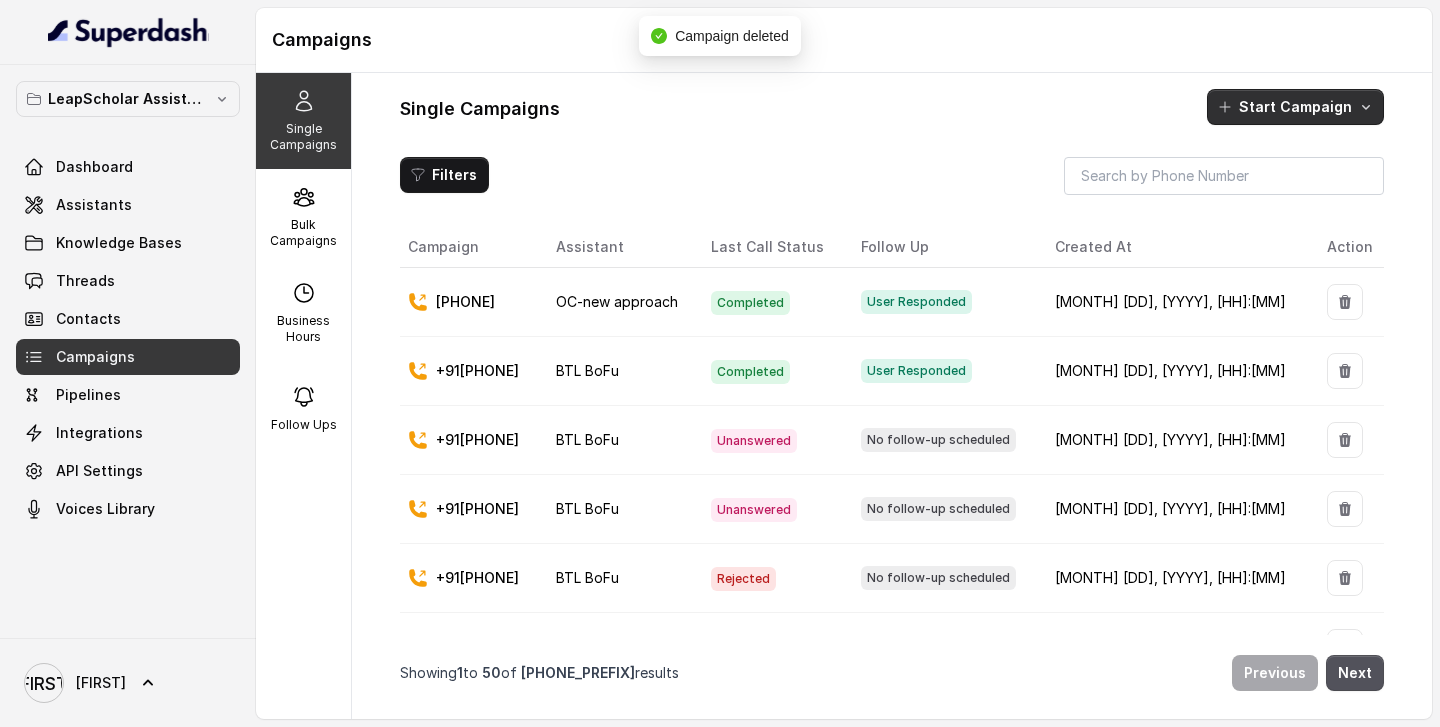 click on "Start Campaign" at bounding box center (1295, 107) 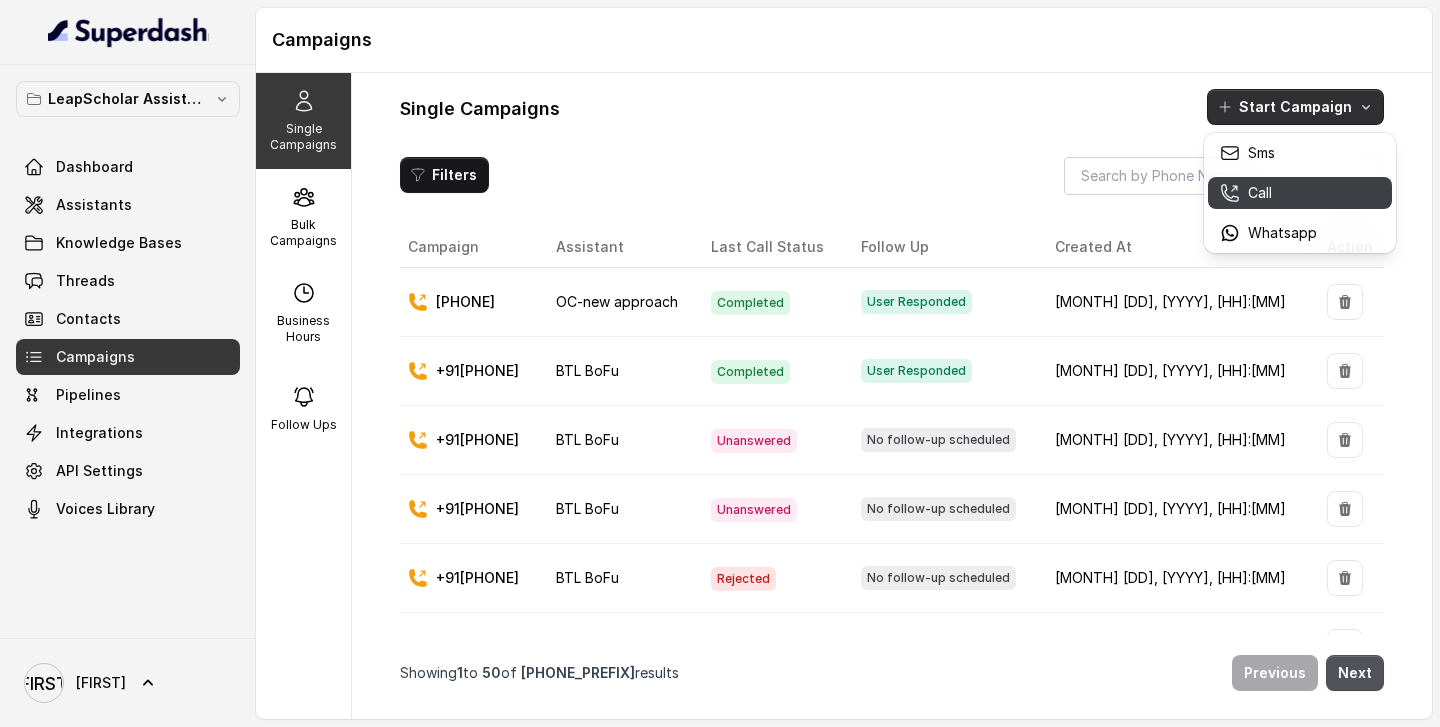 click on "Call" at bounding box center [1260, 193] 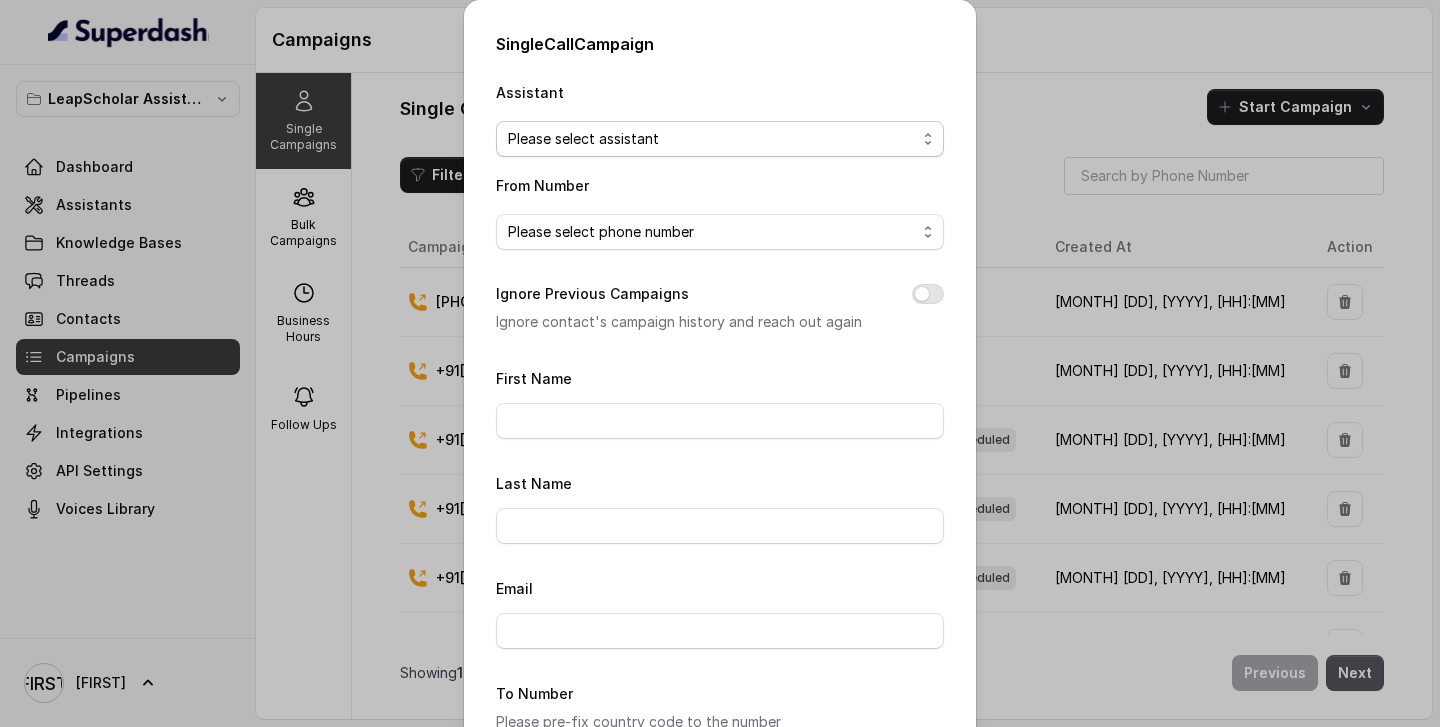 click on "Please select assistant" at bounding box center (712, 139) 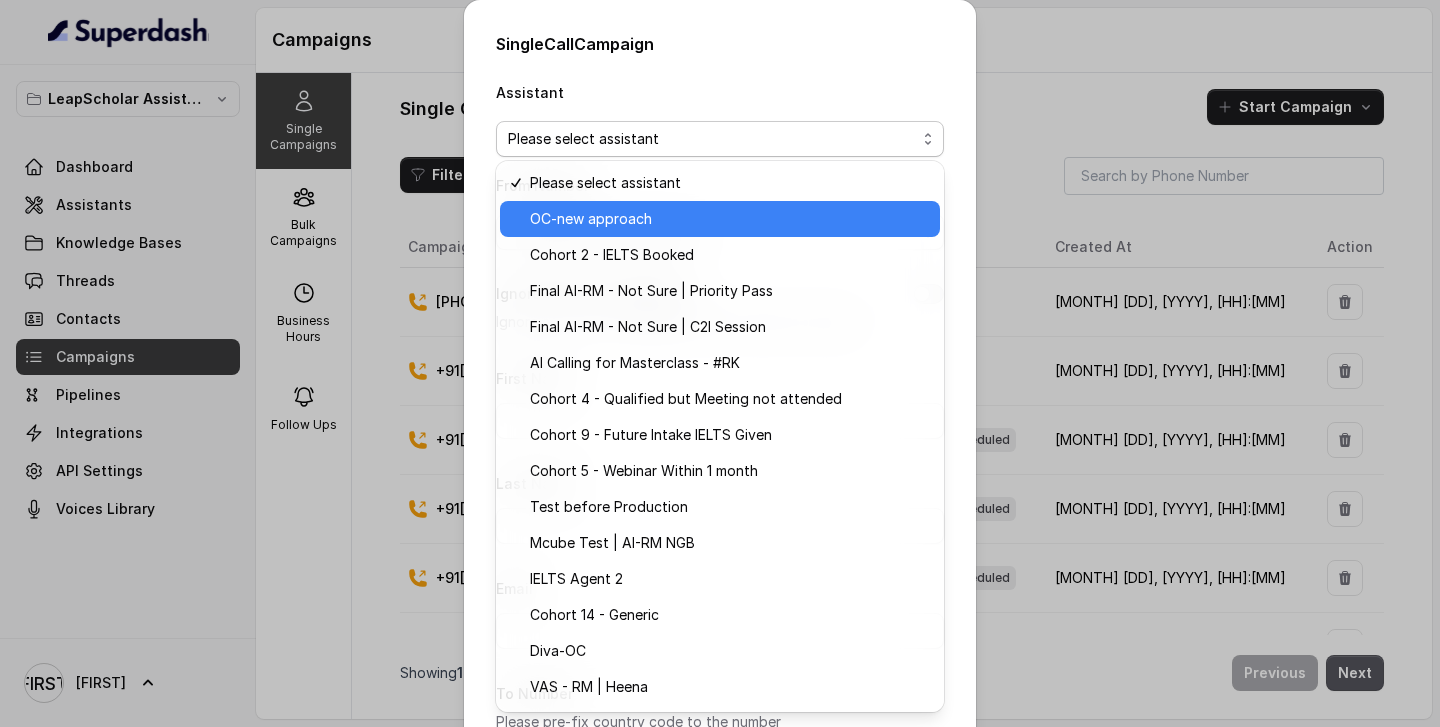 click on "OC-new approach" at bounding box center (729, 219) 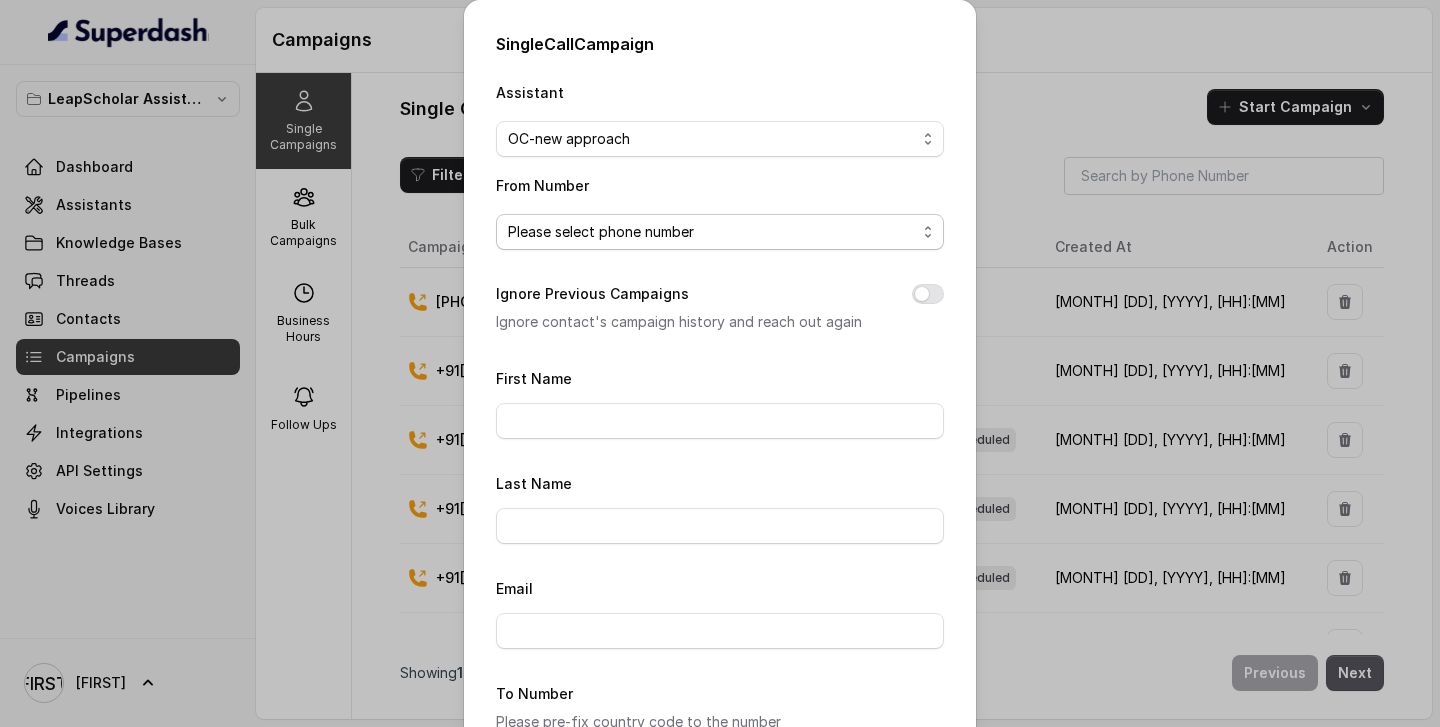 click on "Please select phone number" at bounding box center [720, 232] 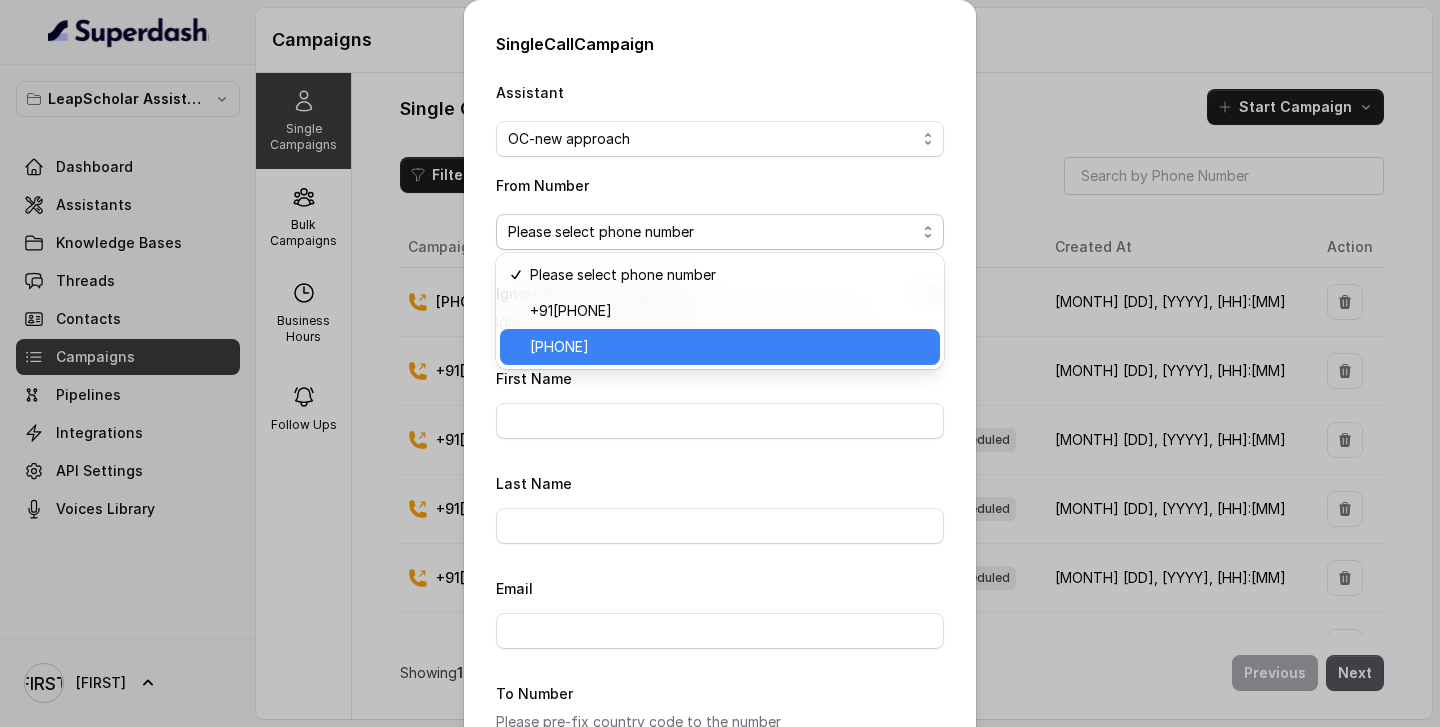click on "[PHONE]" at bounding box center (729, 347) 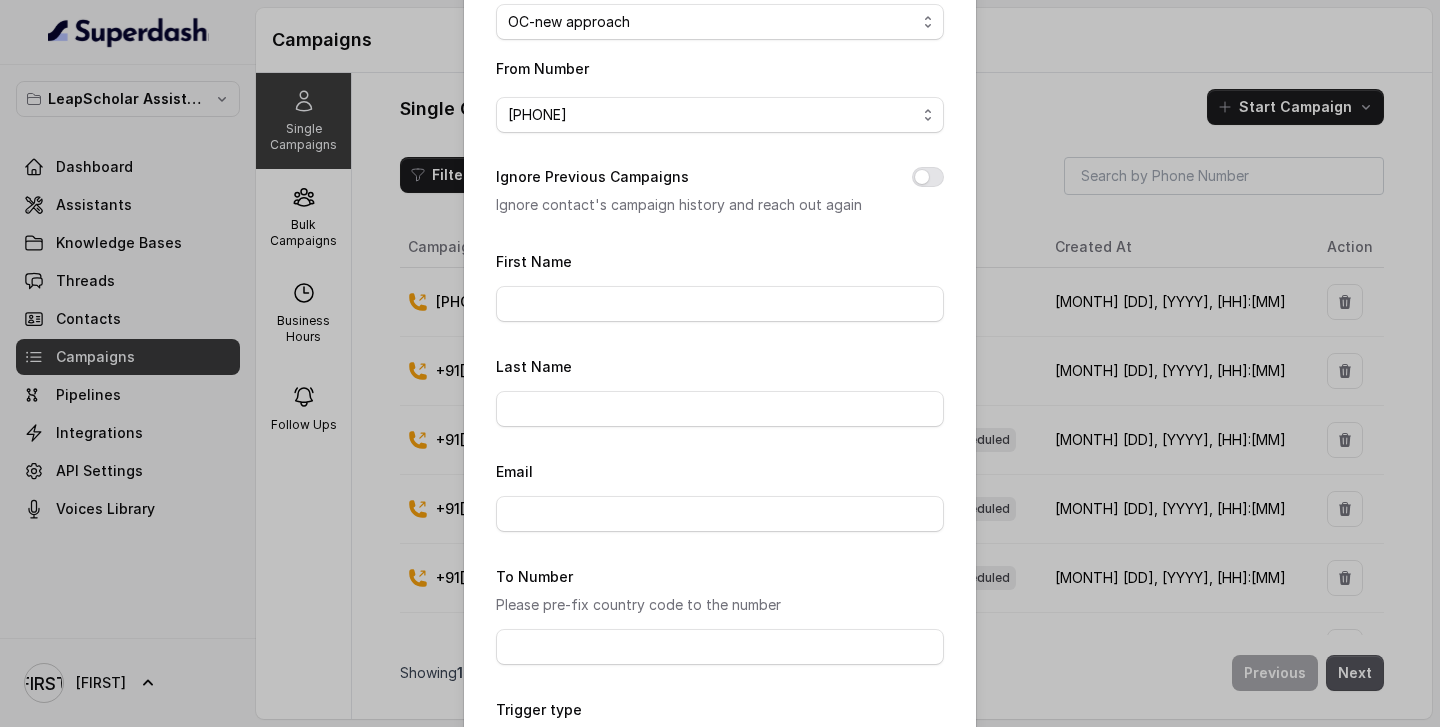 scroll, scrollTop: 118, scrollLeft: 0, axis: vertical 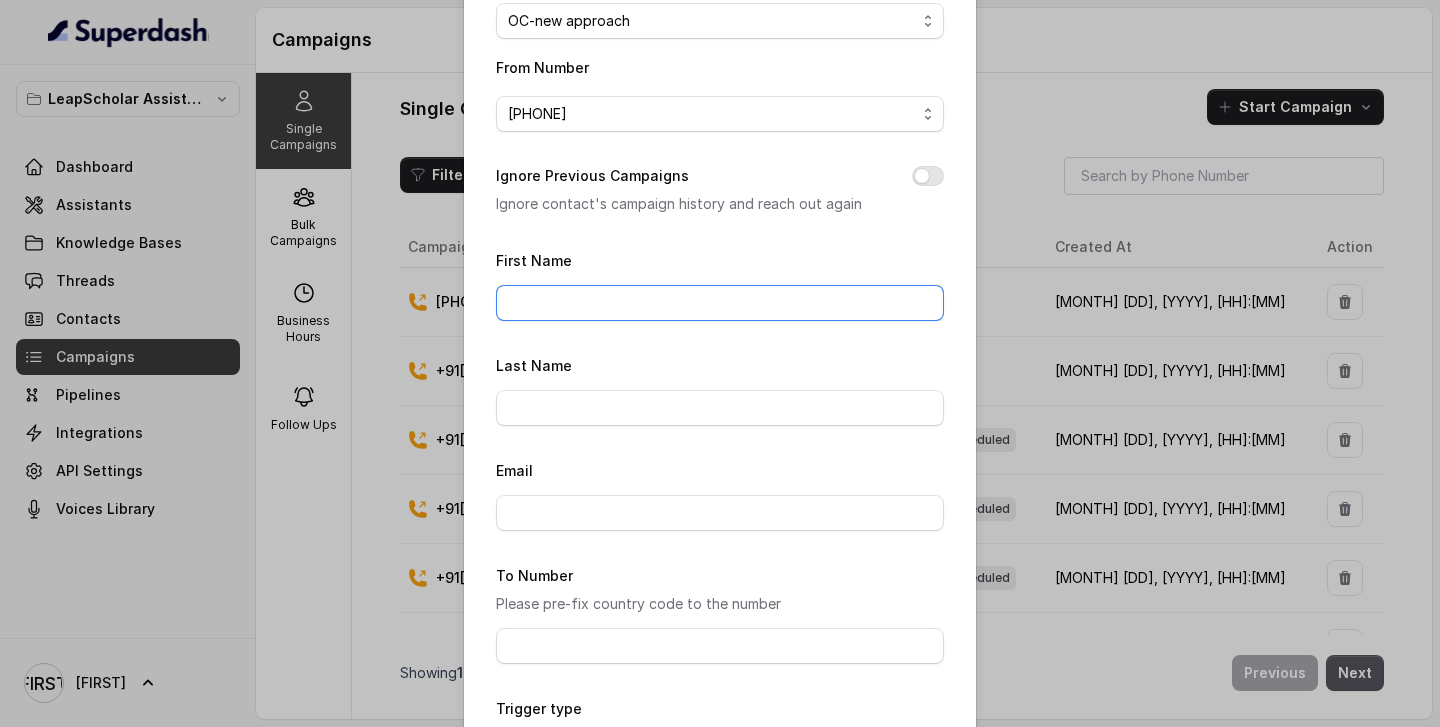 click on "First Name" at bounding box center [720, 303] 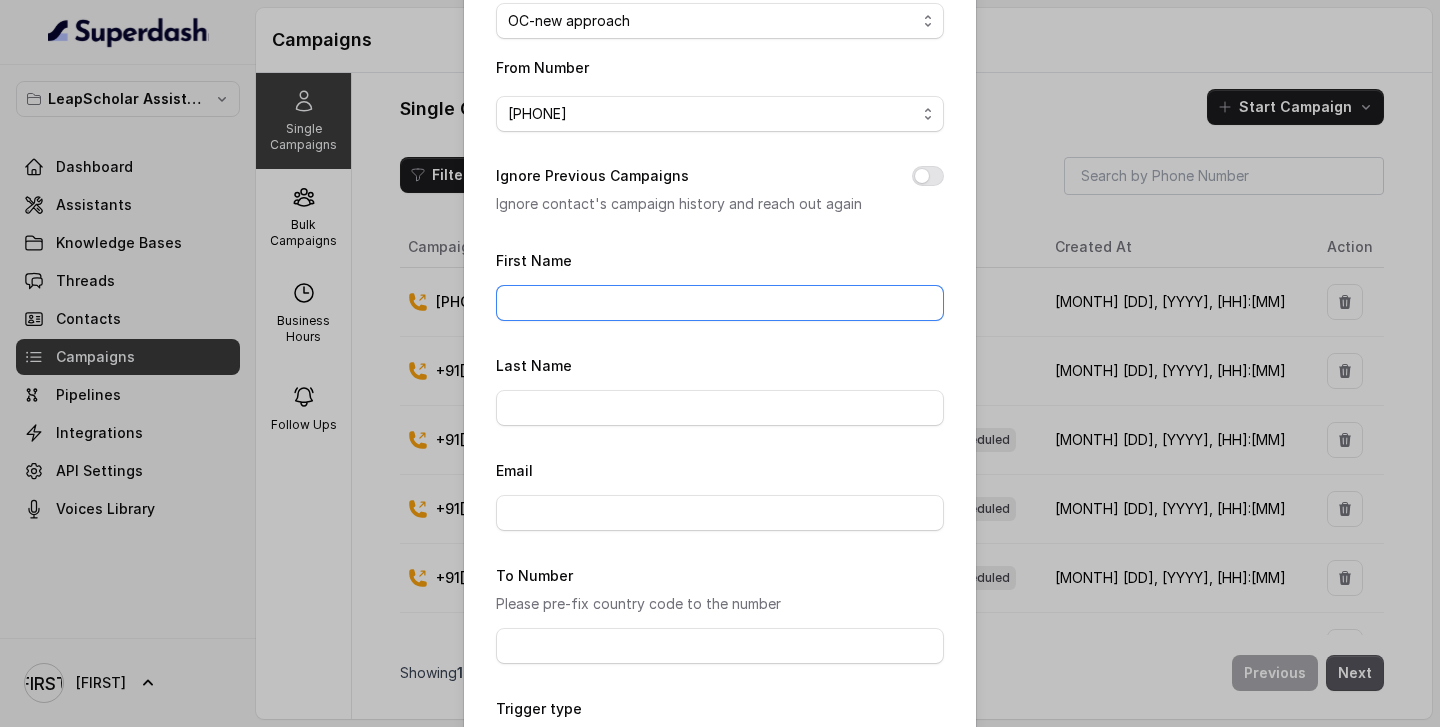 type on "[FIRST]" 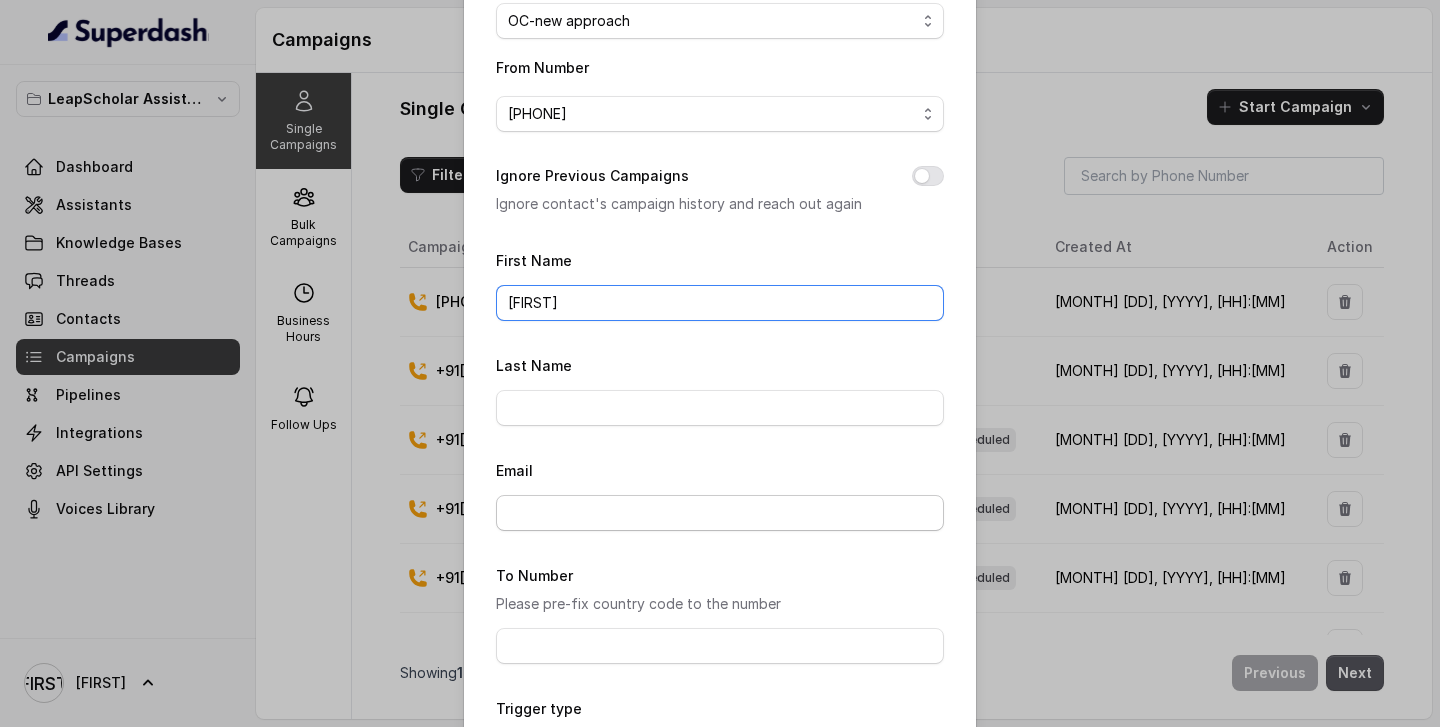 scroll, scrollTop: 276, scrollLeft: 0, axis: vertical 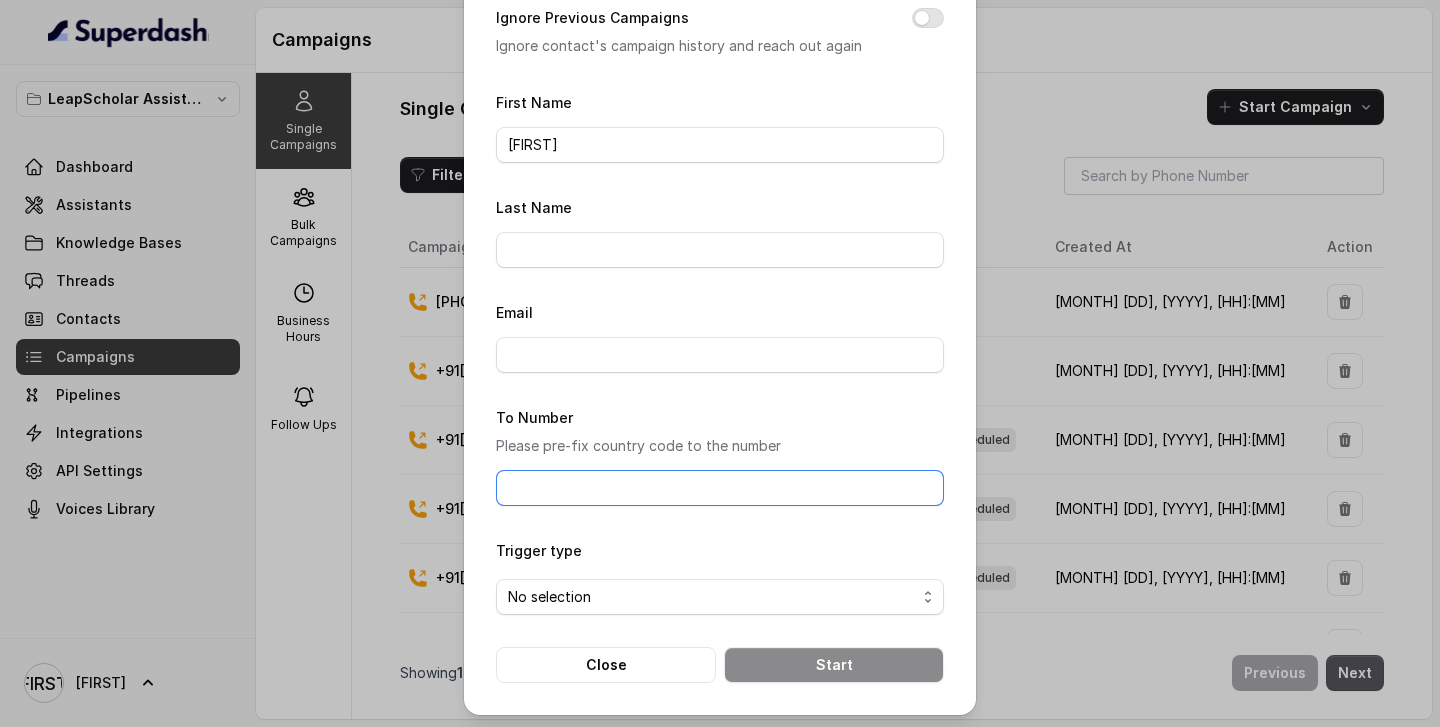 click on "To Number" at bounding box center (720, 488) 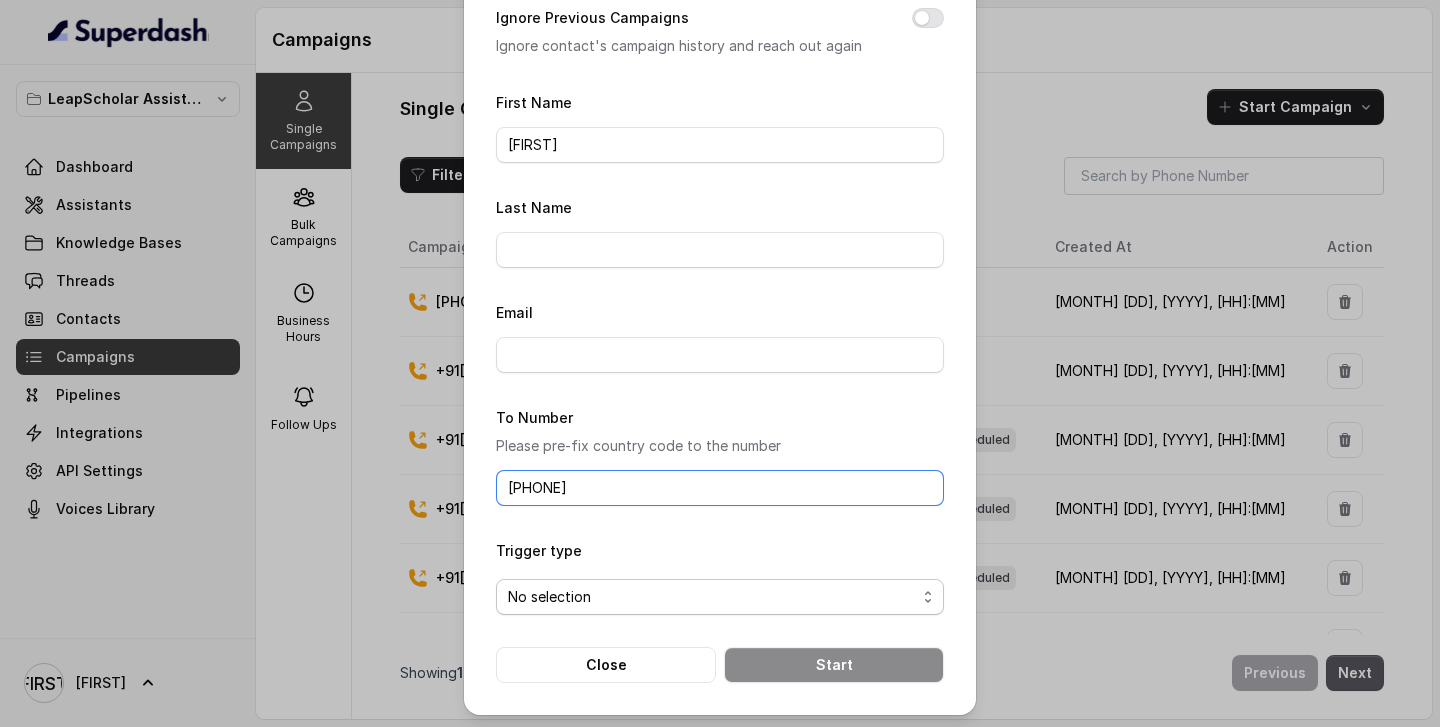 type on "[PHONE]" 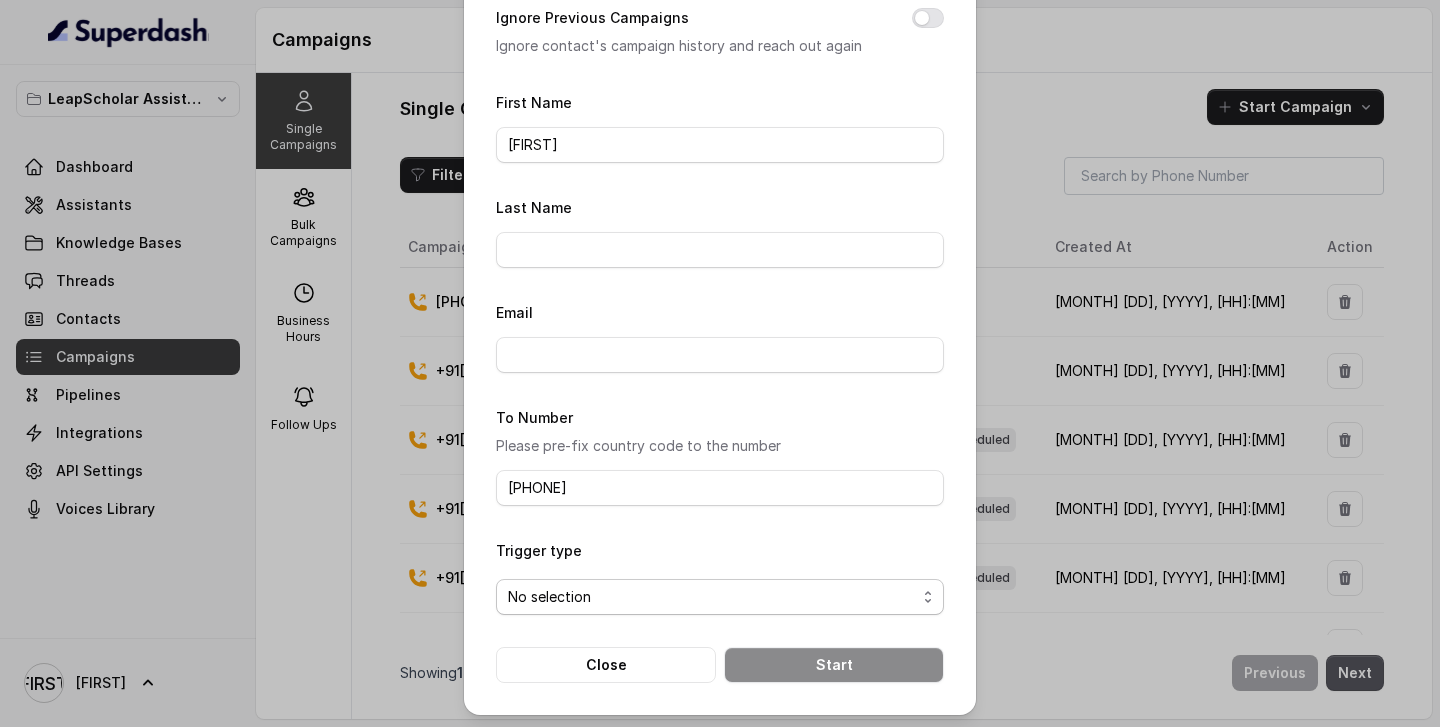 click on "No selection" at bounding box center (720, 597) 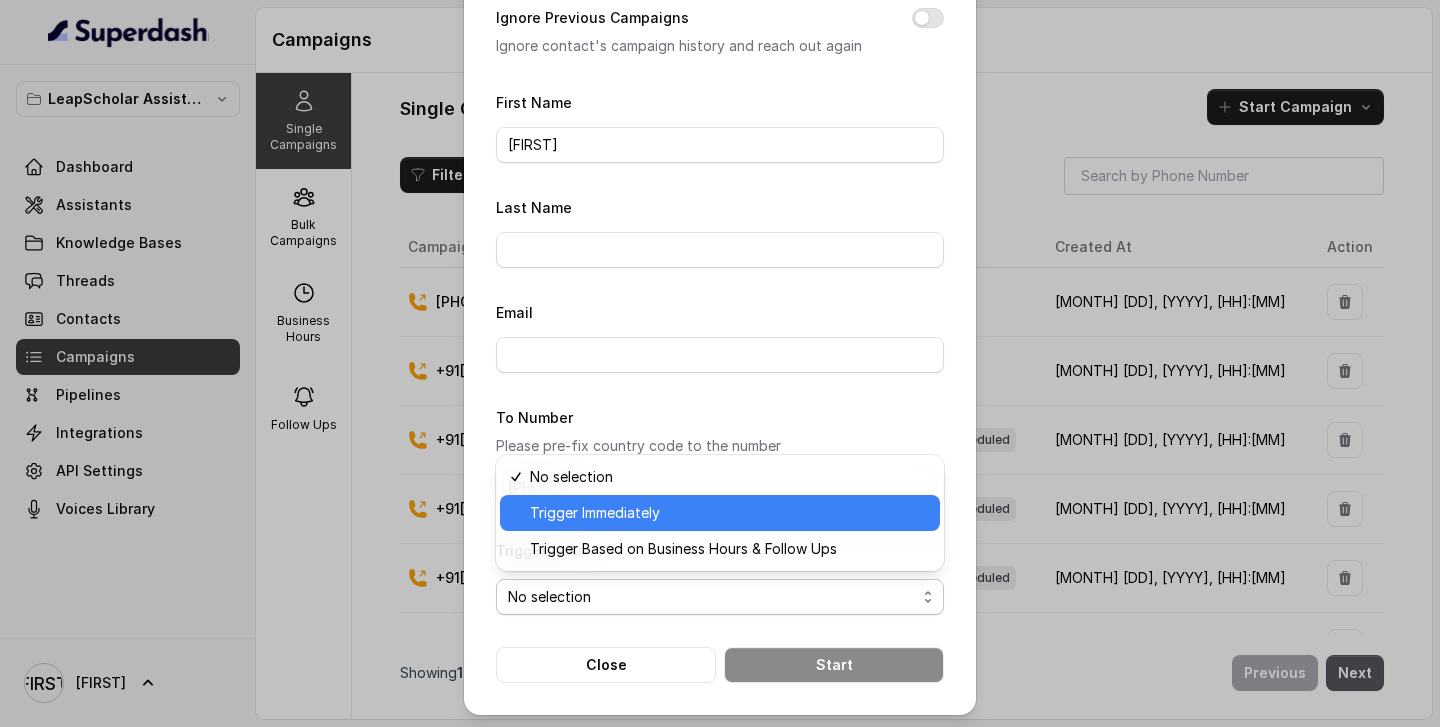 click on "Trigger Immediately" at bounding box center [729, 513] 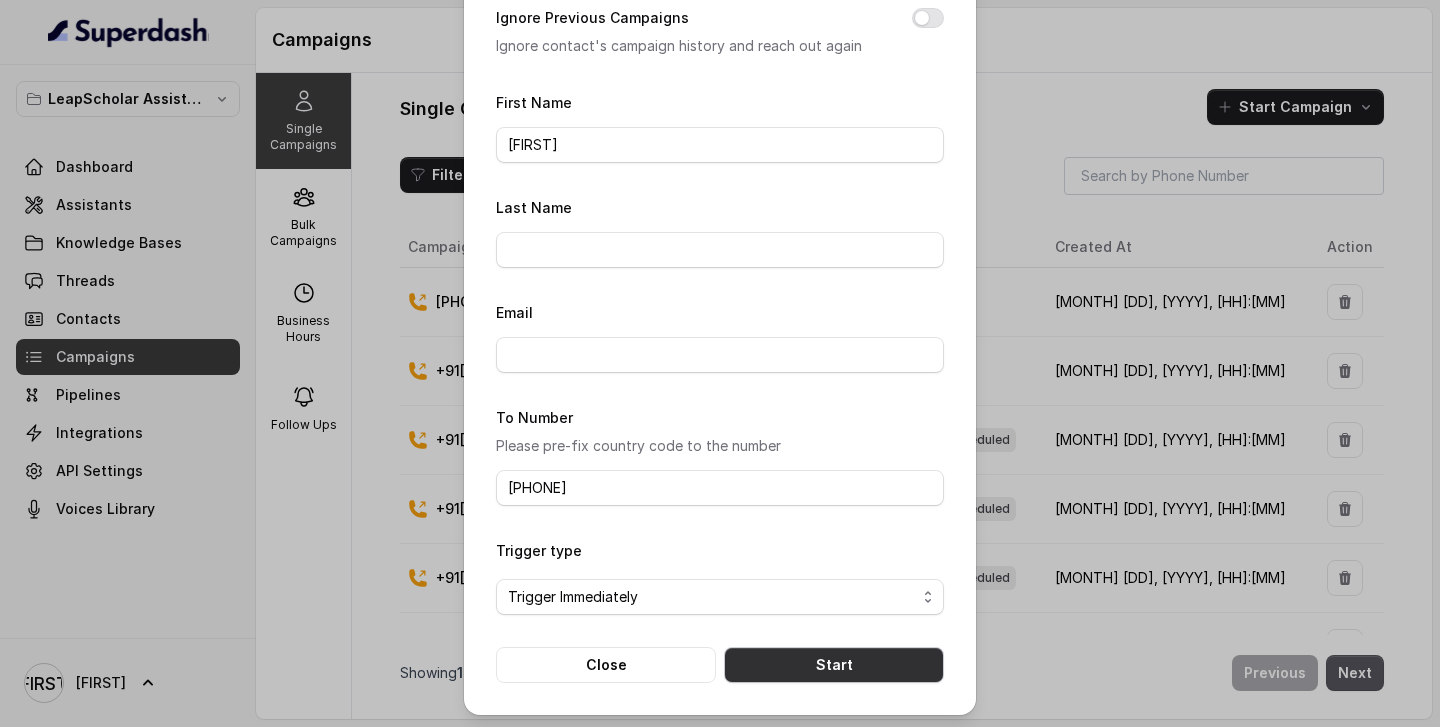 click on "Start" at bounding box center (834, 665) 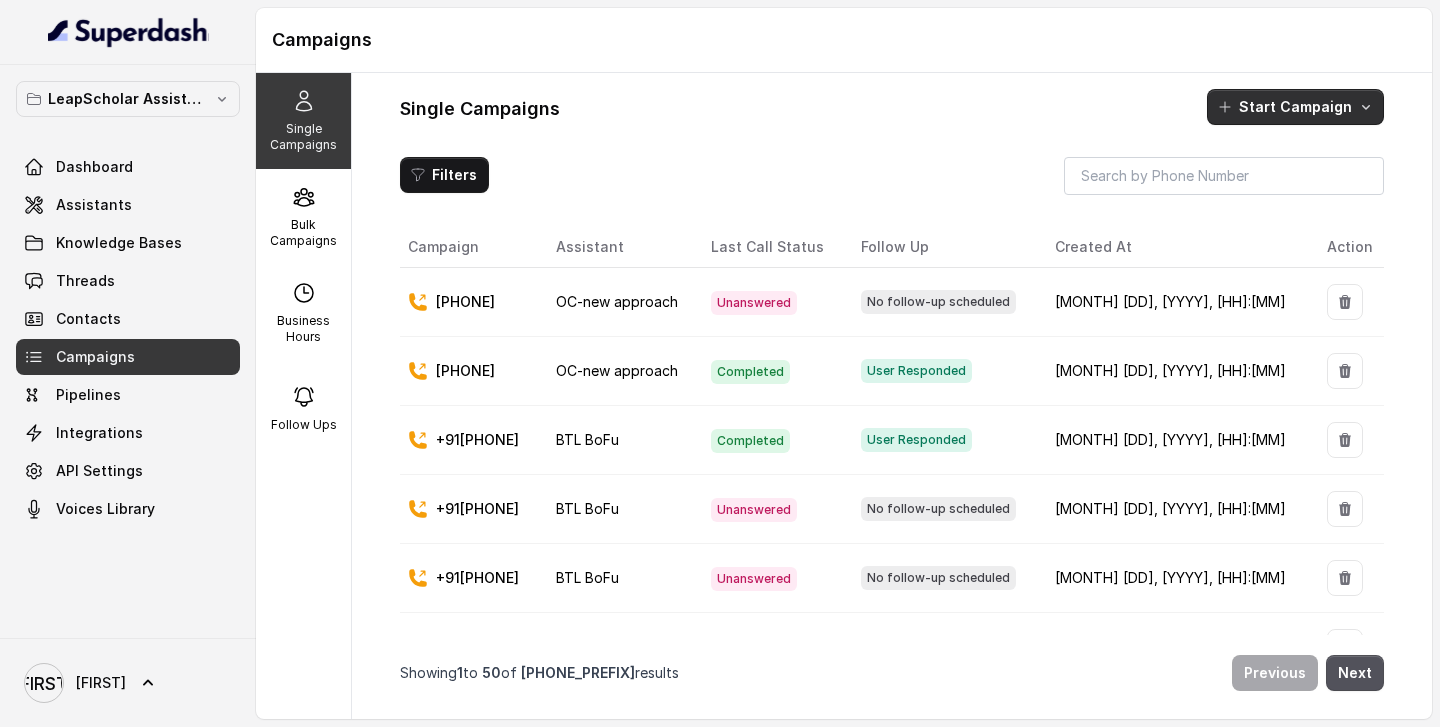 click on "Start Campaign" at bounding box center [1295, 107] 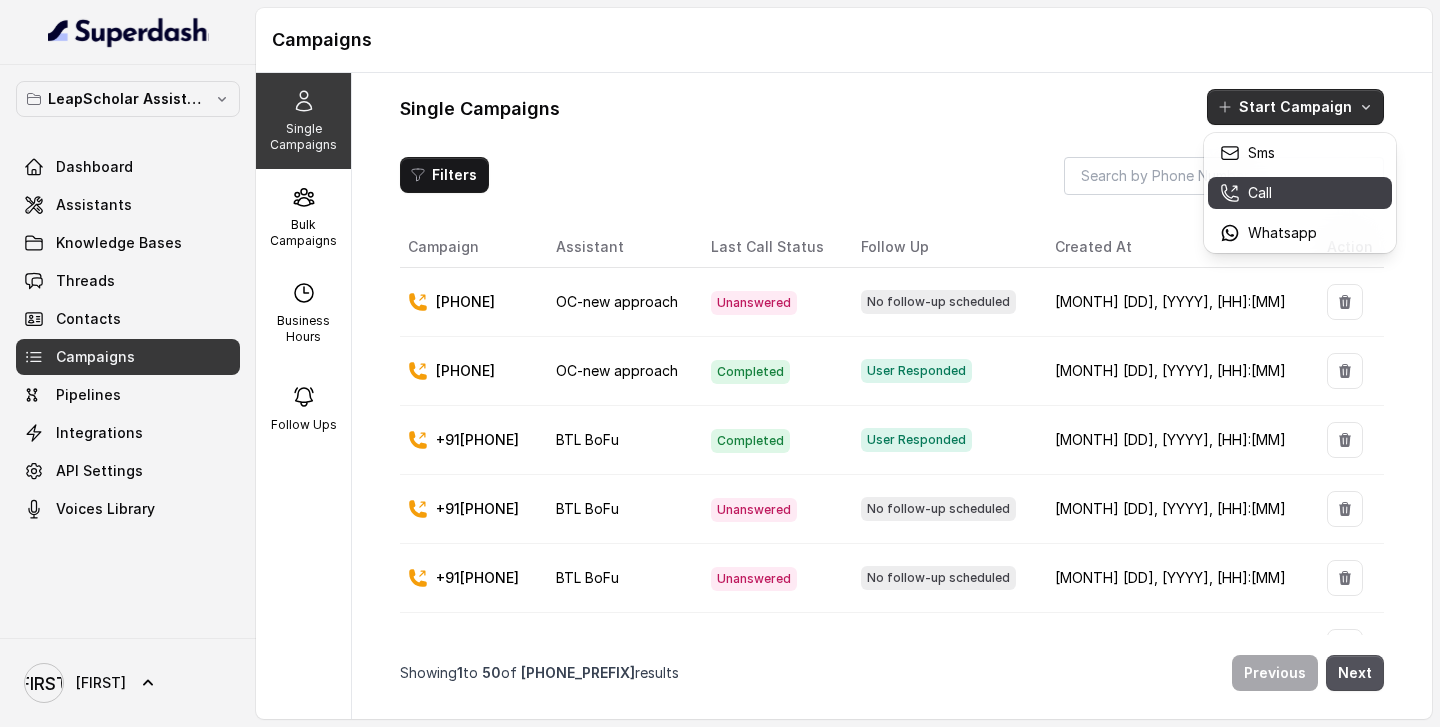 click on "Call" at bounding box center (1260, 193) 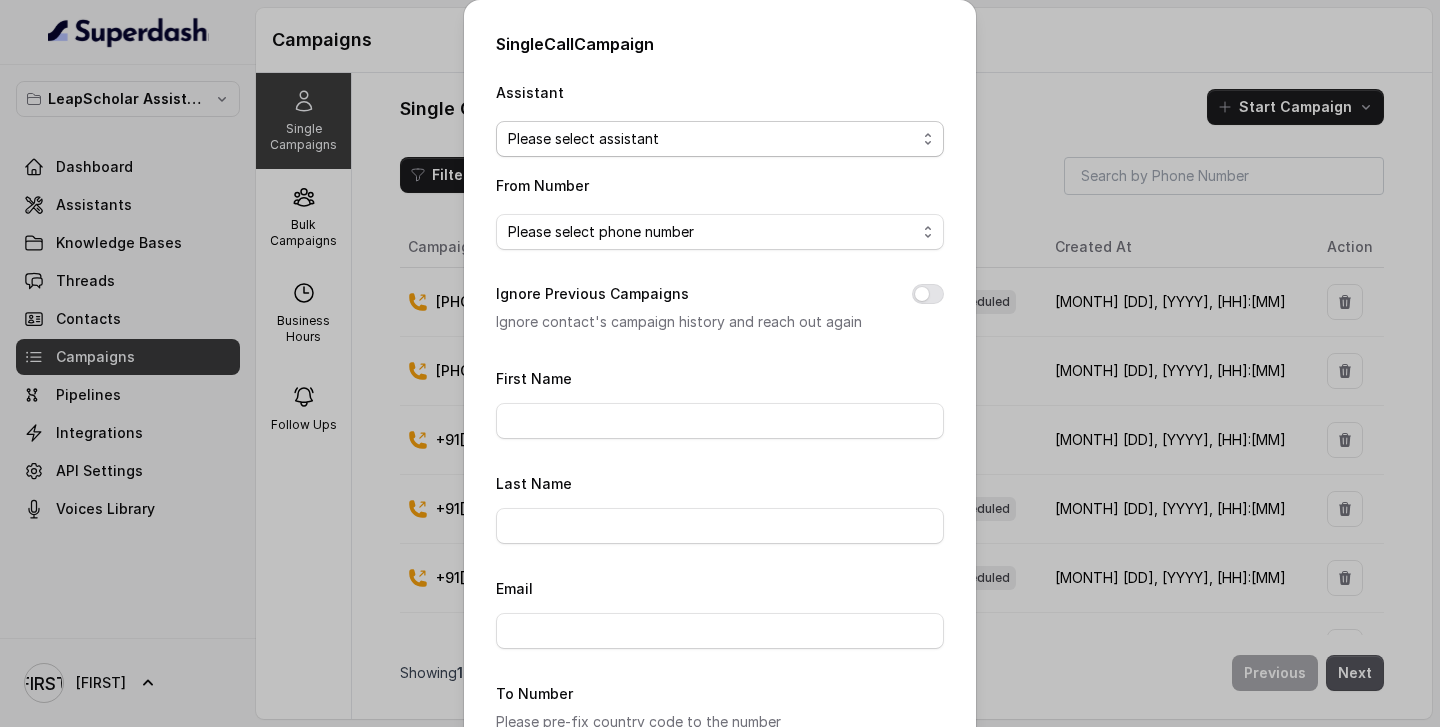 click on "Please select assistant" at bounding box center [712, 139] 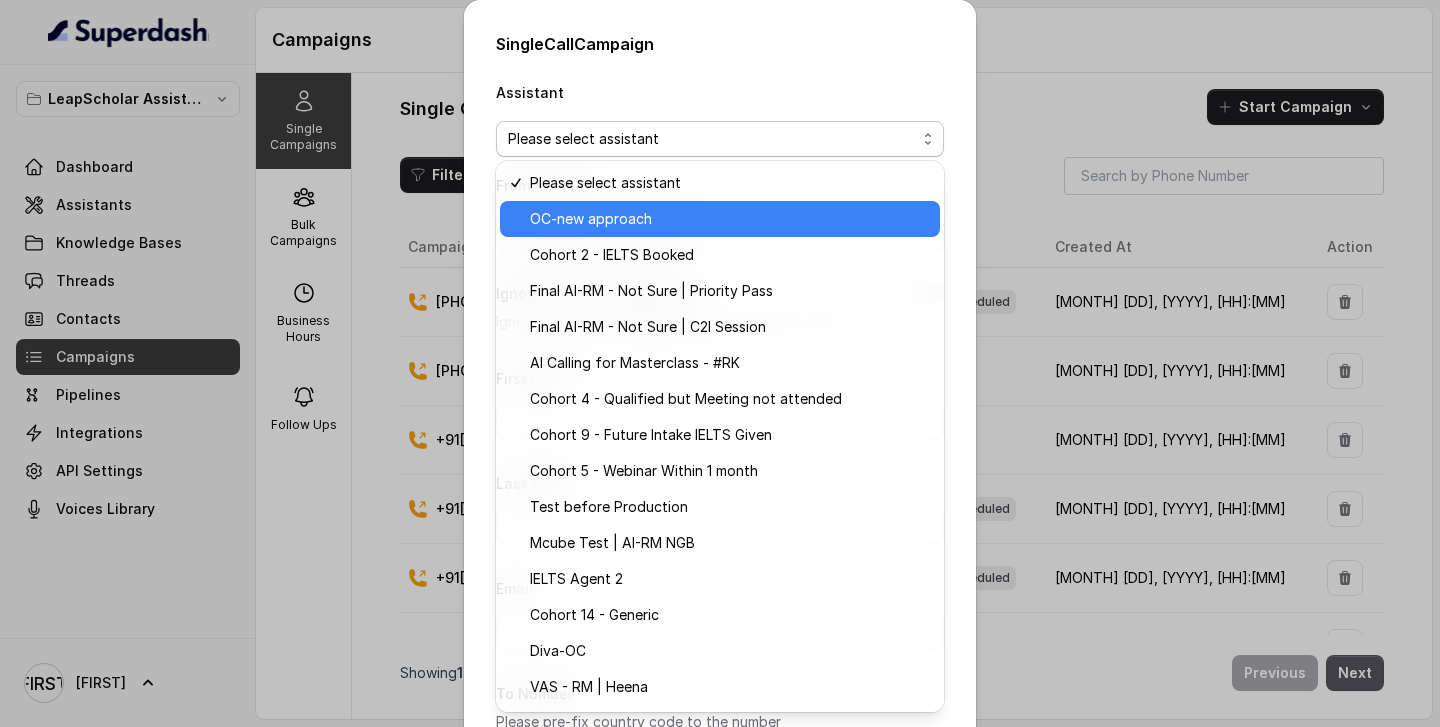 click on "OC-new approach" at bounding box center (720, 219) 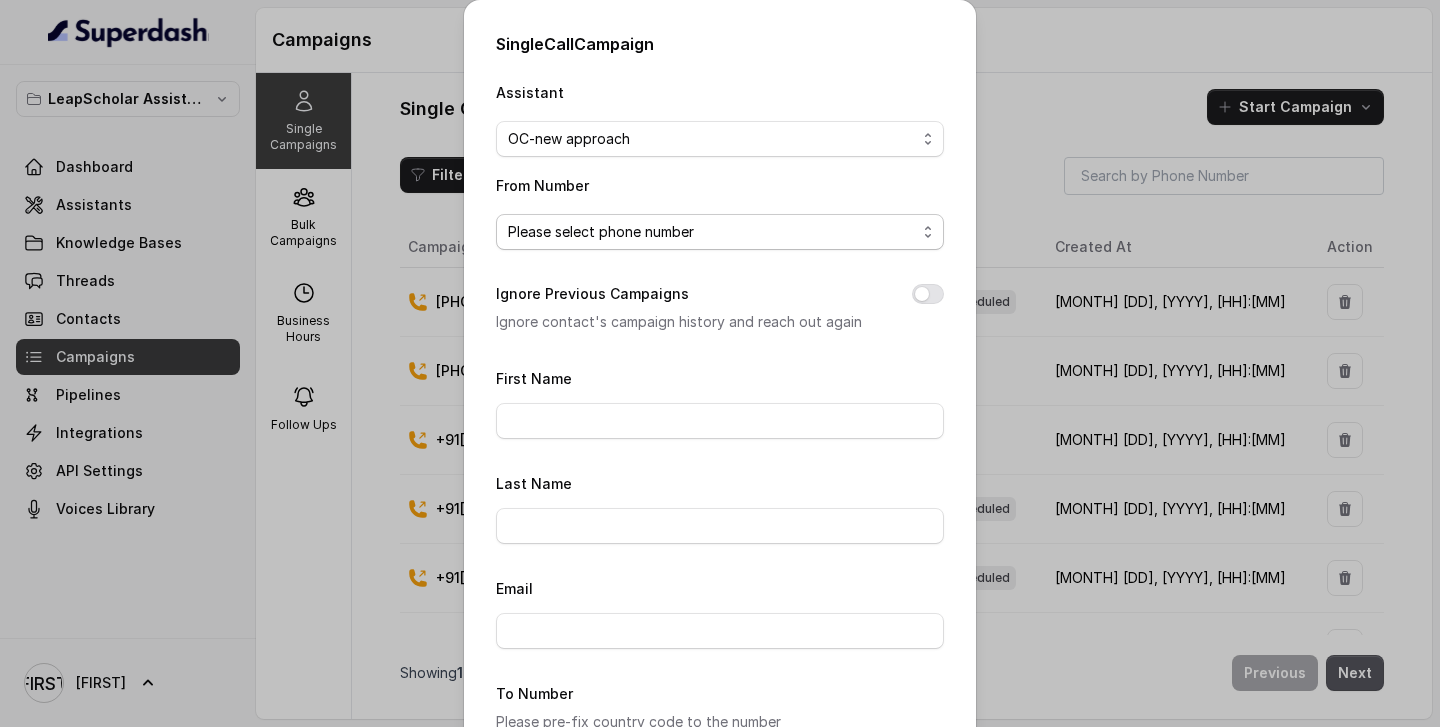 click on "Please select phone number" at bounding box center (601, 232) 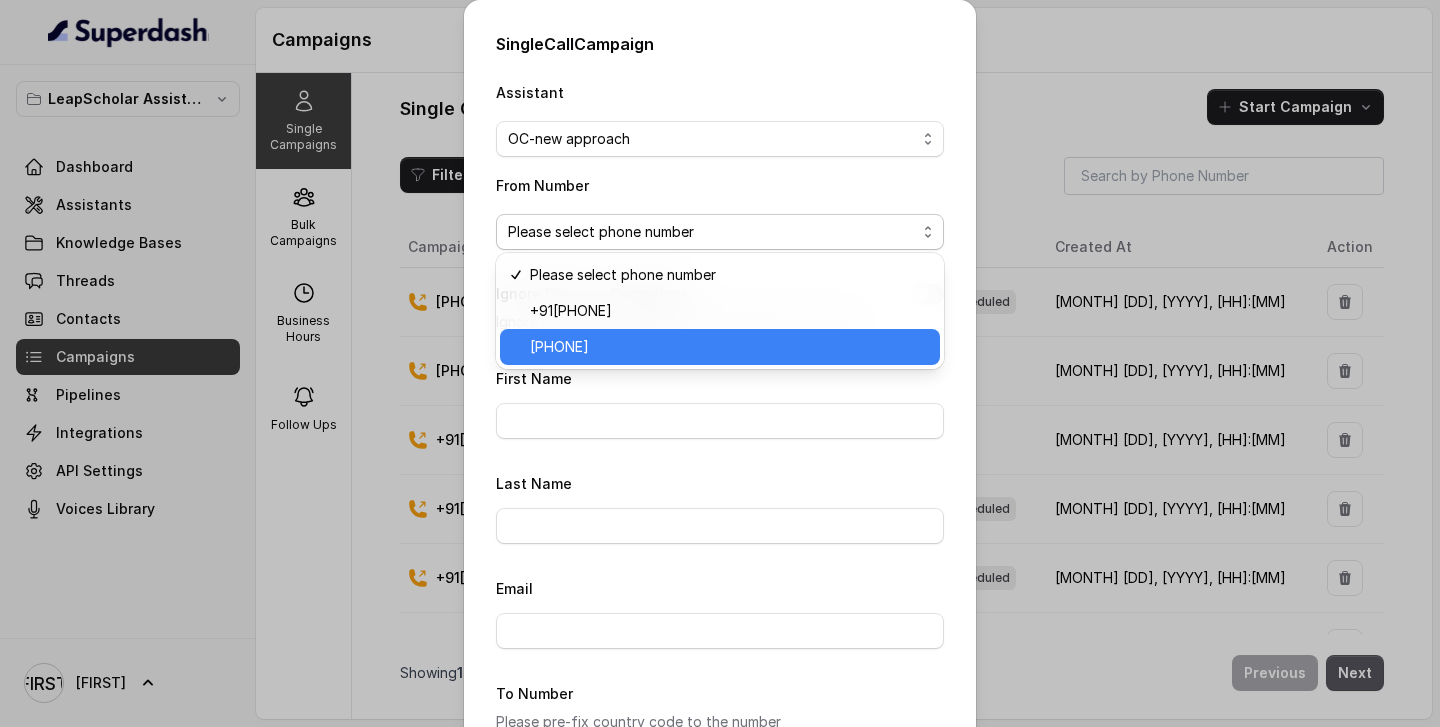 click on "[PHONE]" at bounding box center [559, 347] 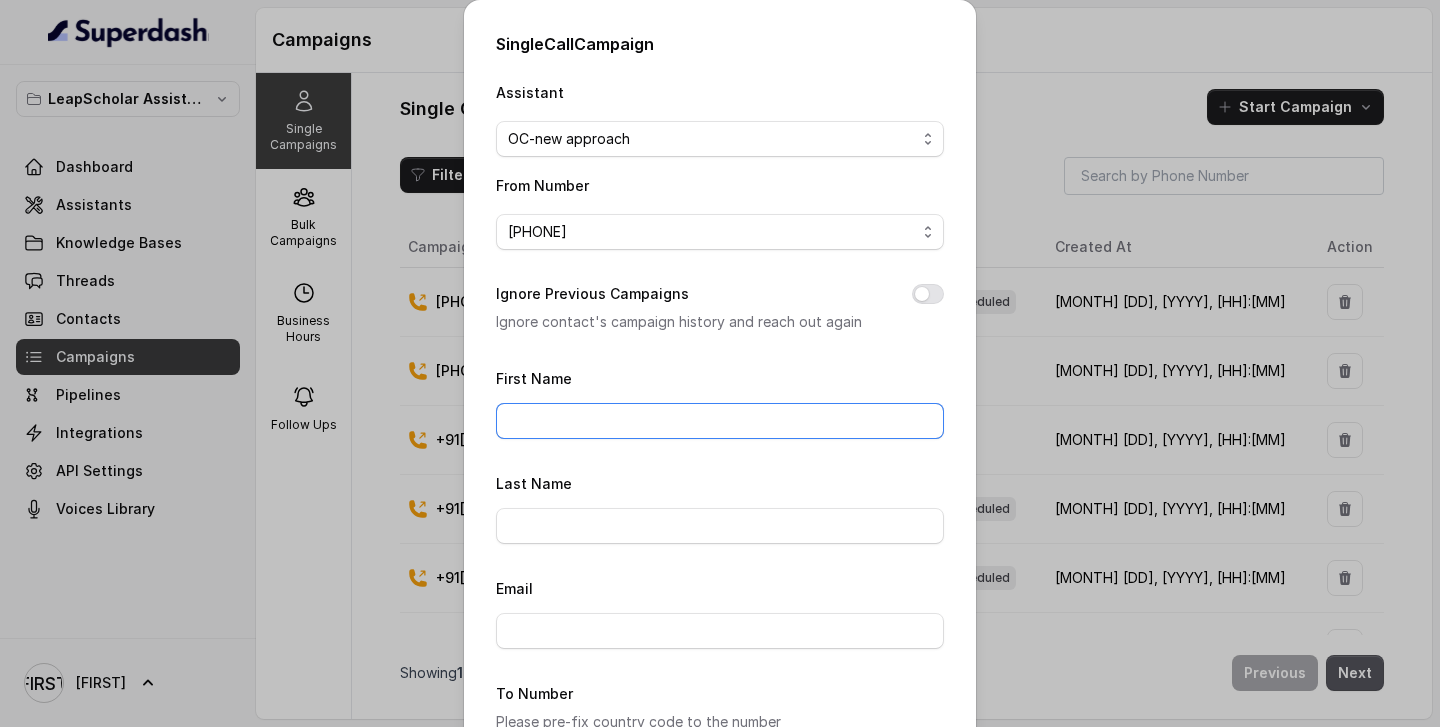 click on "First Name" at bounding box center (720, 421) 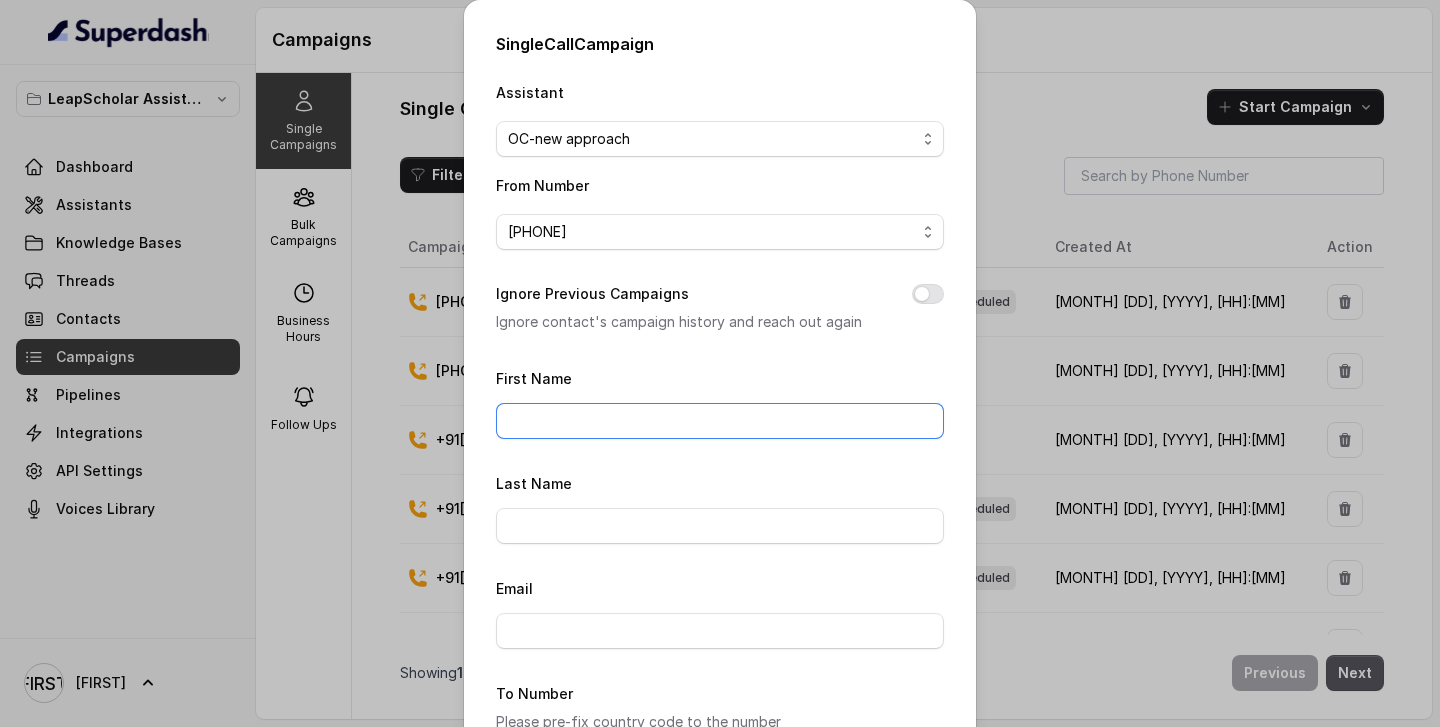 type on "[FIRST]" 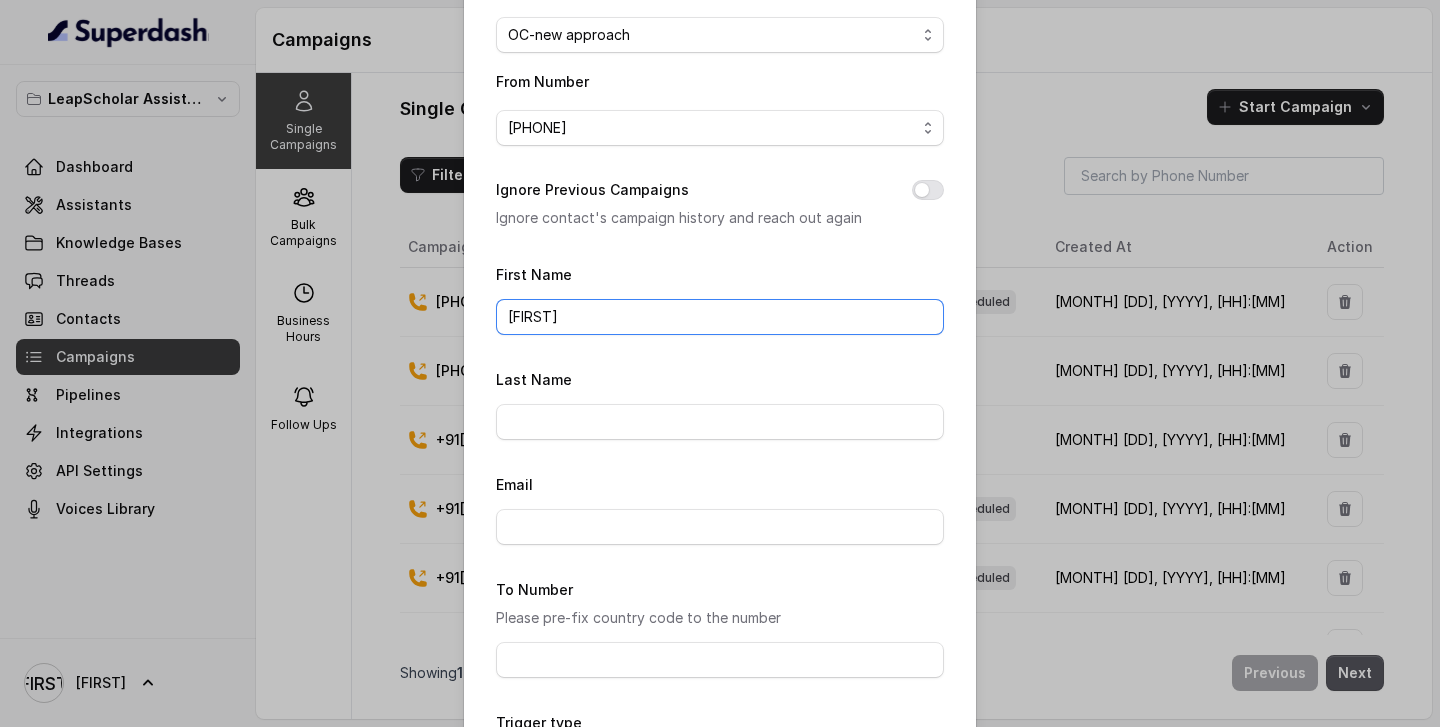 scroll, scrollTop: 276, scrollLeft: 0, axis: vertical 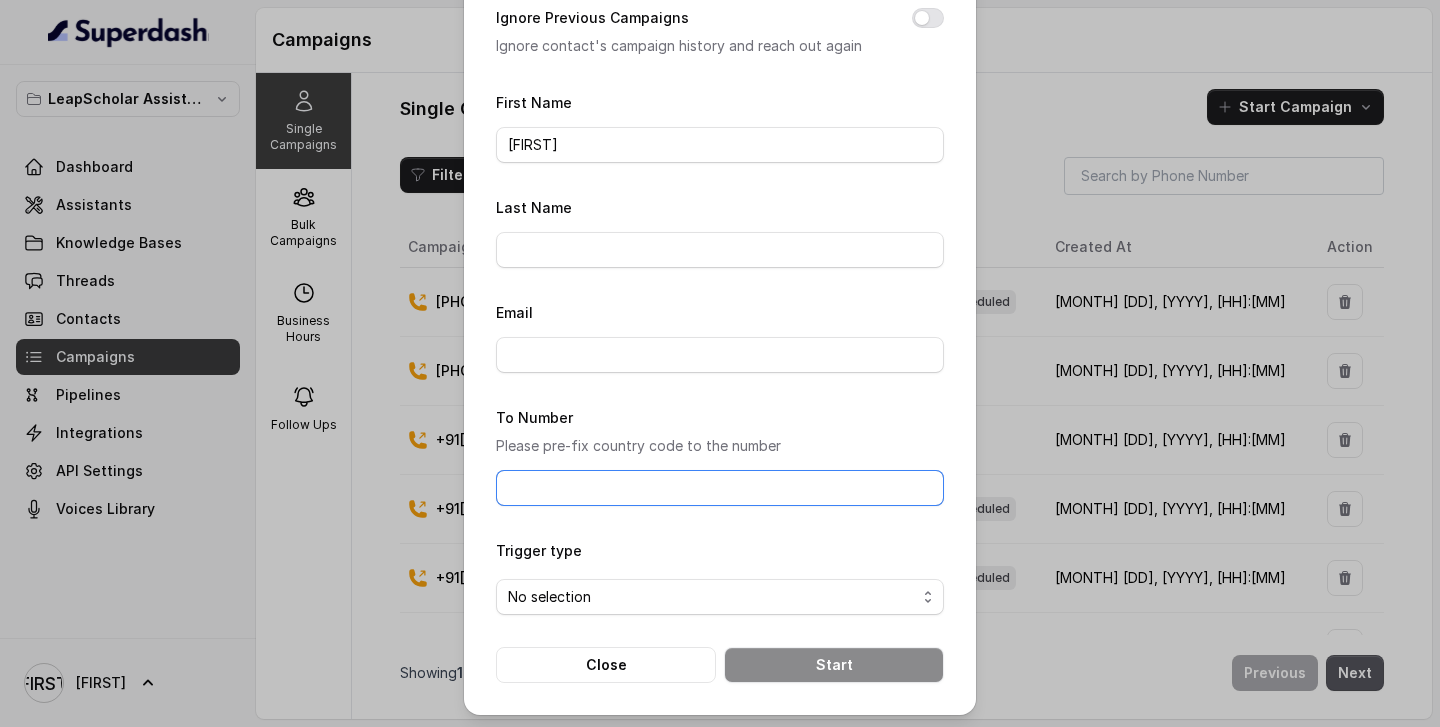 click on "To Number" at bounding box center [720, 488] 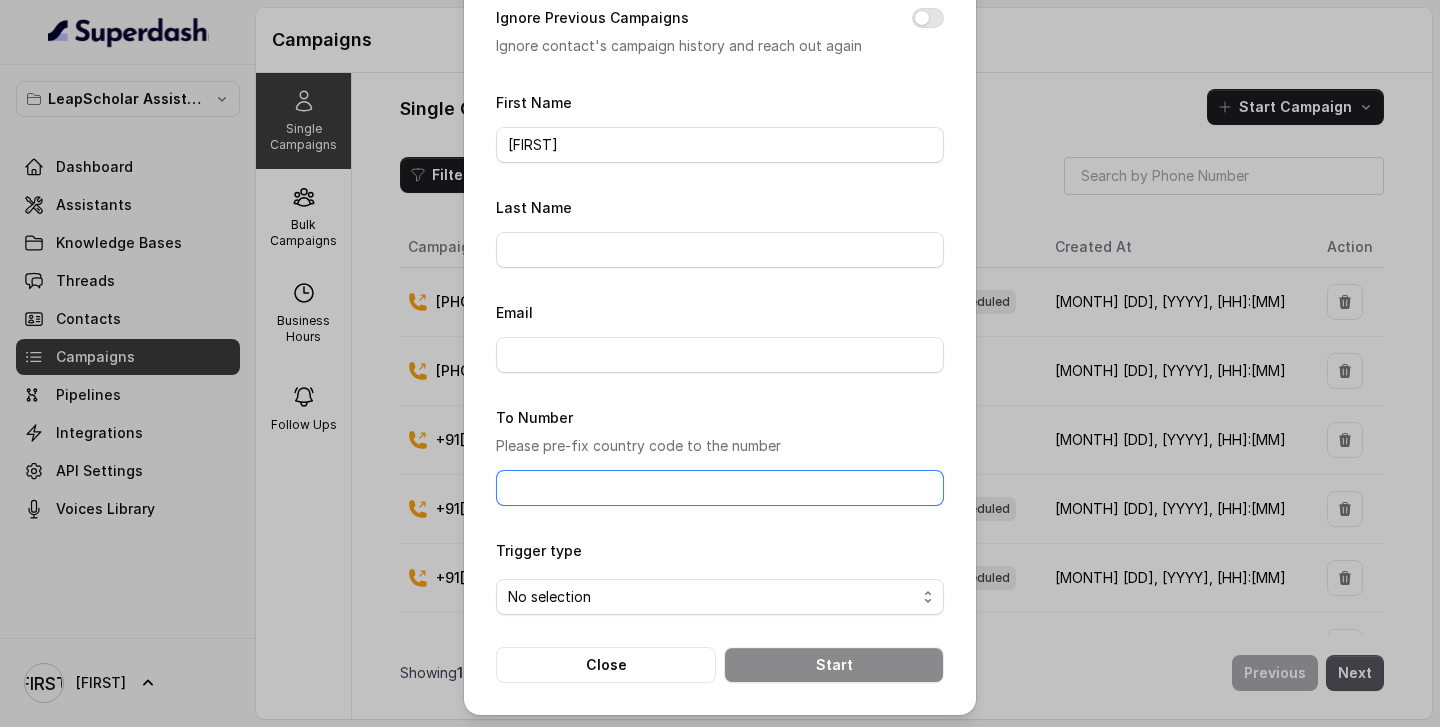 type on "[PHONE]" 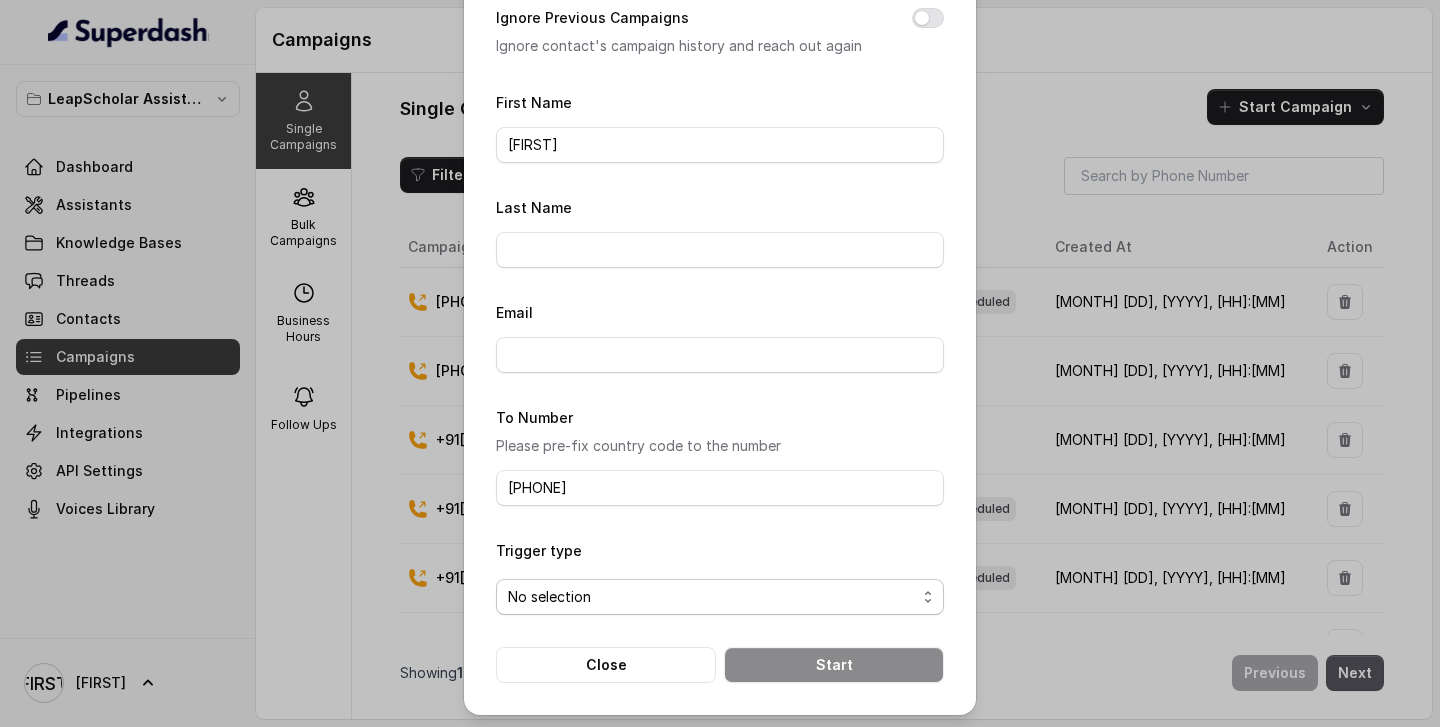click on "No selection" at bounding box center (712, 597) 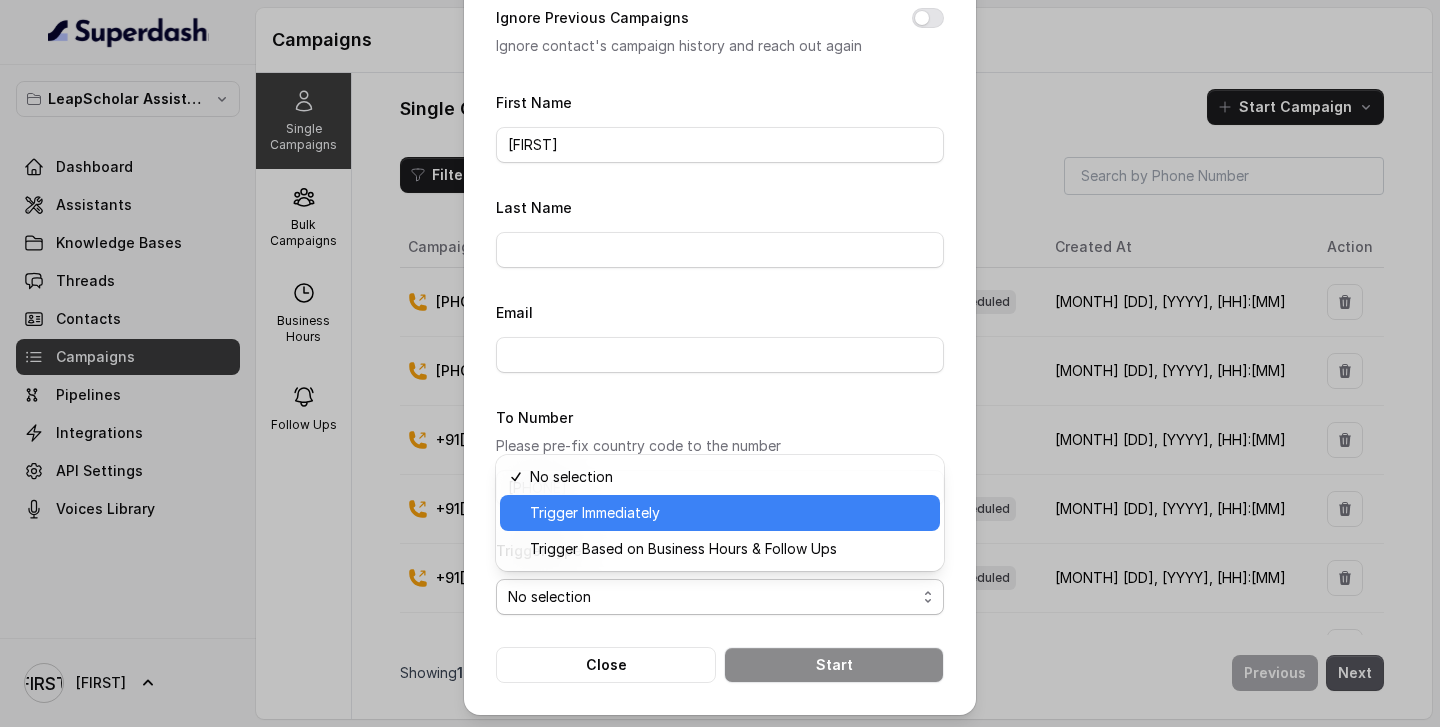 click on "Trigger Immediately" at bounding box center [729, 513] 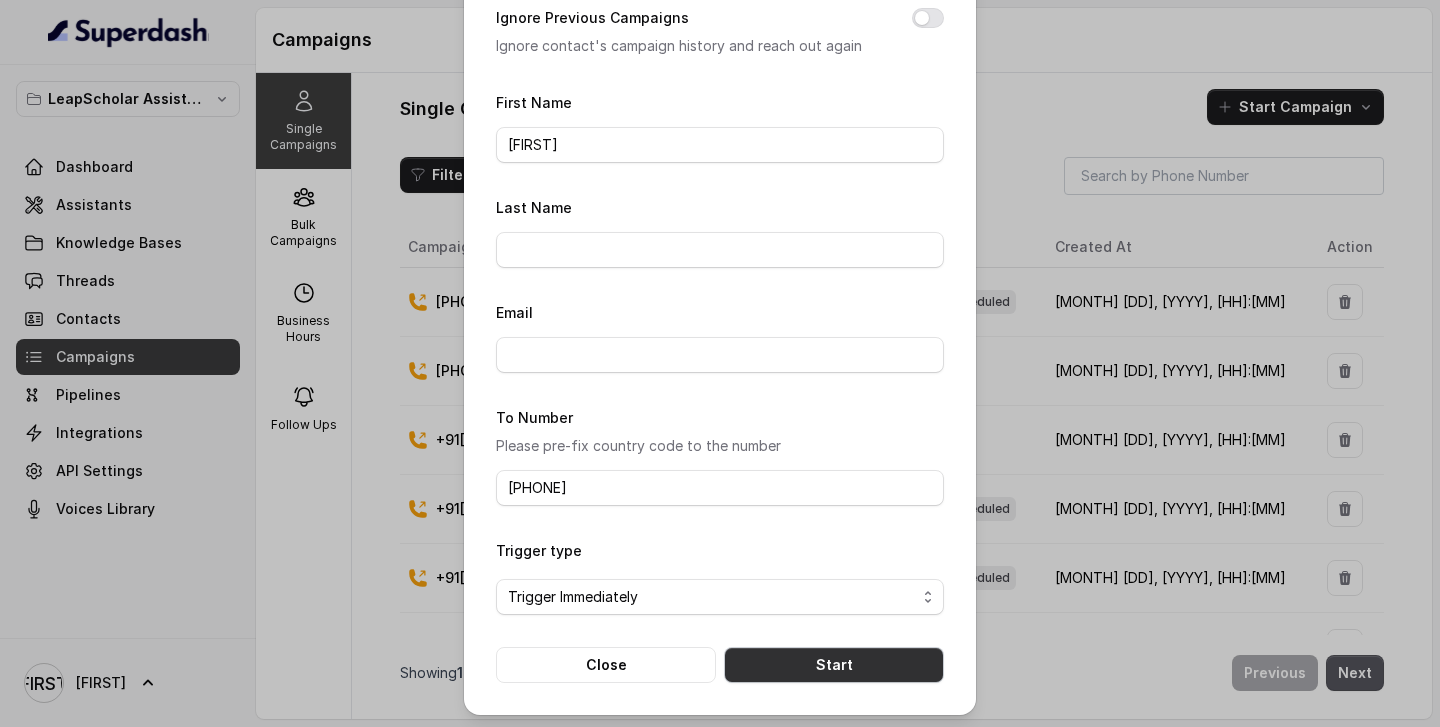 click on "Start" at bounding box center [834, 665] 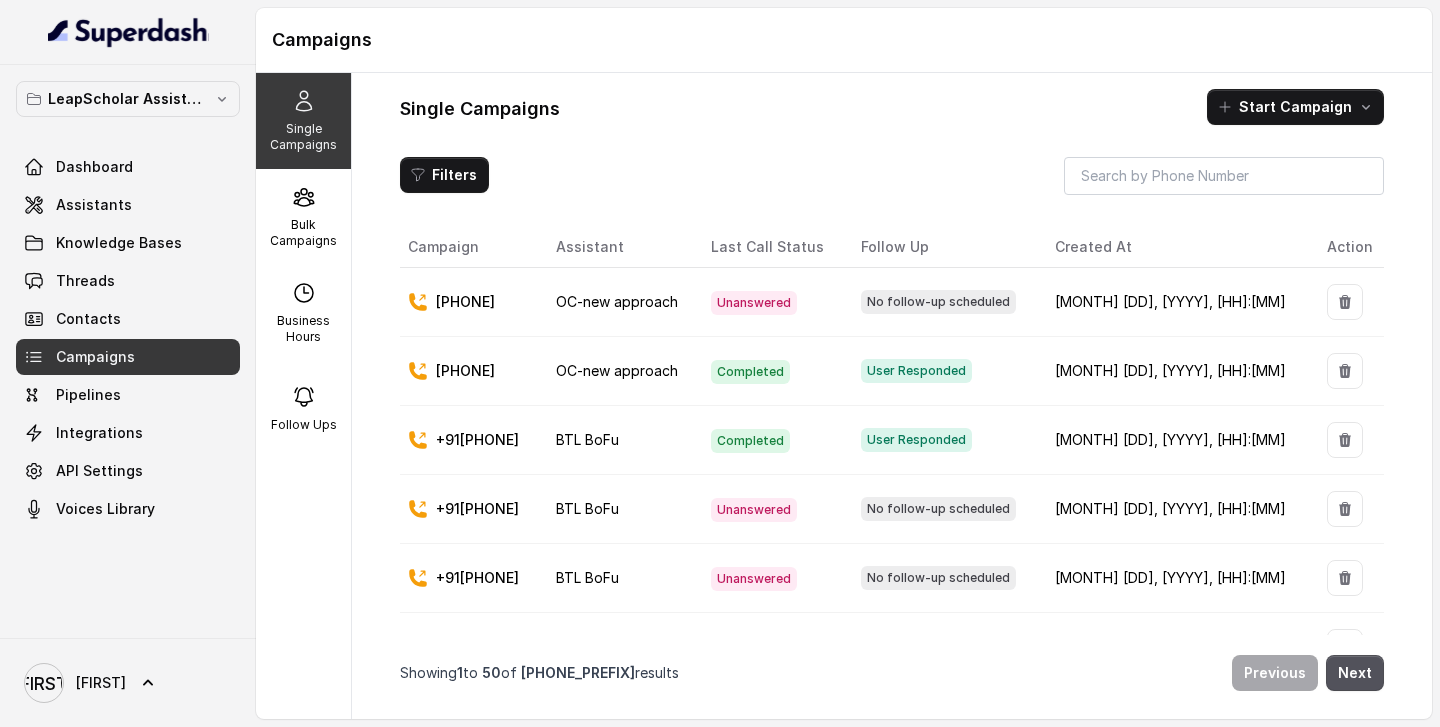 click on "Single Campaigns  Start Campaign" at bounding box center (892, 107) 